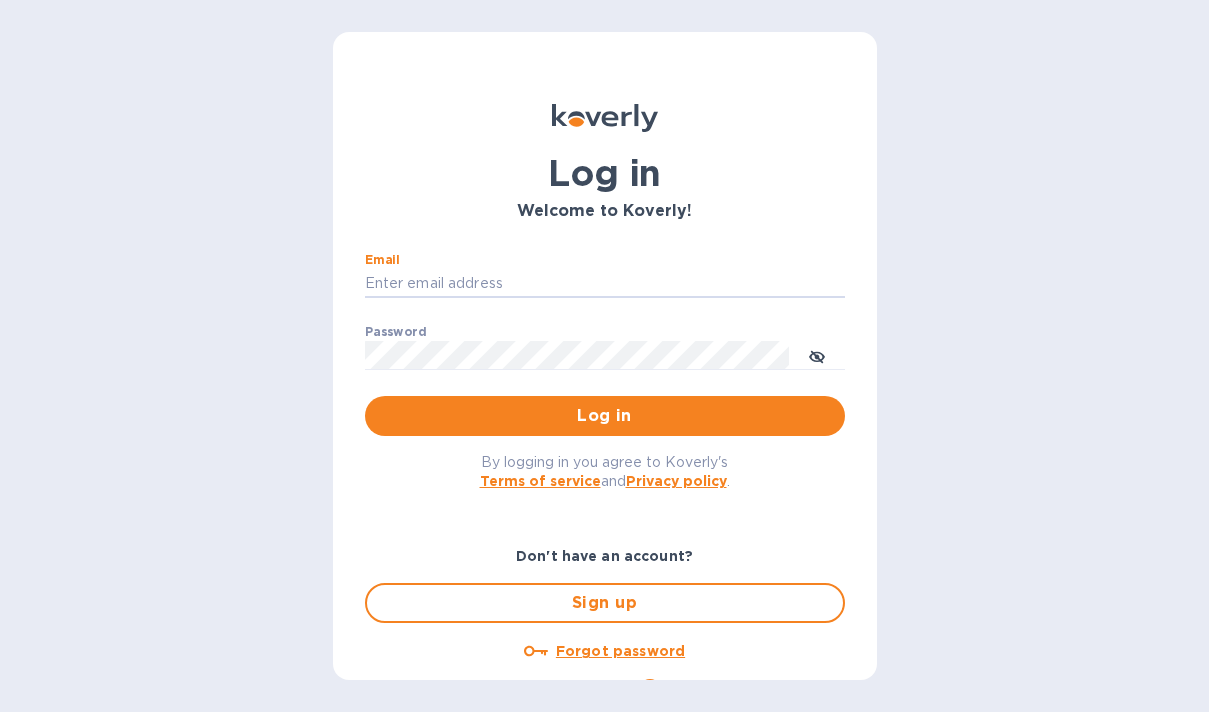 scroll, scrollTop: 0, scrollLeft: 0, axis: both 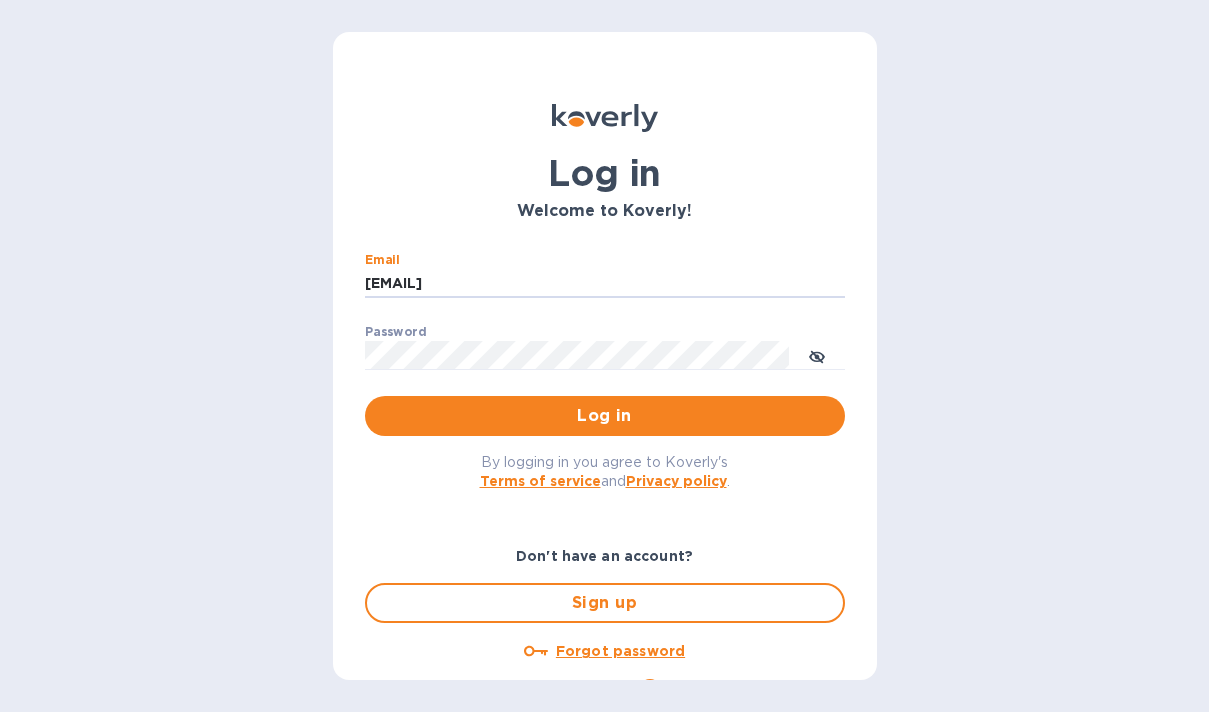 click on "Log in" at bounding box center (605, 416) 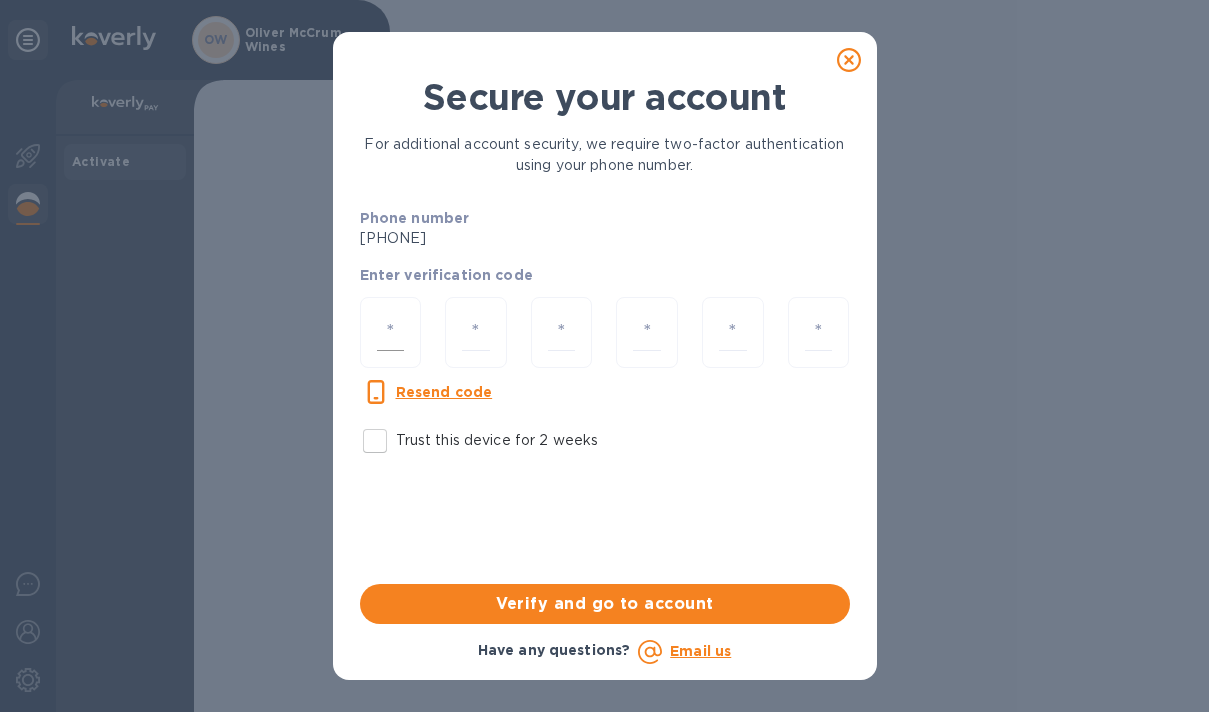 click at bounding box center (391, 332) 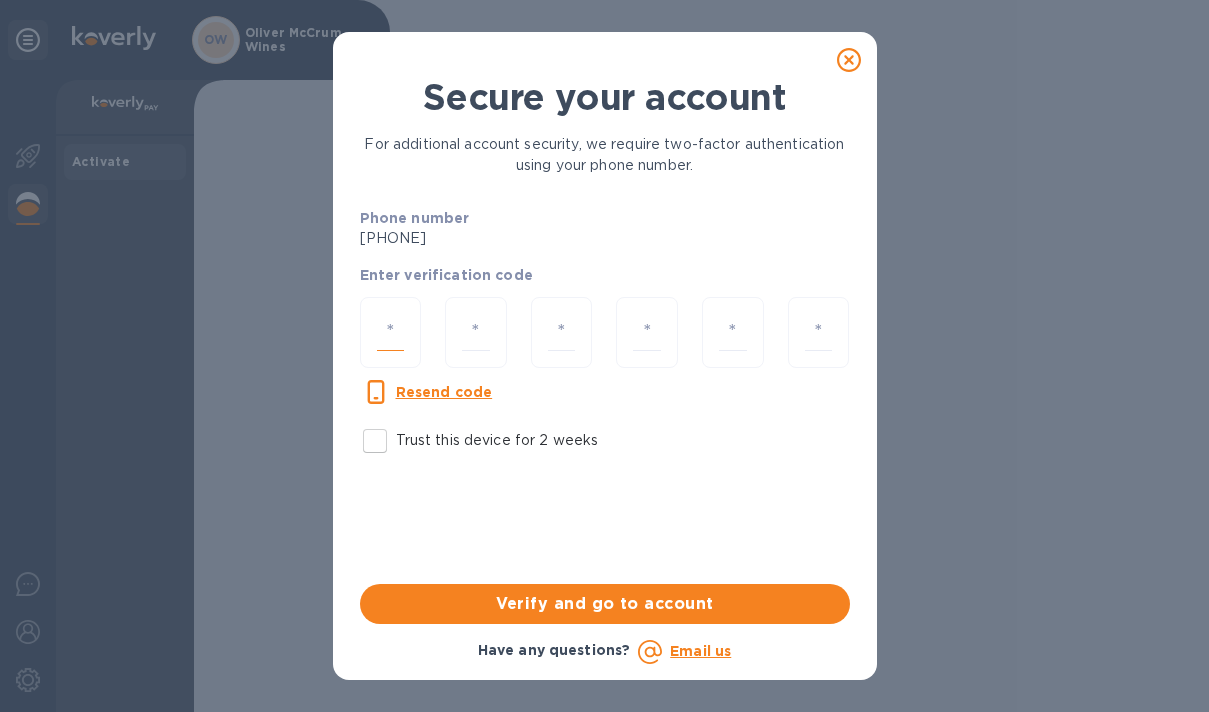 type on "7" 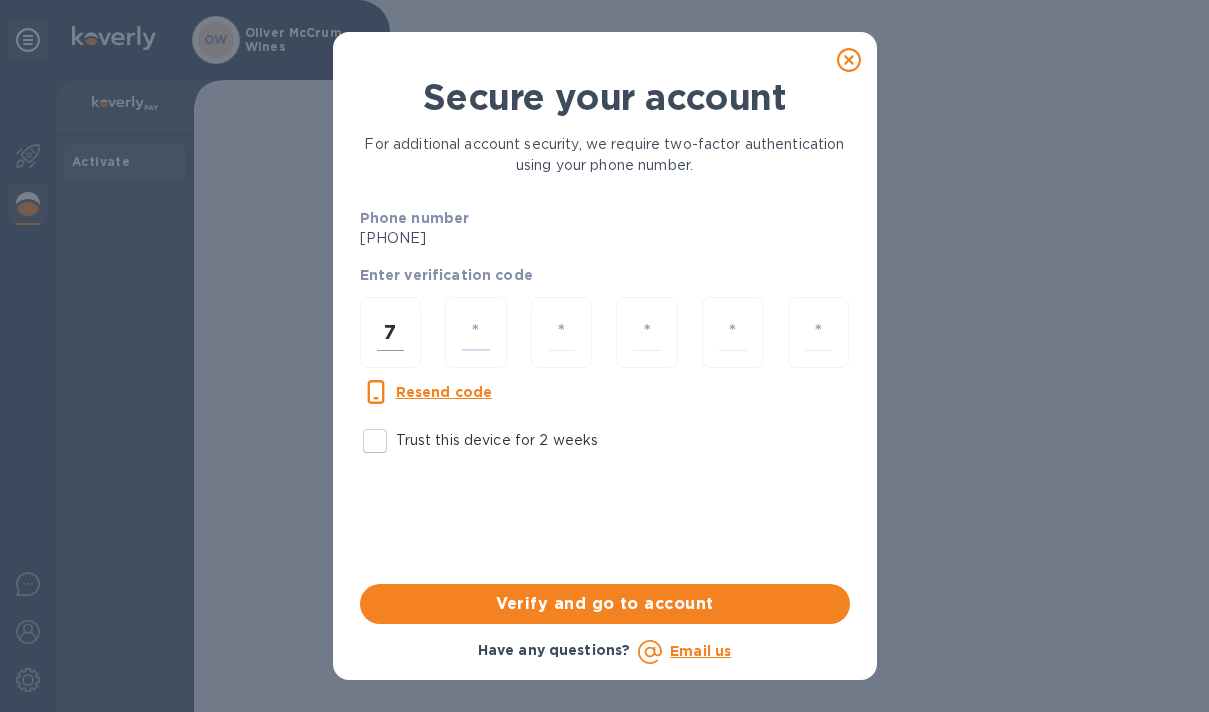 type on "2" 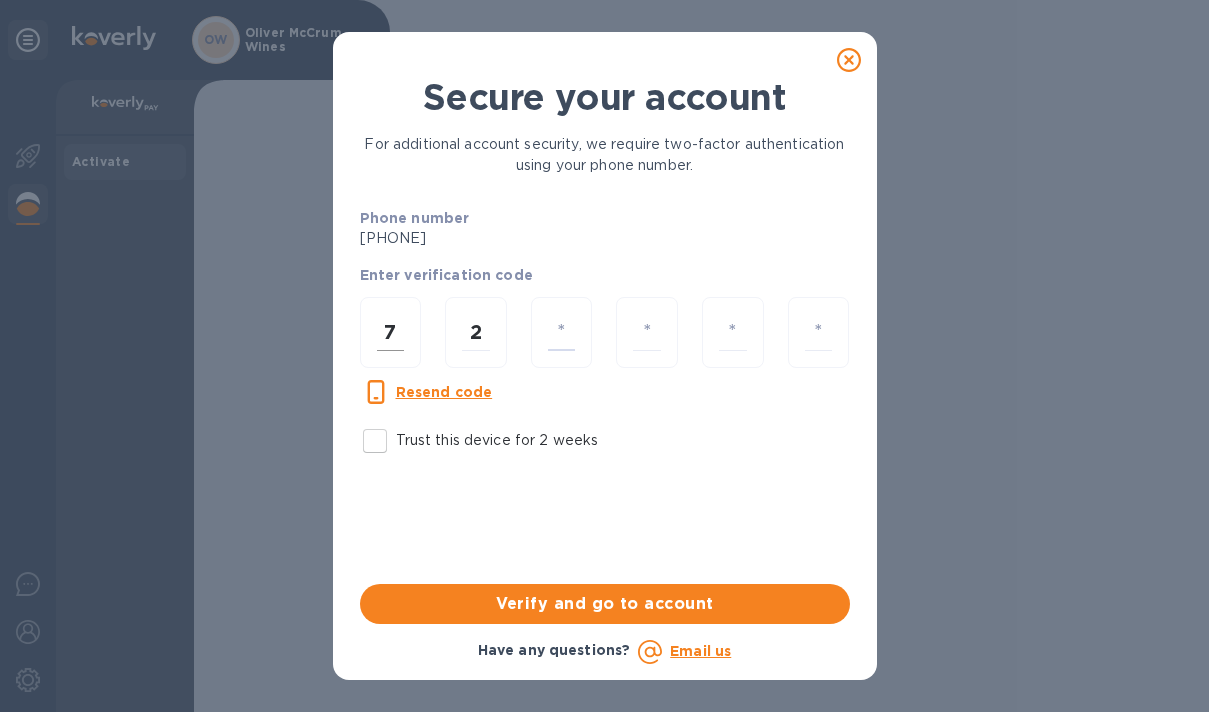 type on "5" 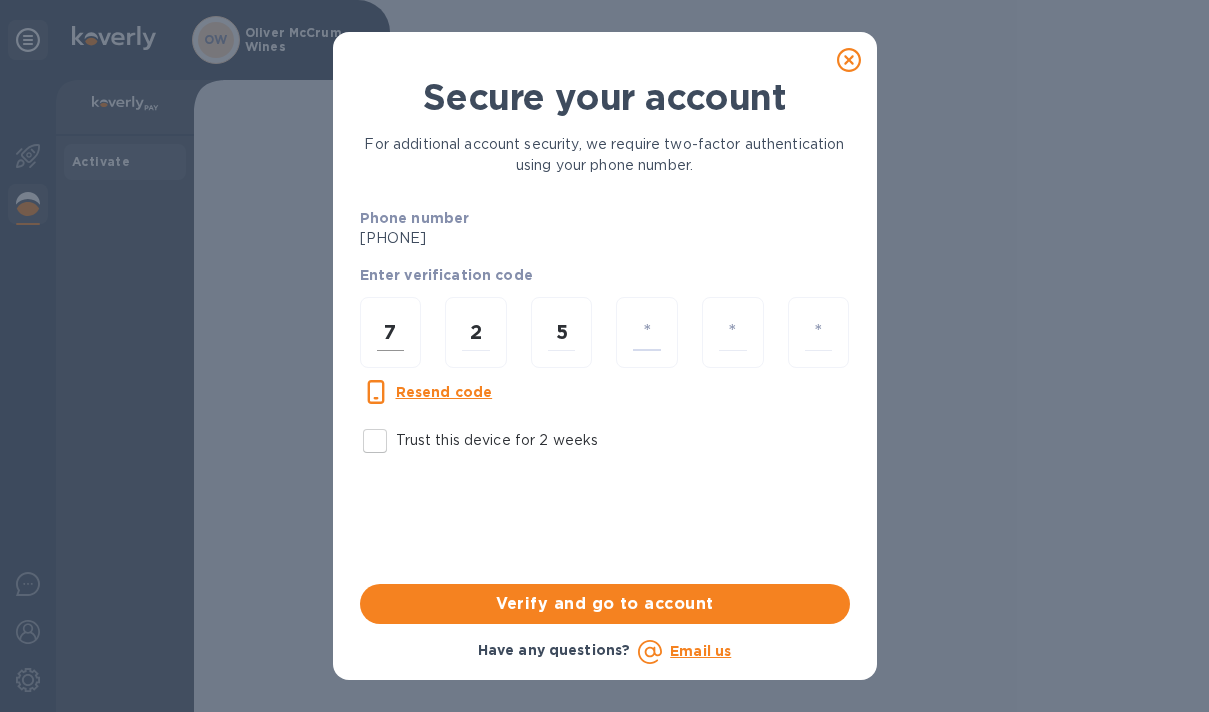type on "3" 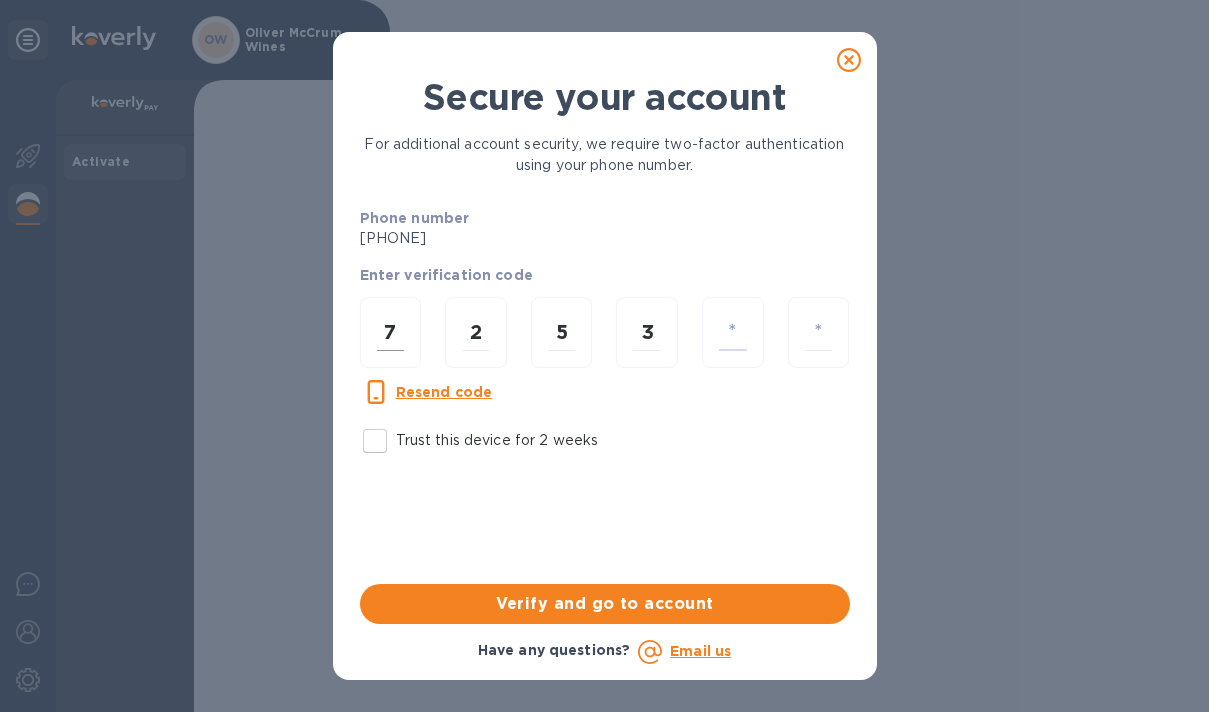 type on "8" 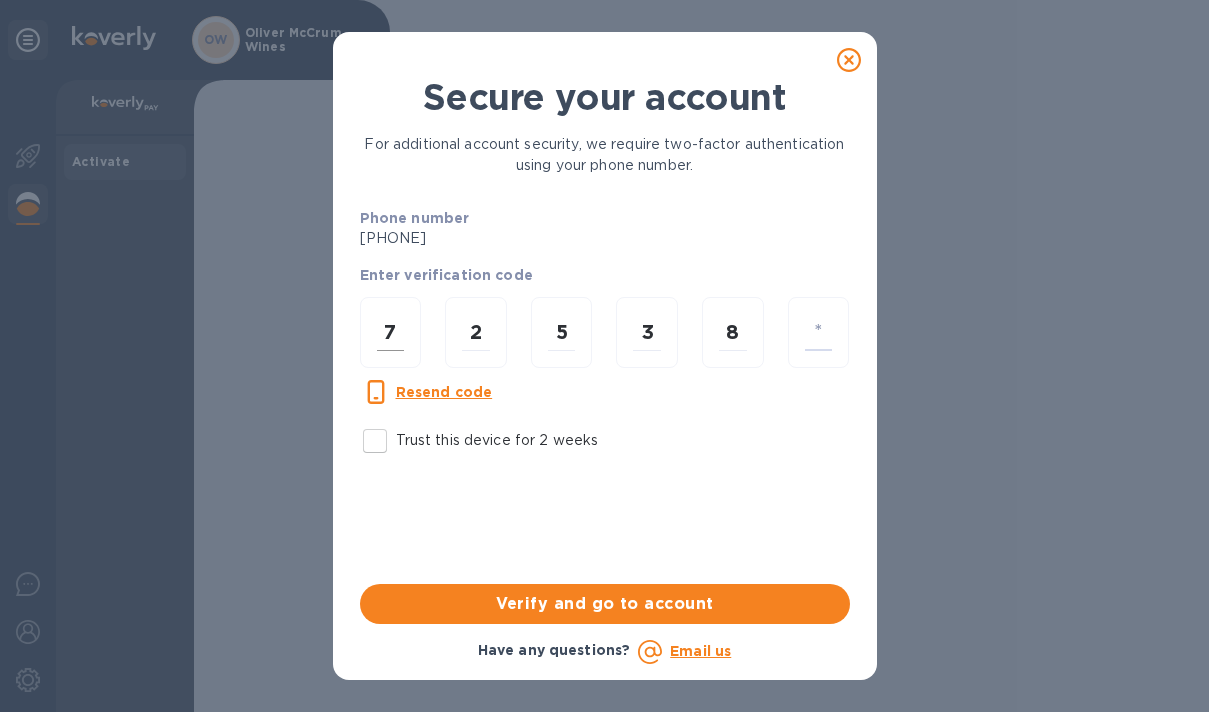 type on "7" 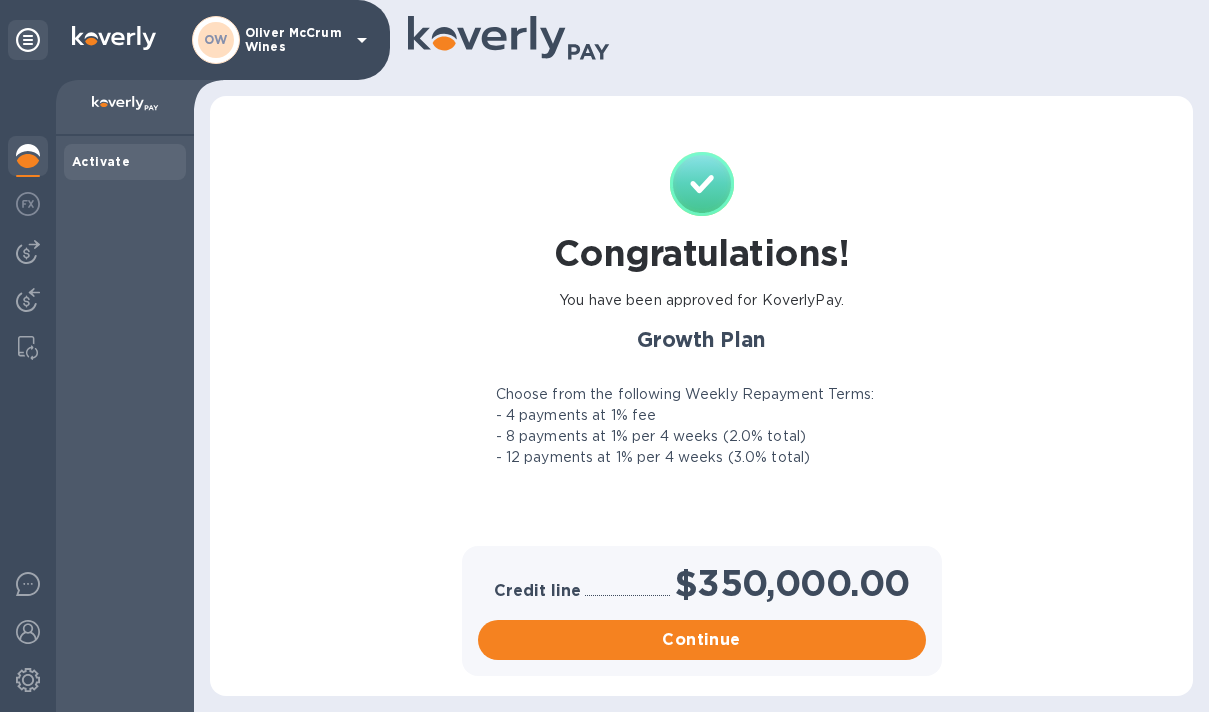 scroll, scrollTop: 0, scrollLeft: 0, axis: both 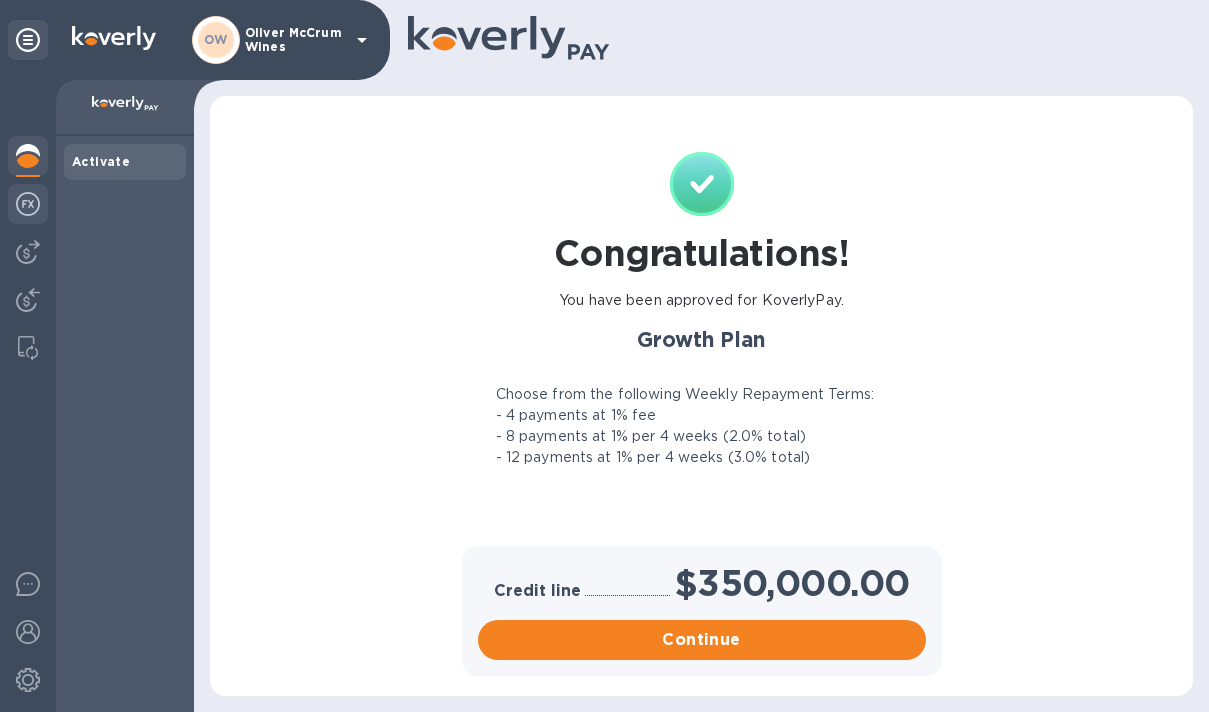 click at bounding box center (28, 204) 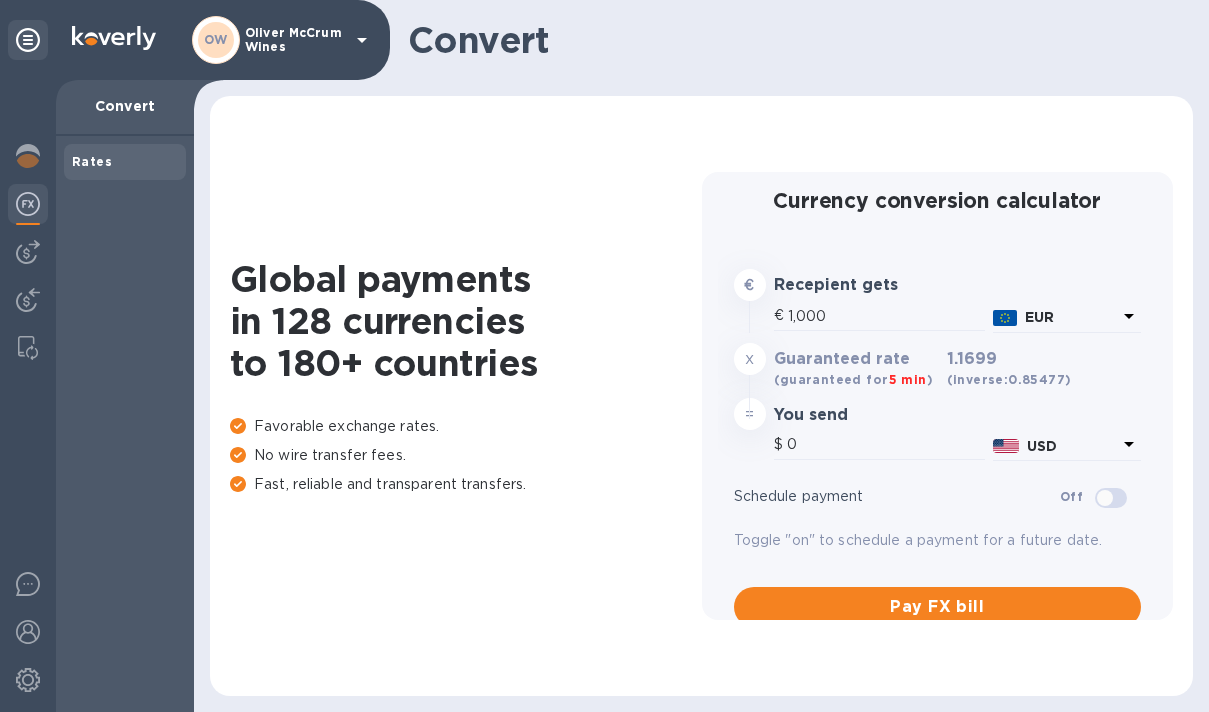 type on "[AMOUNT]" 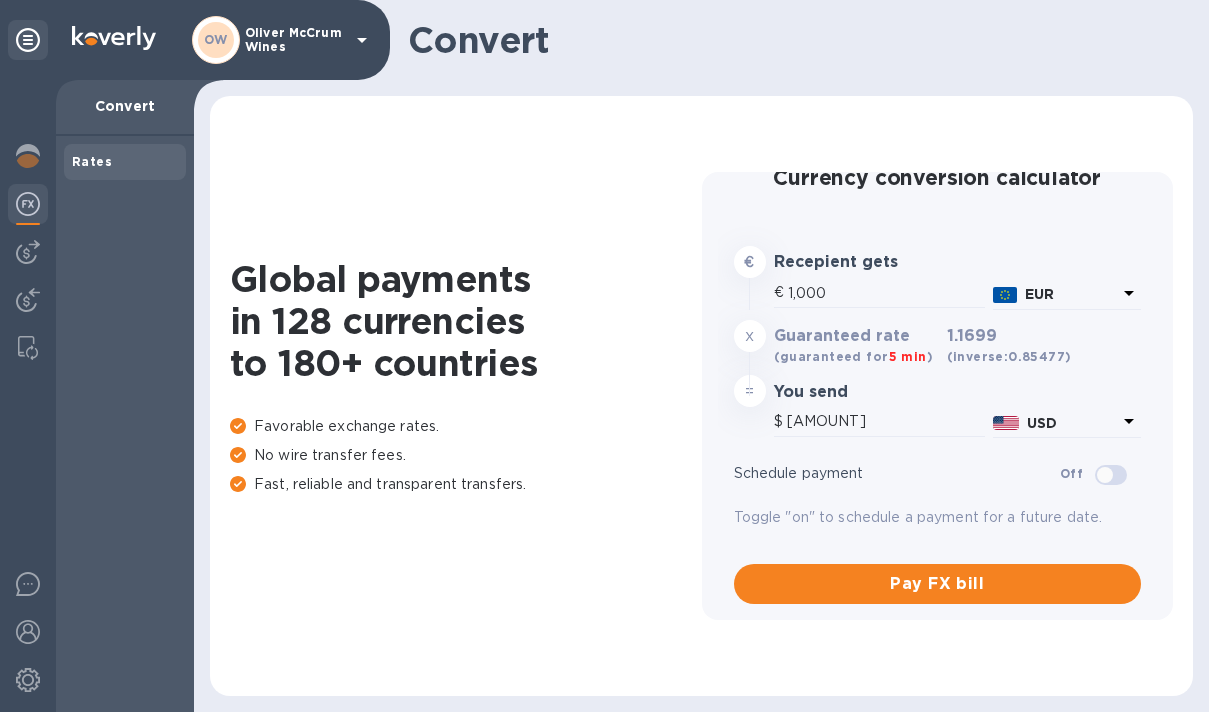 scroll, scrollTop: 41, scrollLeft: 0, axis: vertical 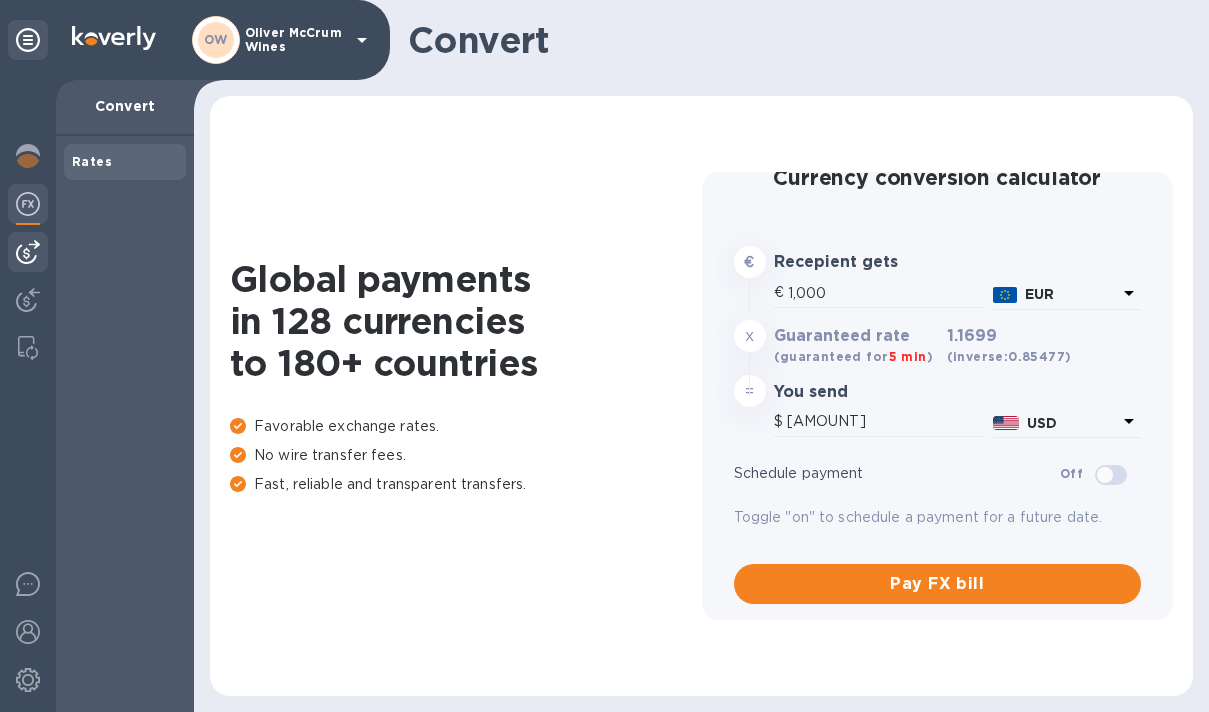 click at bounding box center (28, 252) 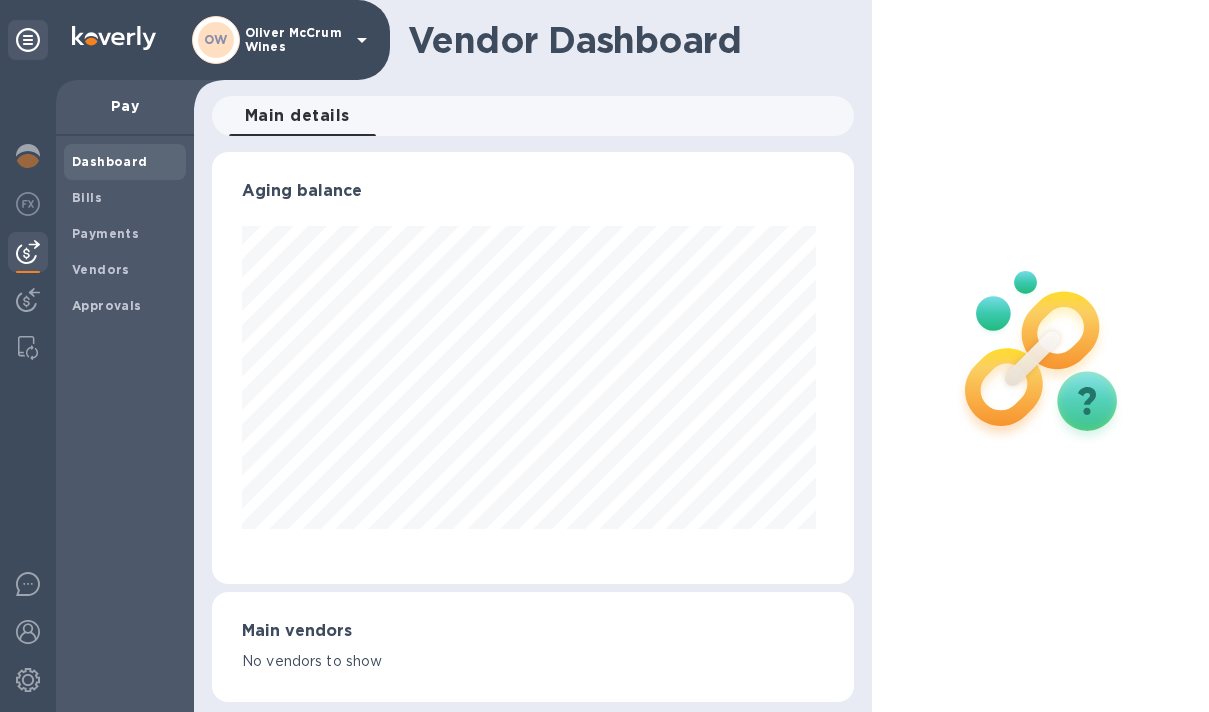 scroll, scrollTop: 999568, scrollLeft: 999366, axis: both 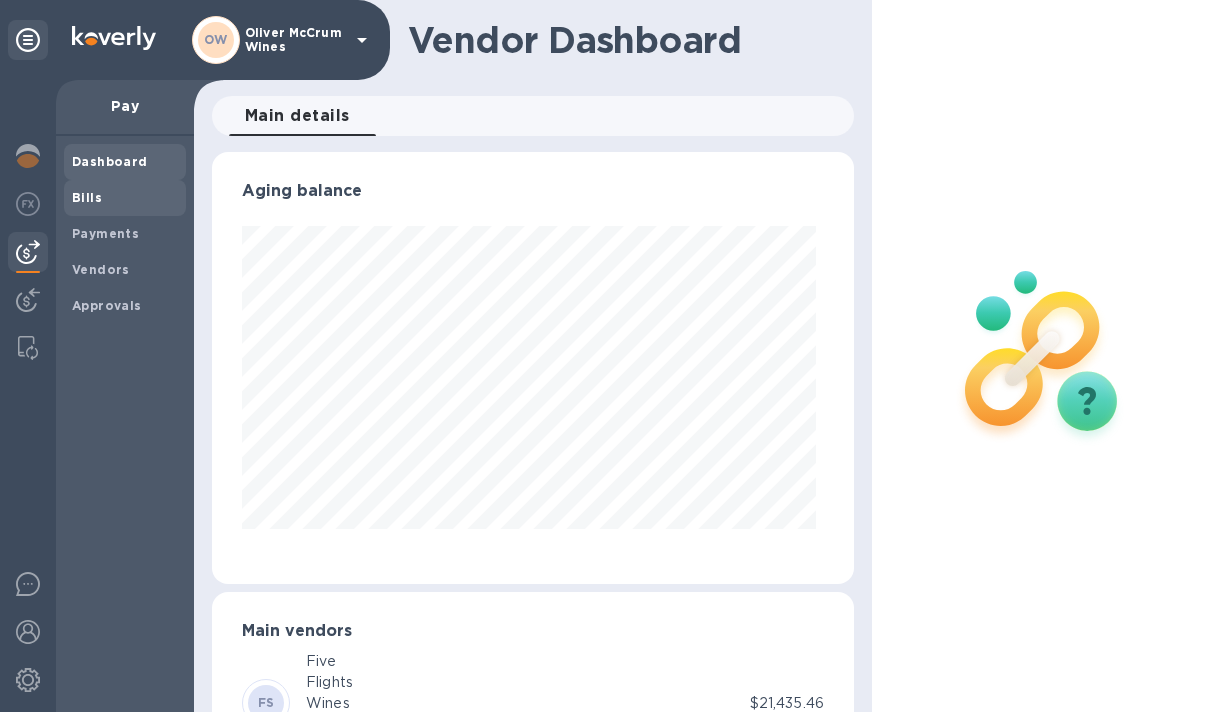 click on "Bills" at bounding box center [87, 197] 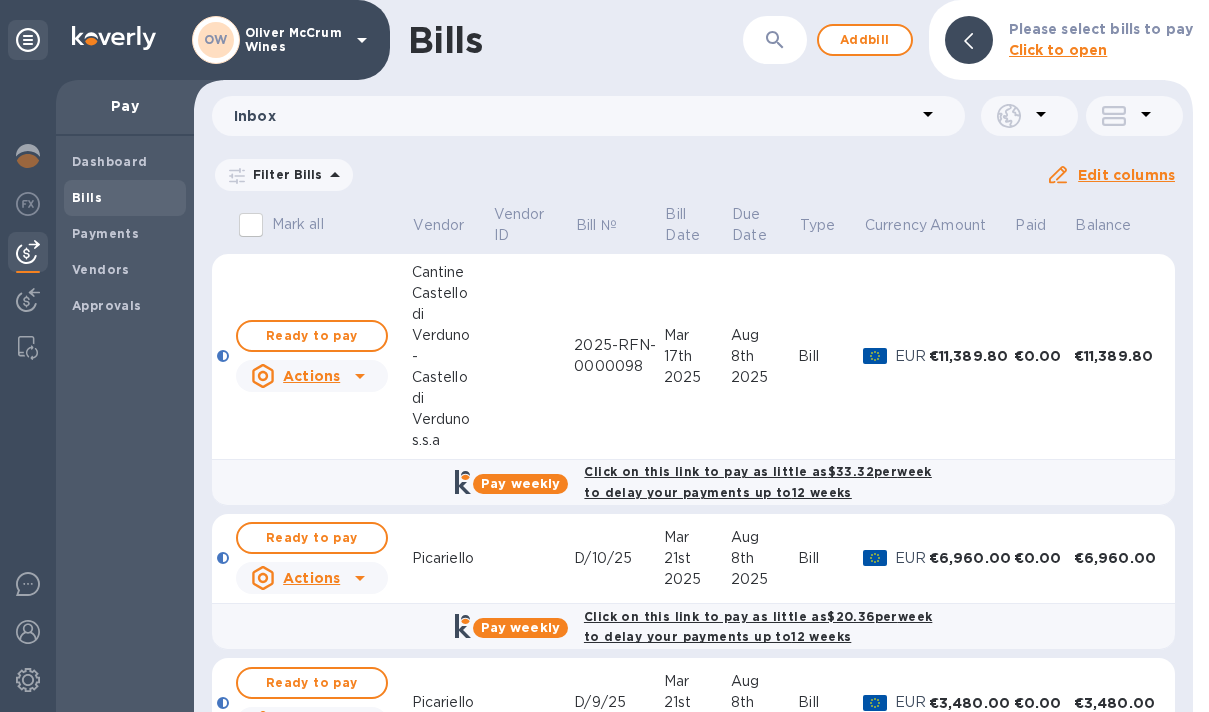 click on "Click to open" at bounding box center (1101, 50) 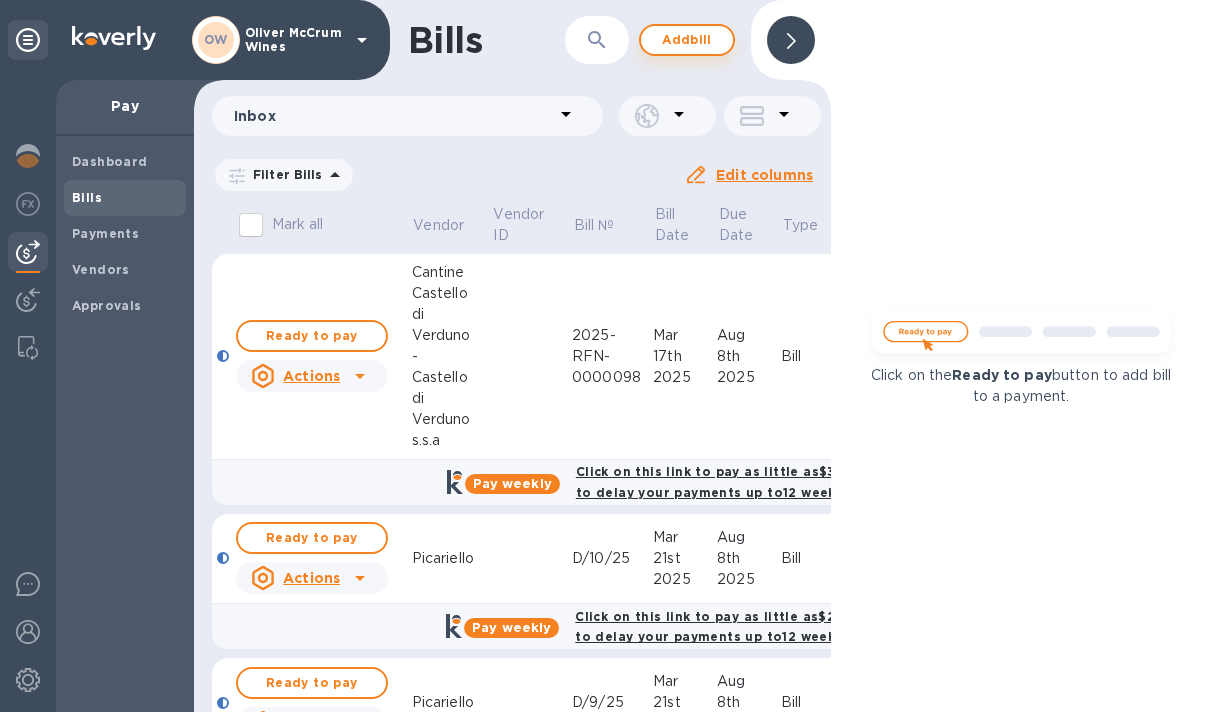 click on "Add   bill" at bounding box center (687, 40) 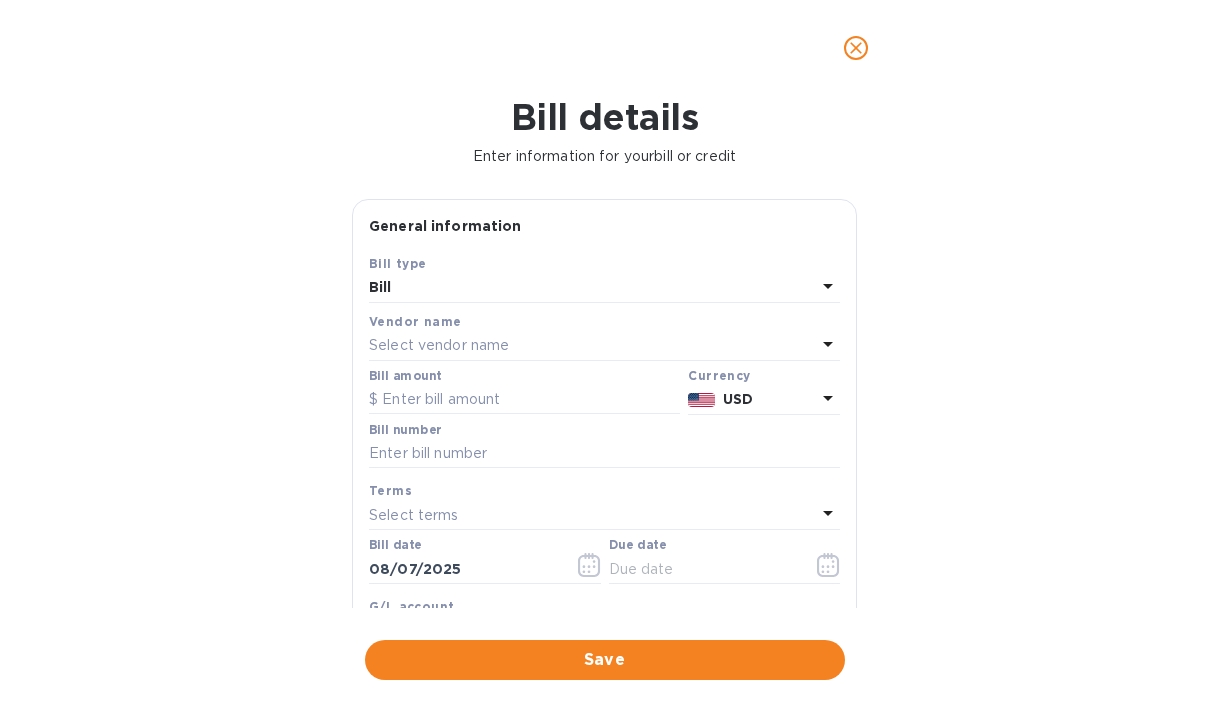 click on "Select vendor name" at bounding box center (439, 345) 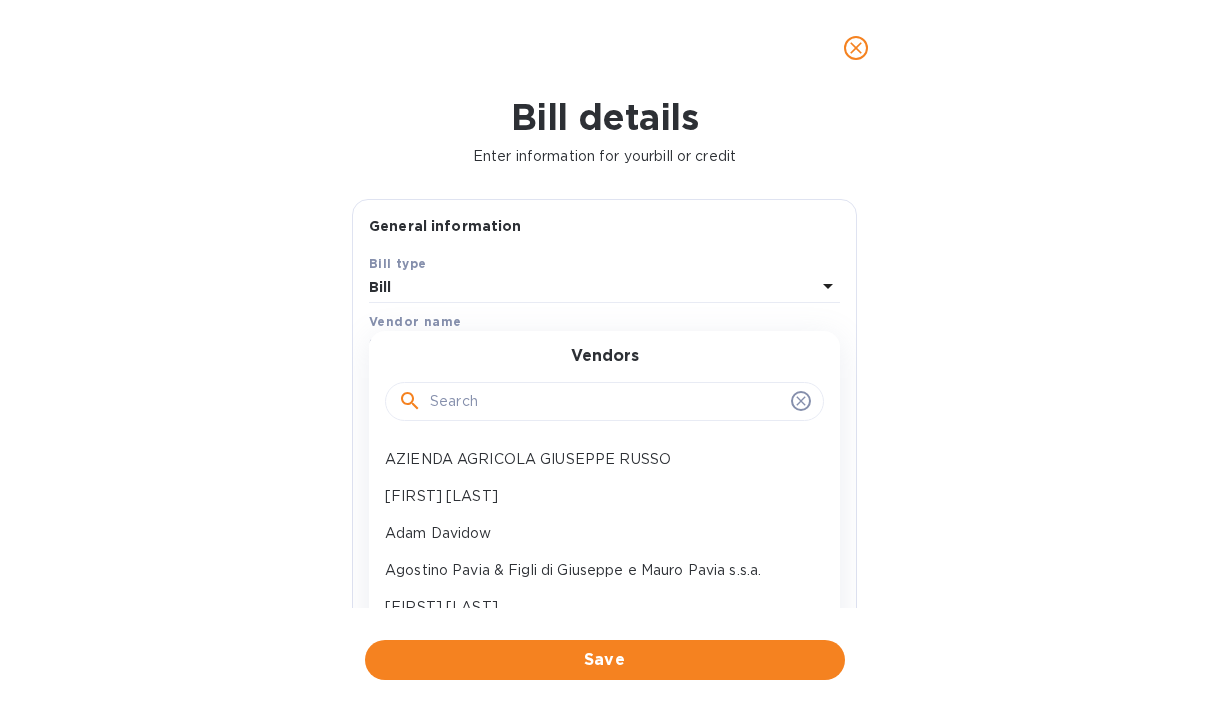 click at bounding box center [606, 402] 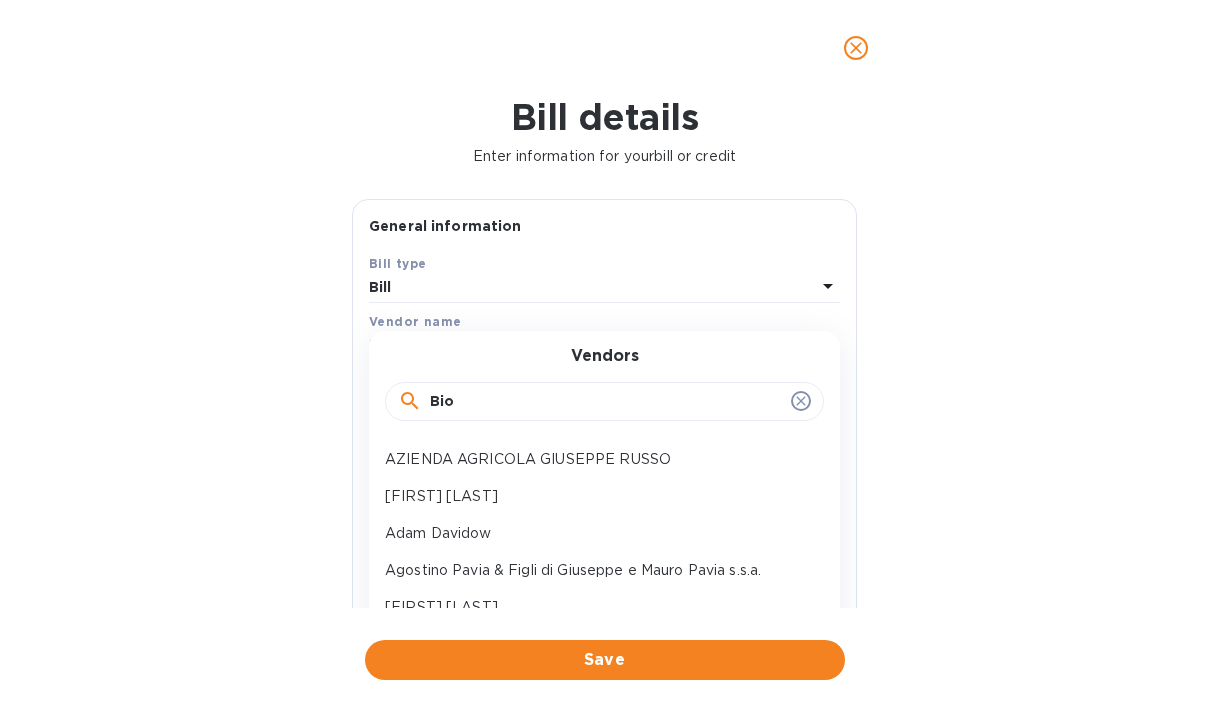 type on "[LAST]" 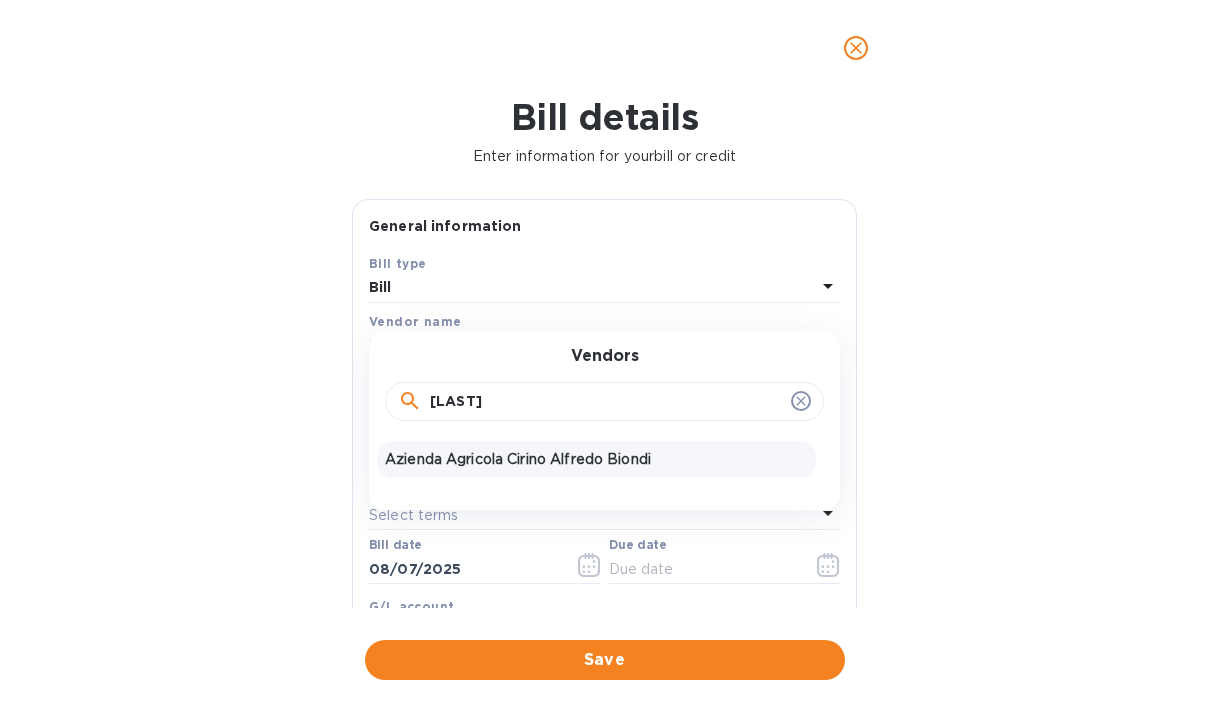 click on "Azienda Agricola Cirino Alfredo Biondi" at bounding box center [596, 459] 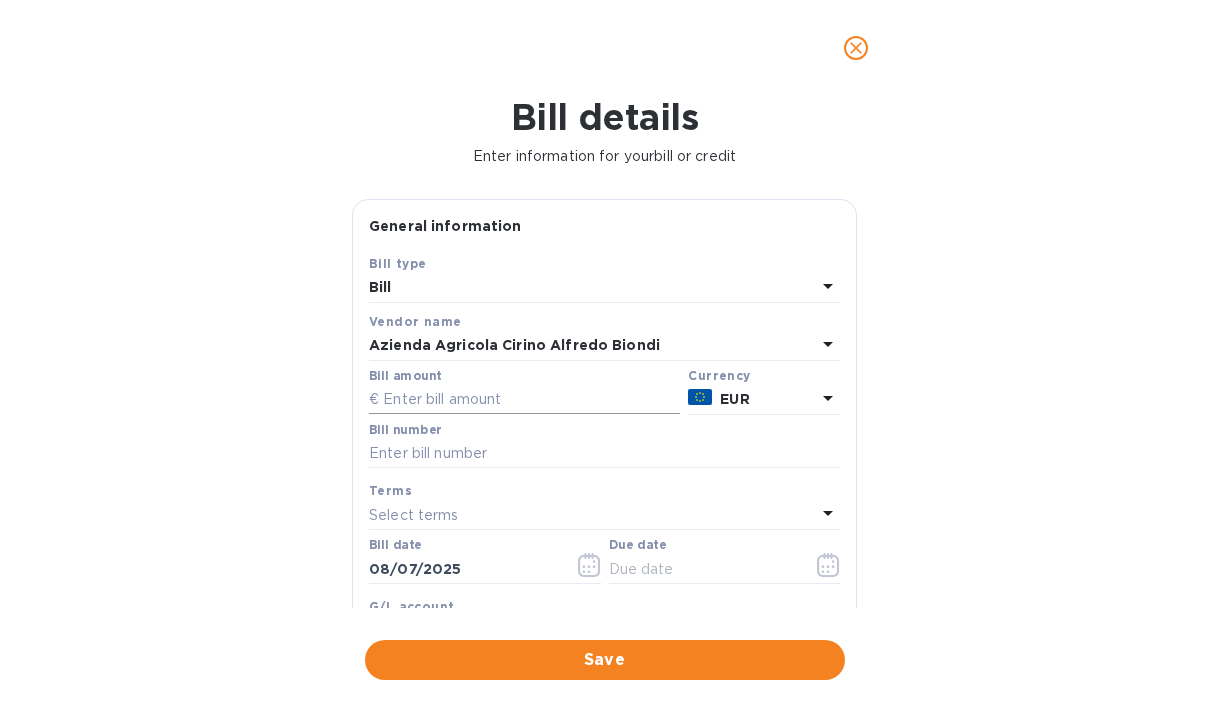 click at bounding box center (524, 400) 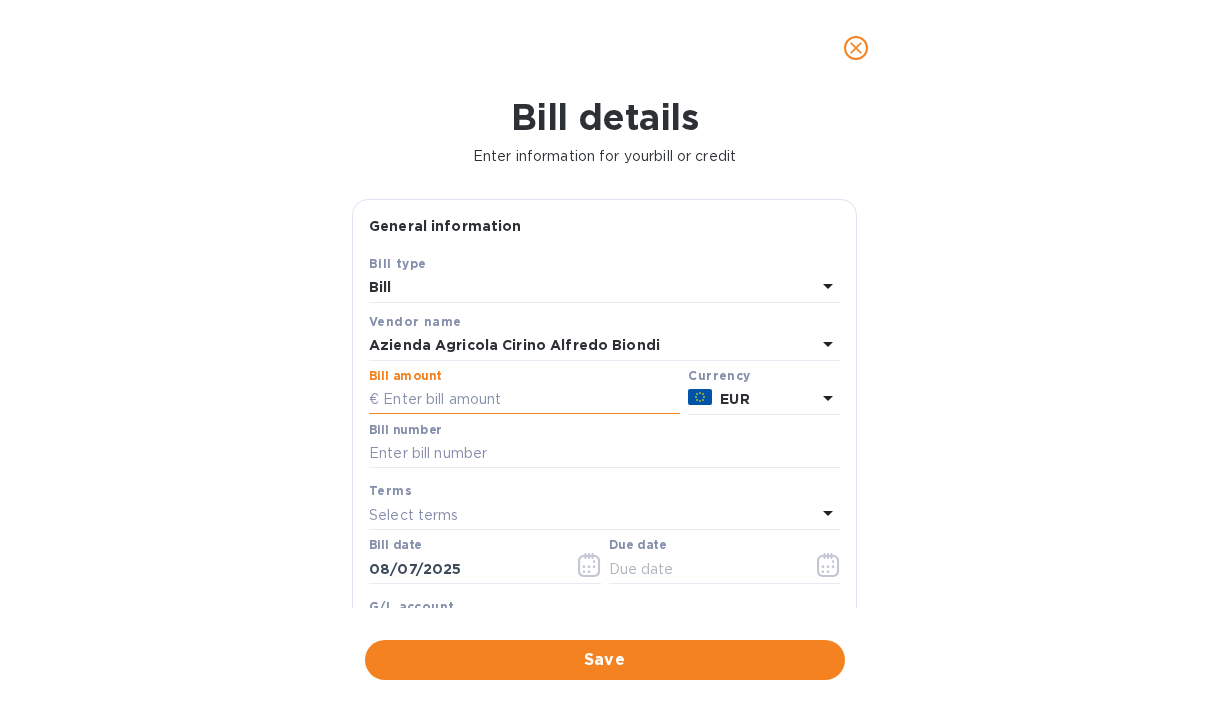 paste on "4,047.00" 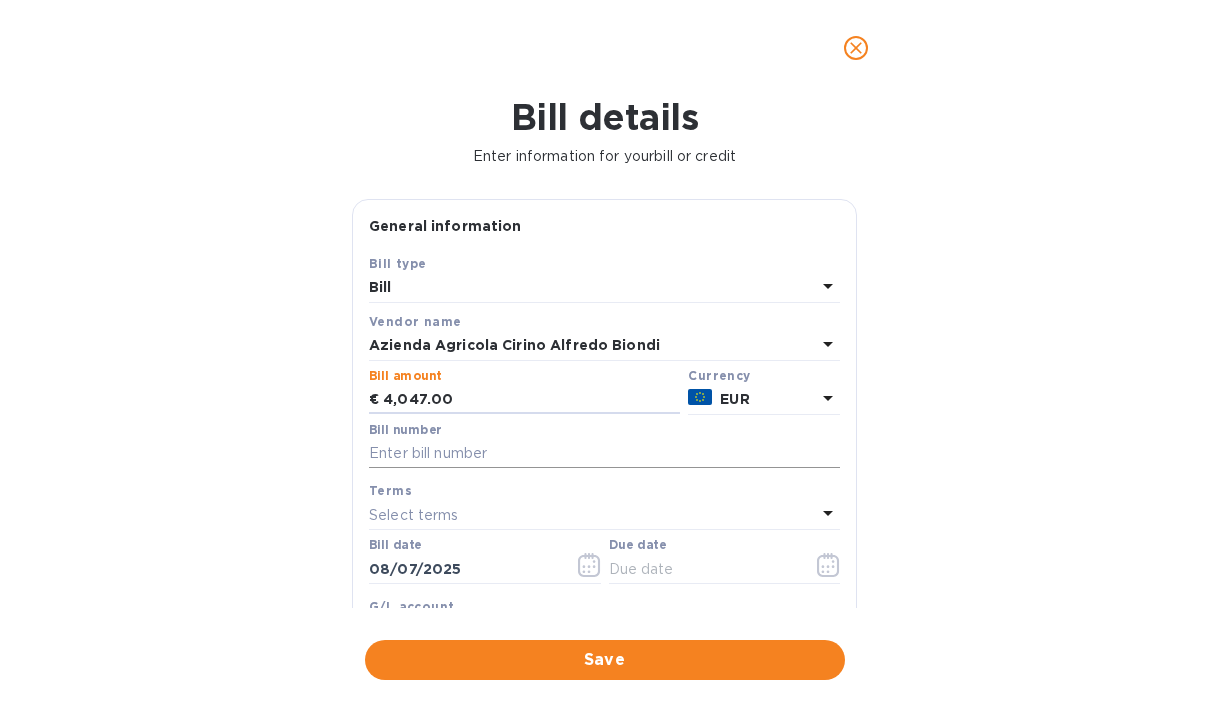 type on "4,047.00" 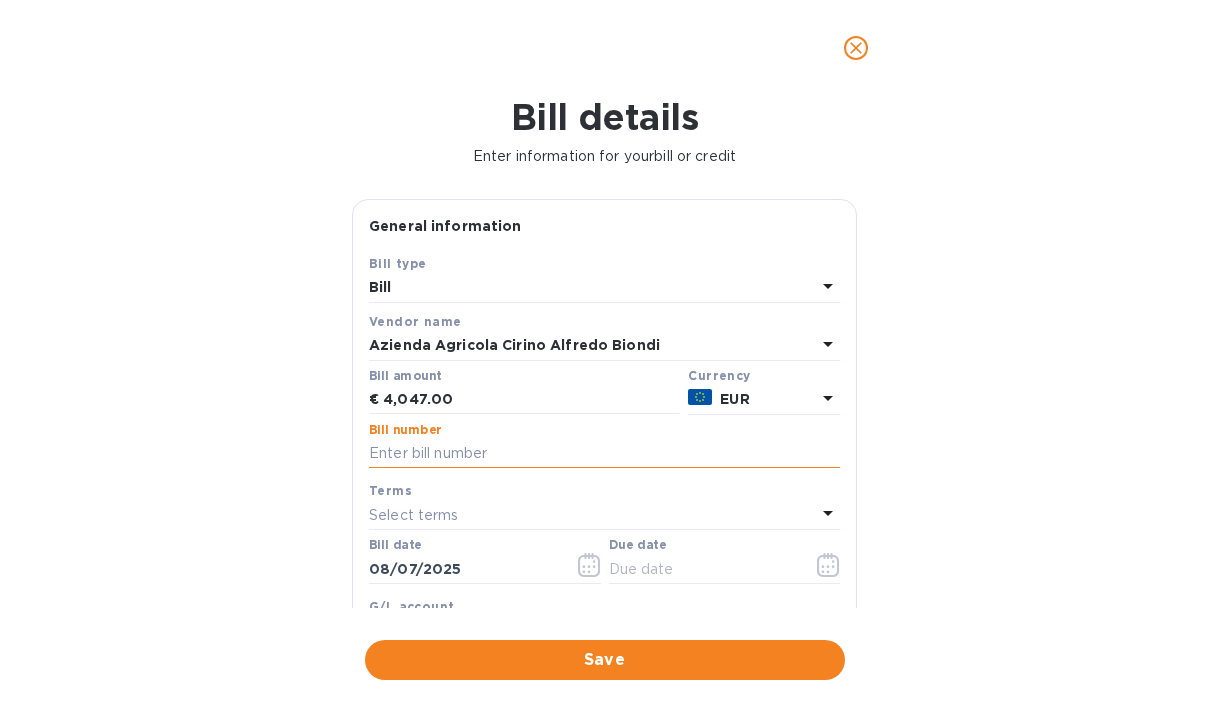 click at bounding box center [604, 454] 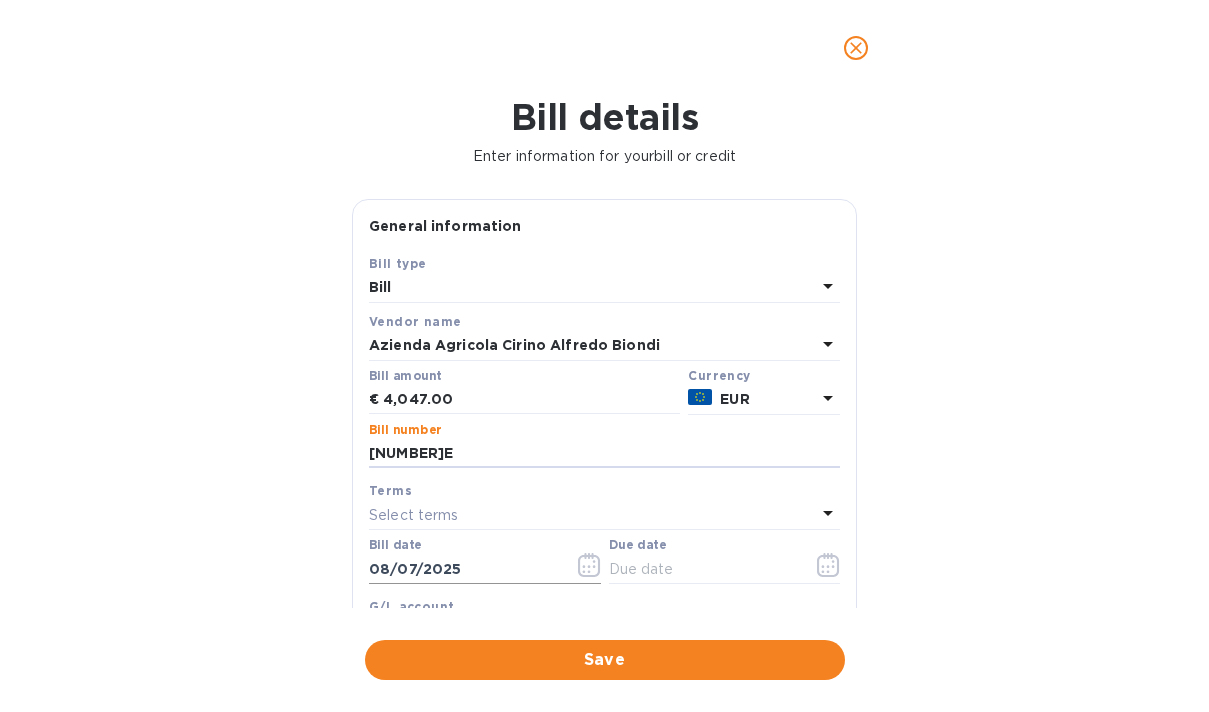 type on "[NUMBER]E" 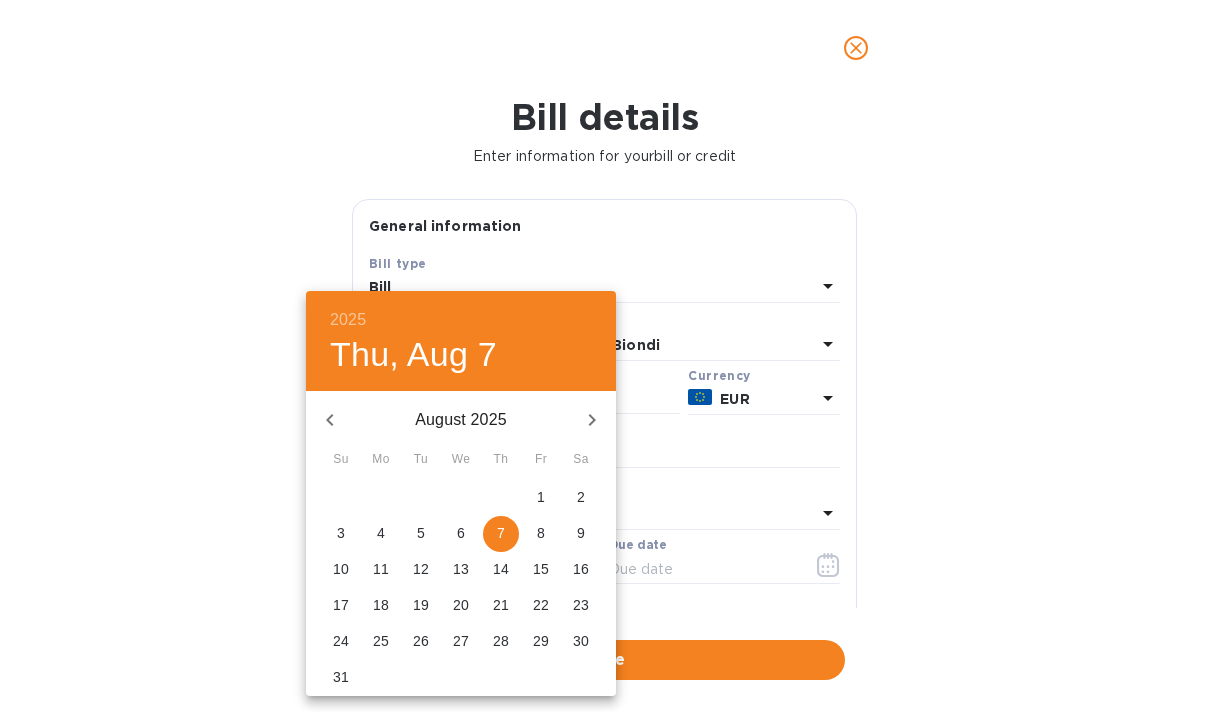 click 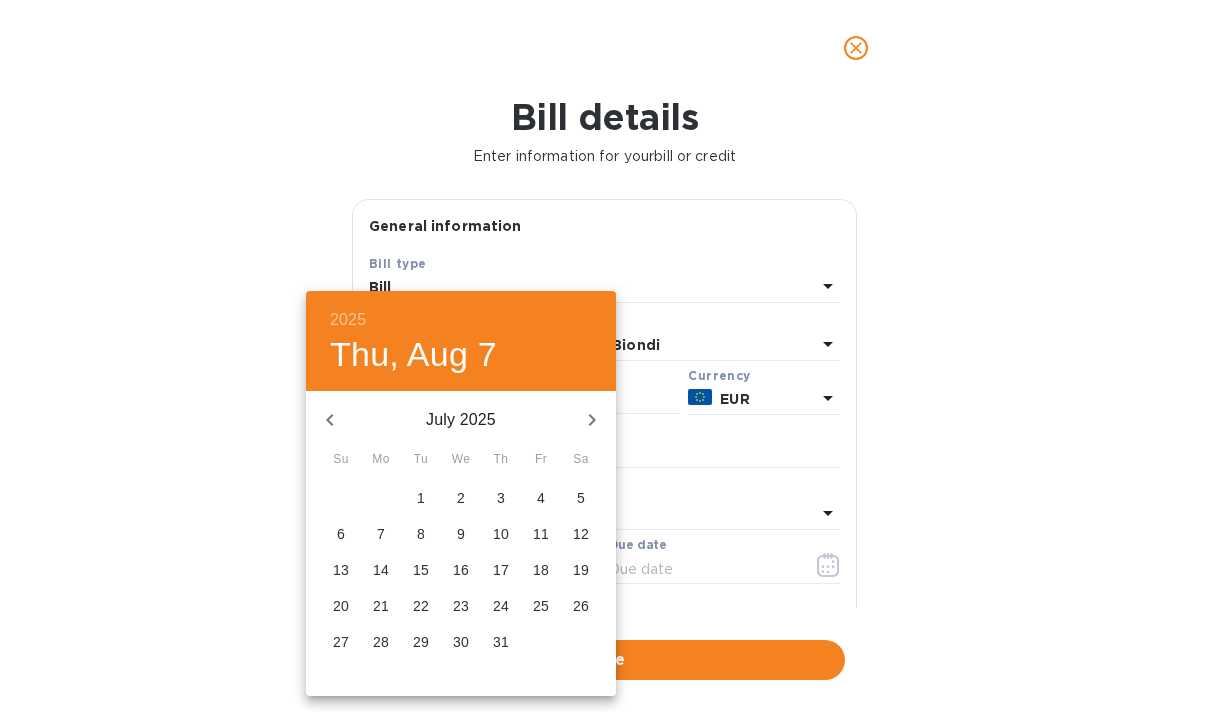 click 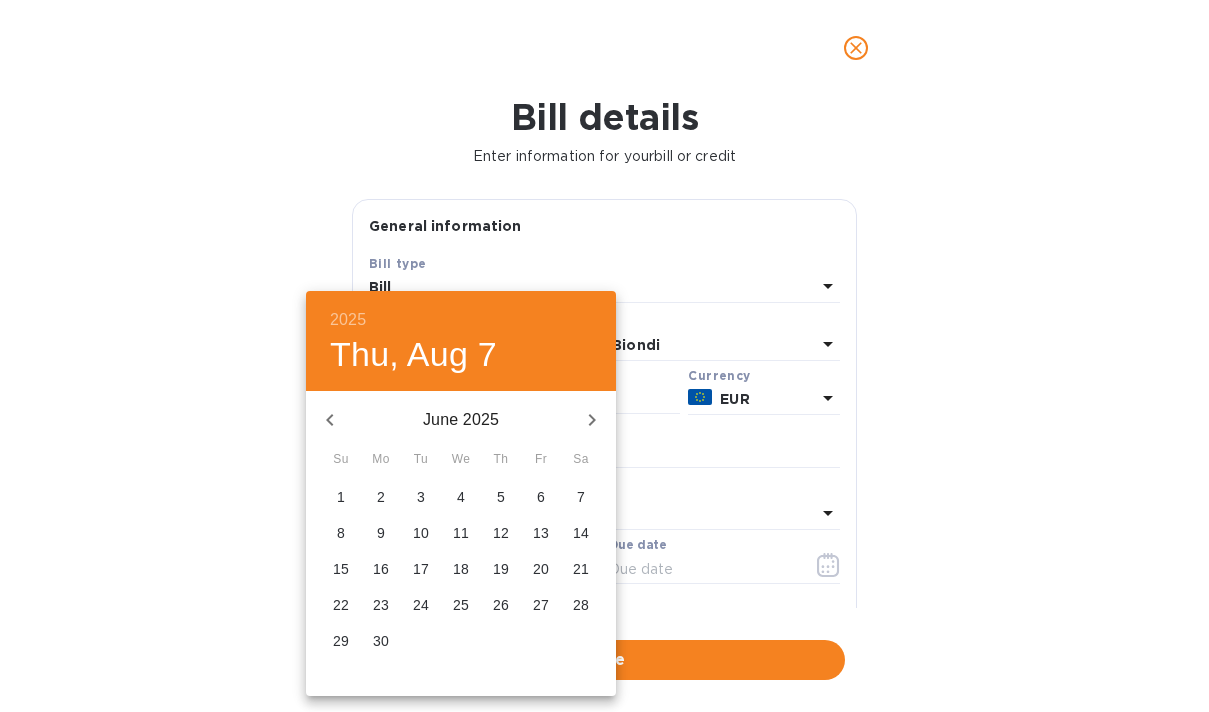 click 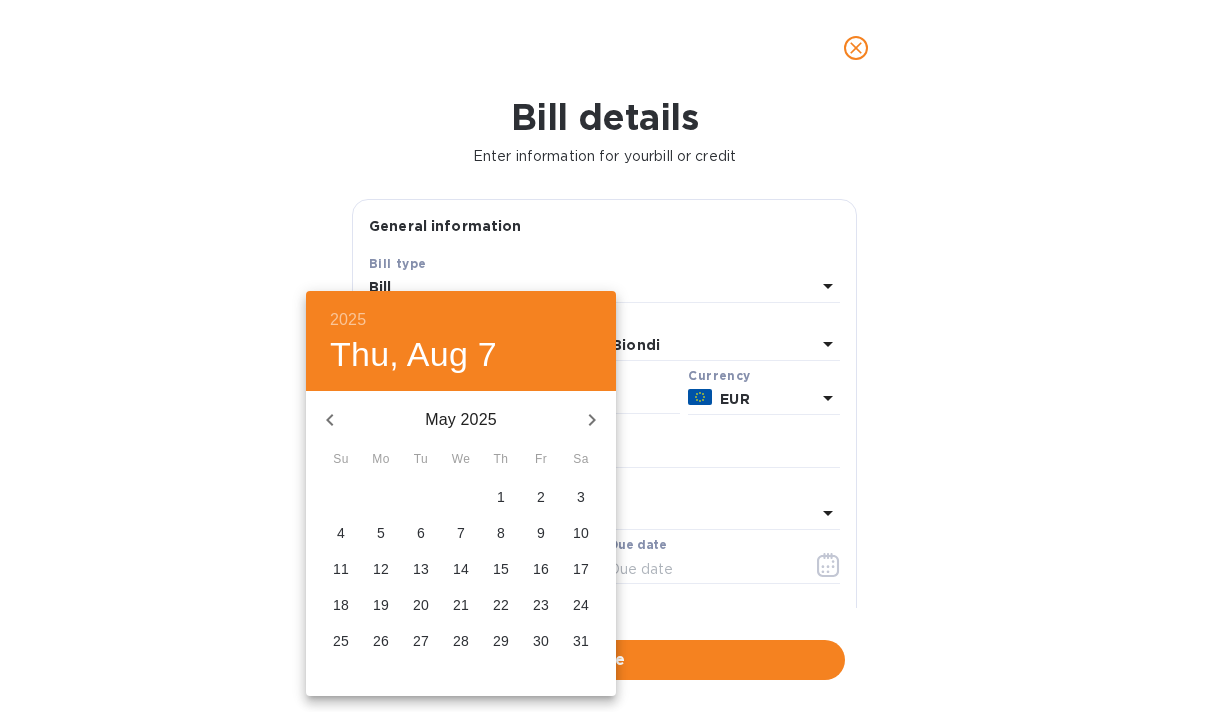 click on "21" at bounding box center [461, 605] 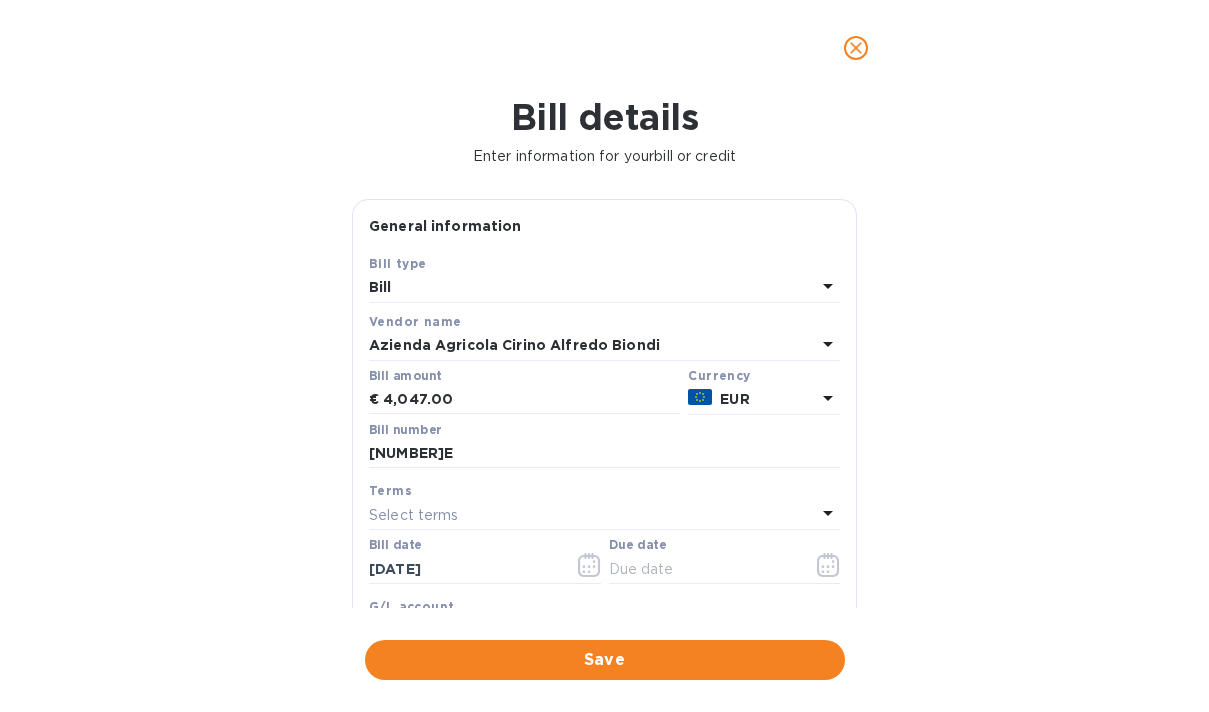 type on "[DATE]" 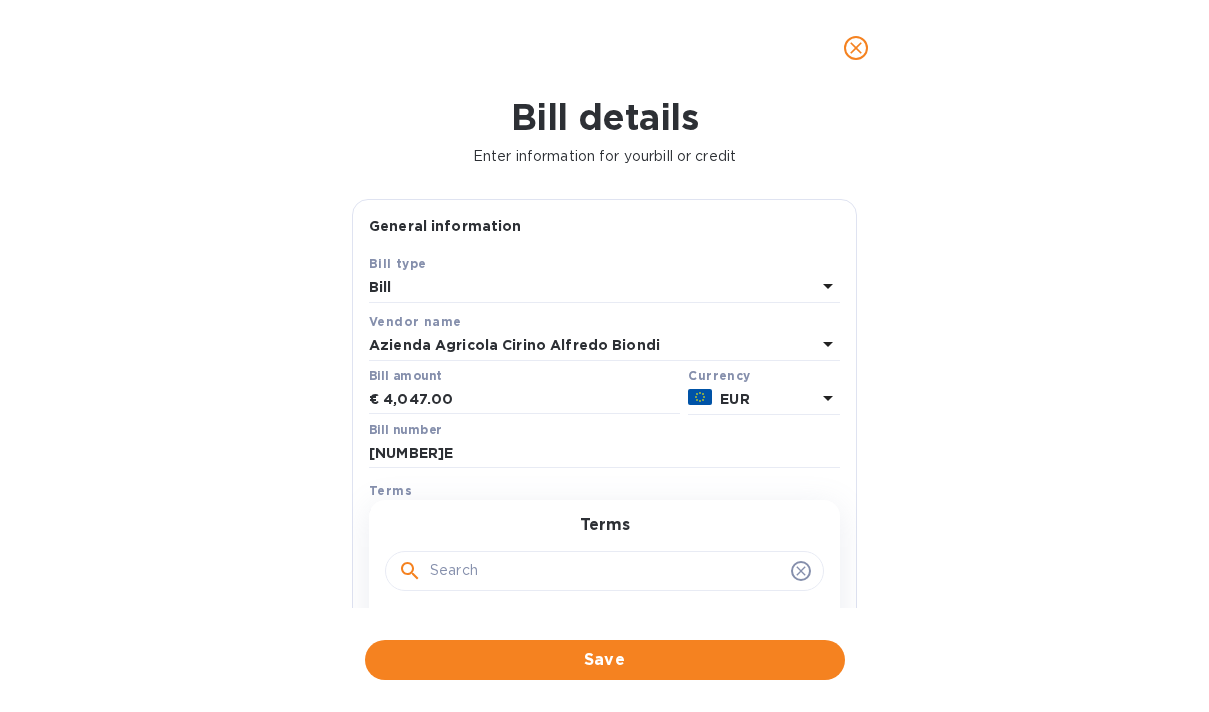 click at bounding box center [606, 571] 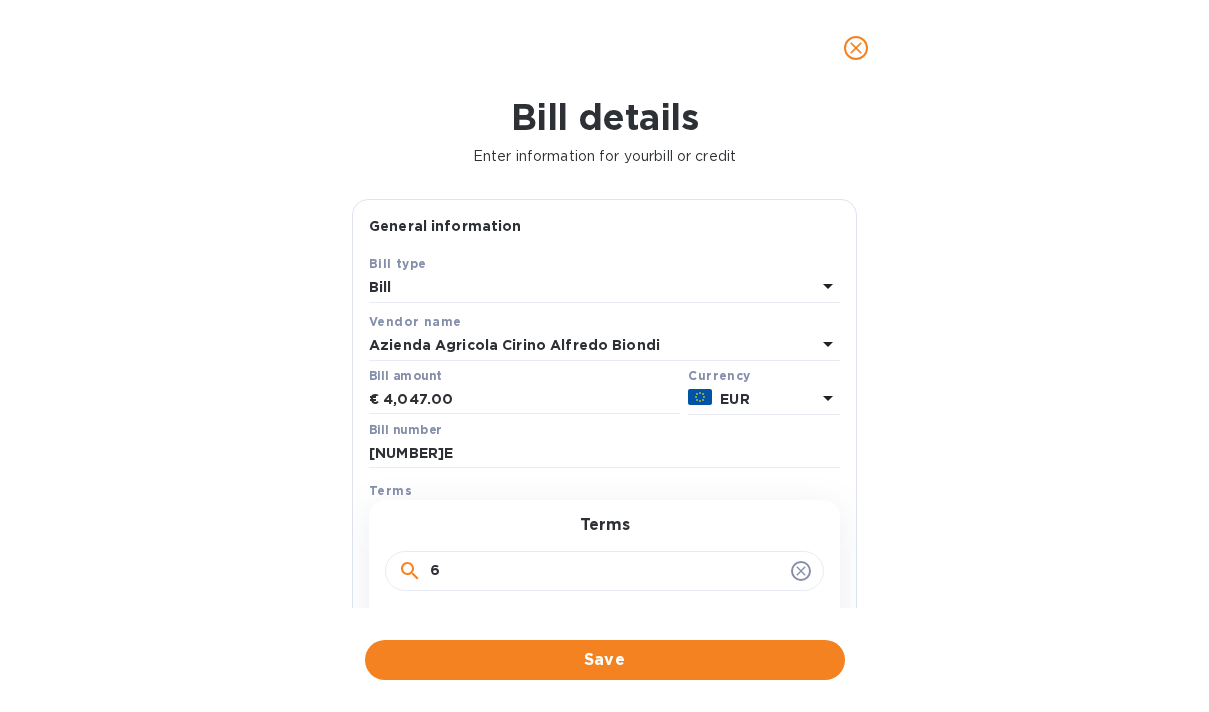 type on "60" 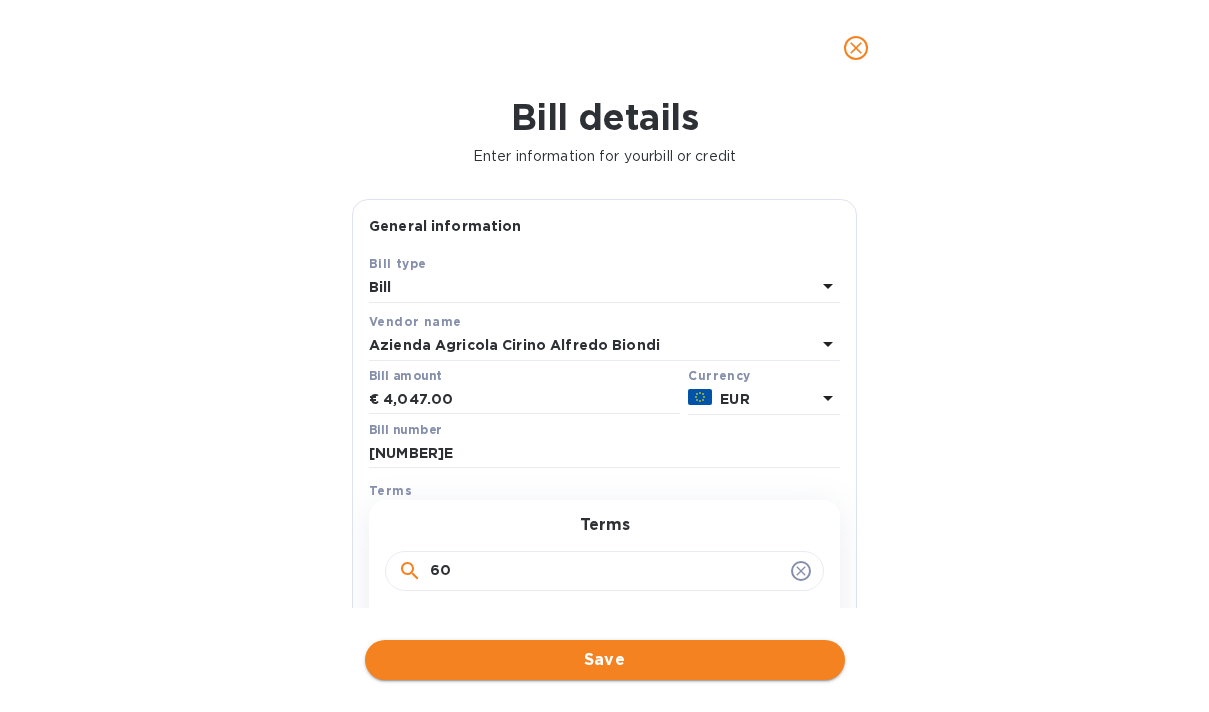 click on "Save" at bounding box center [605, 660] 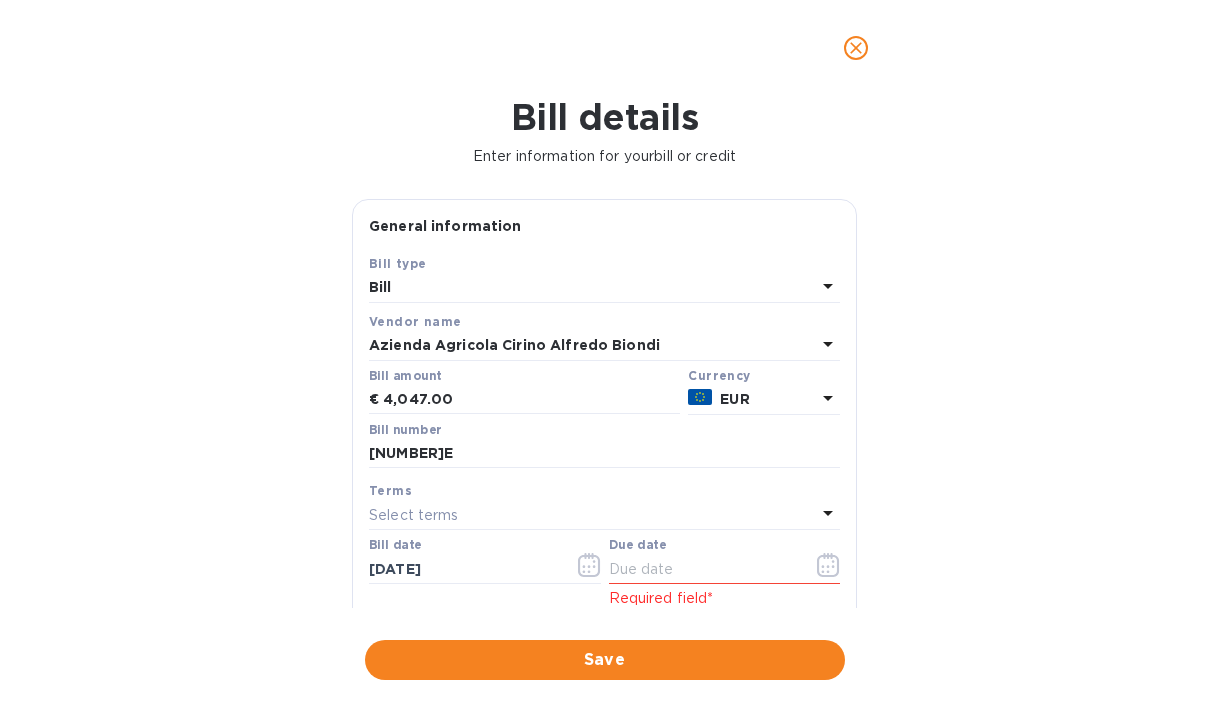 click 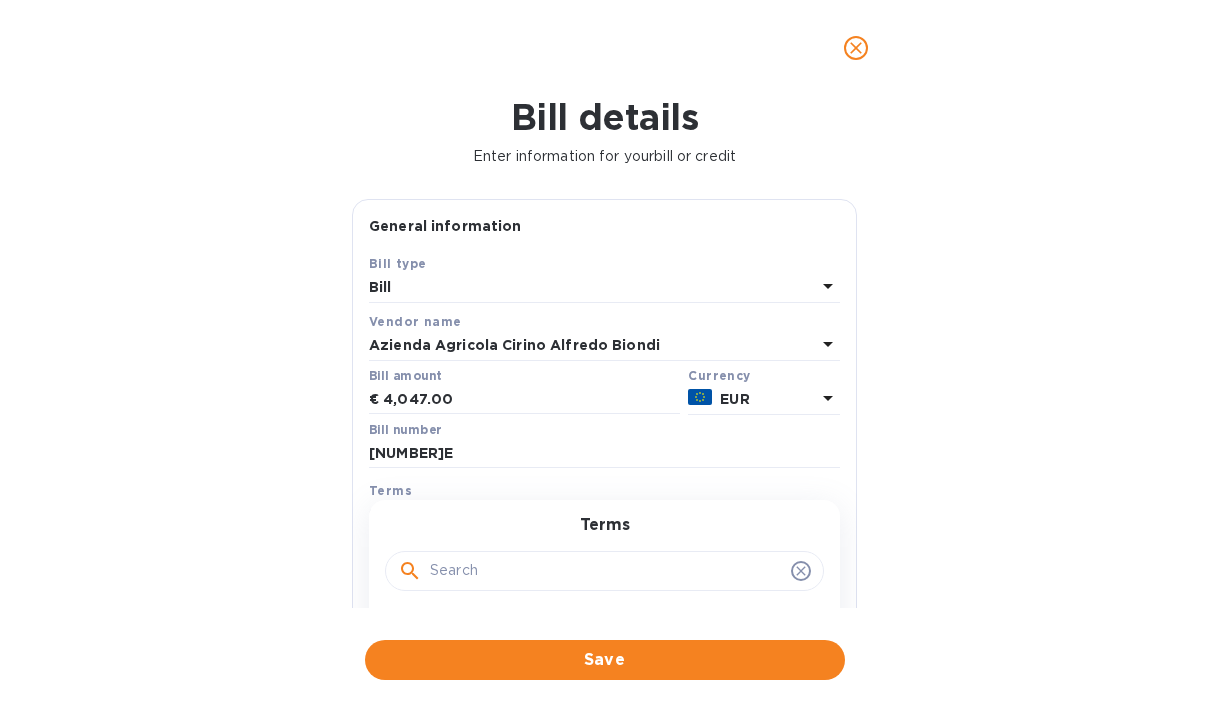 click at bounding box center [606, 571] 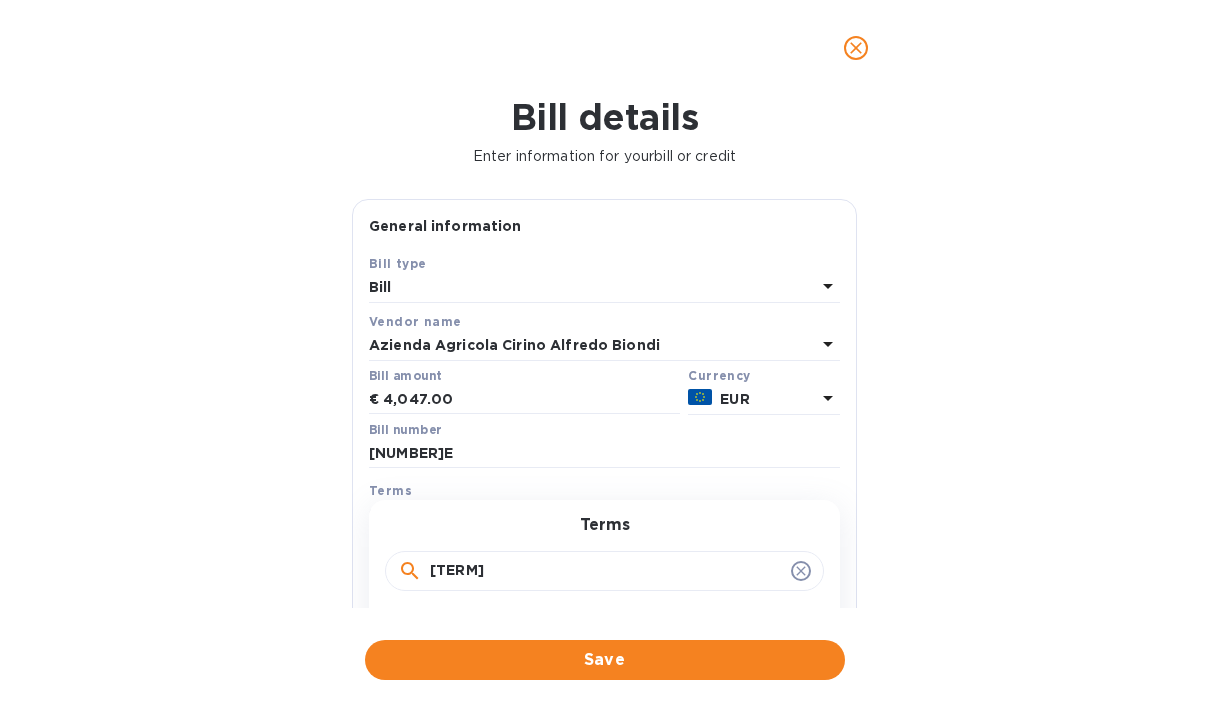 type on "60 days" 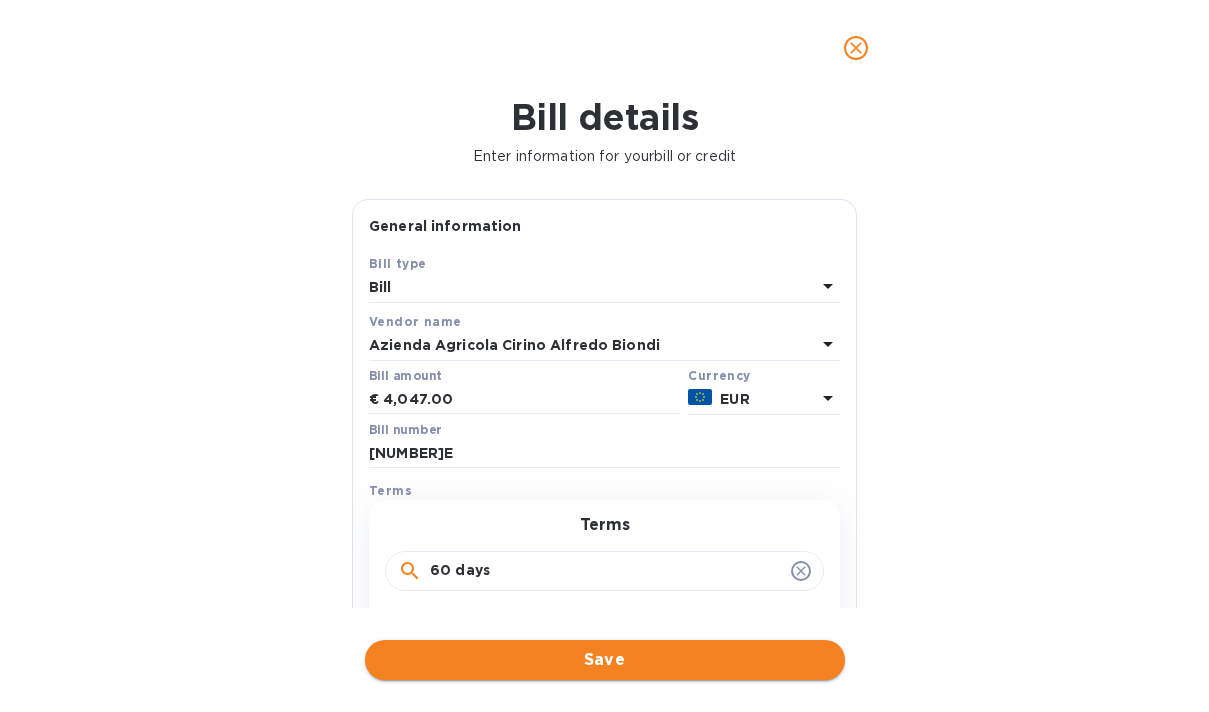 click on "Save" at bounding box center [605, 660] 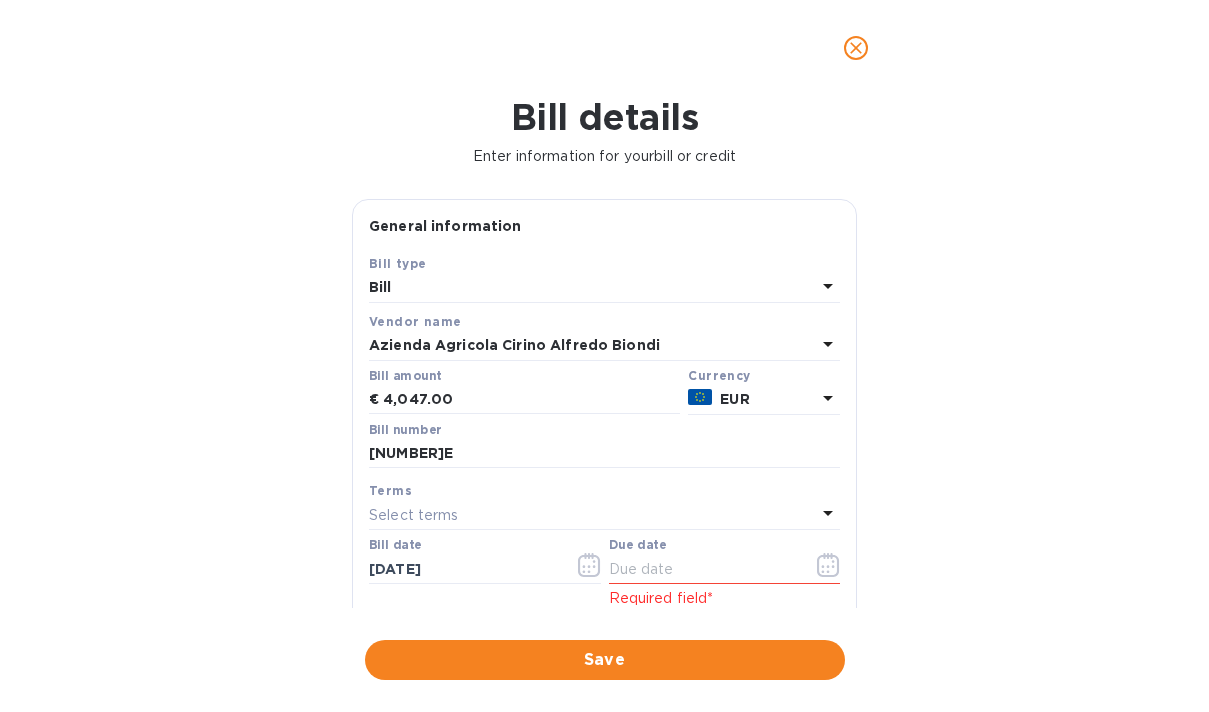 click 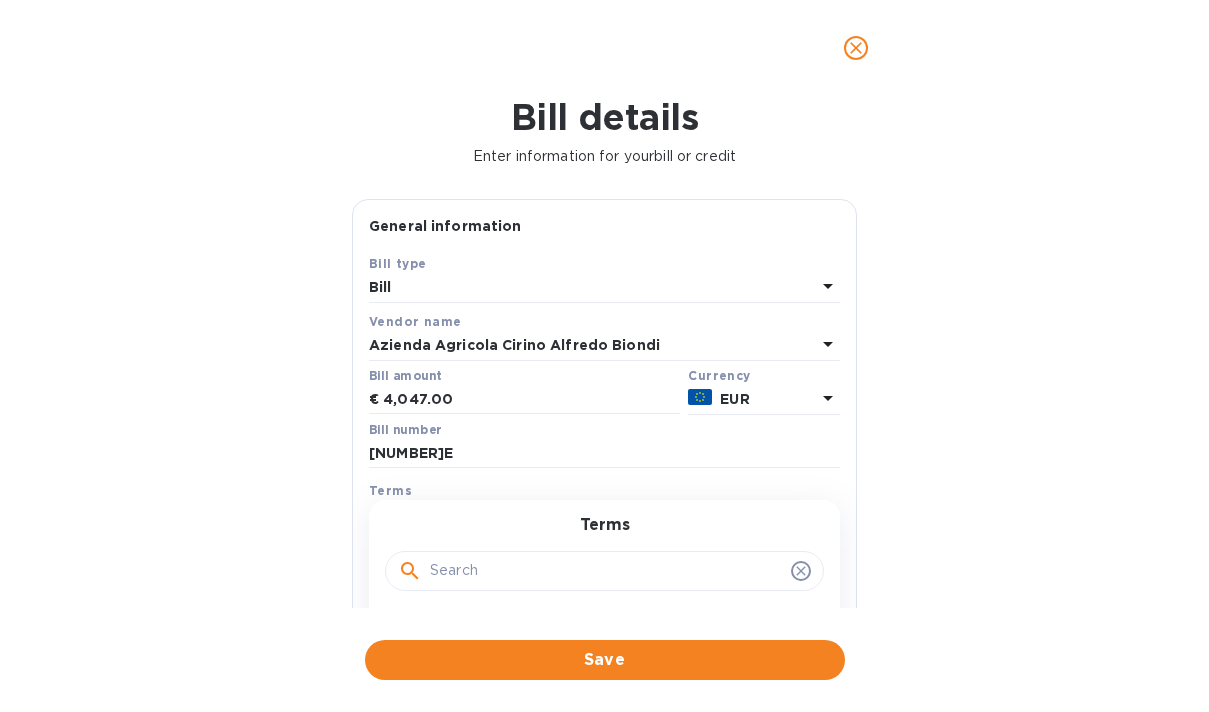 click on "Bill details Enter information for your  bill or credit General information Save Bill type Bill Vendor name Azienda Agricola Cirino Alfredo Biondi Bill amount € 4,047.00 Currency EUR Bill number 8E   Terms Select terms Terms NET 30 NET 60 1/10 NET 60 2/10 NET 60 Pre payment 90 days 120 days Create new Bill date 05/21/2025   Due date Required field* G/L account Select G/L account Notes (optional)   Bill  image Choose  a bill  and   drag it here Save" at bounding box center (604, 404) 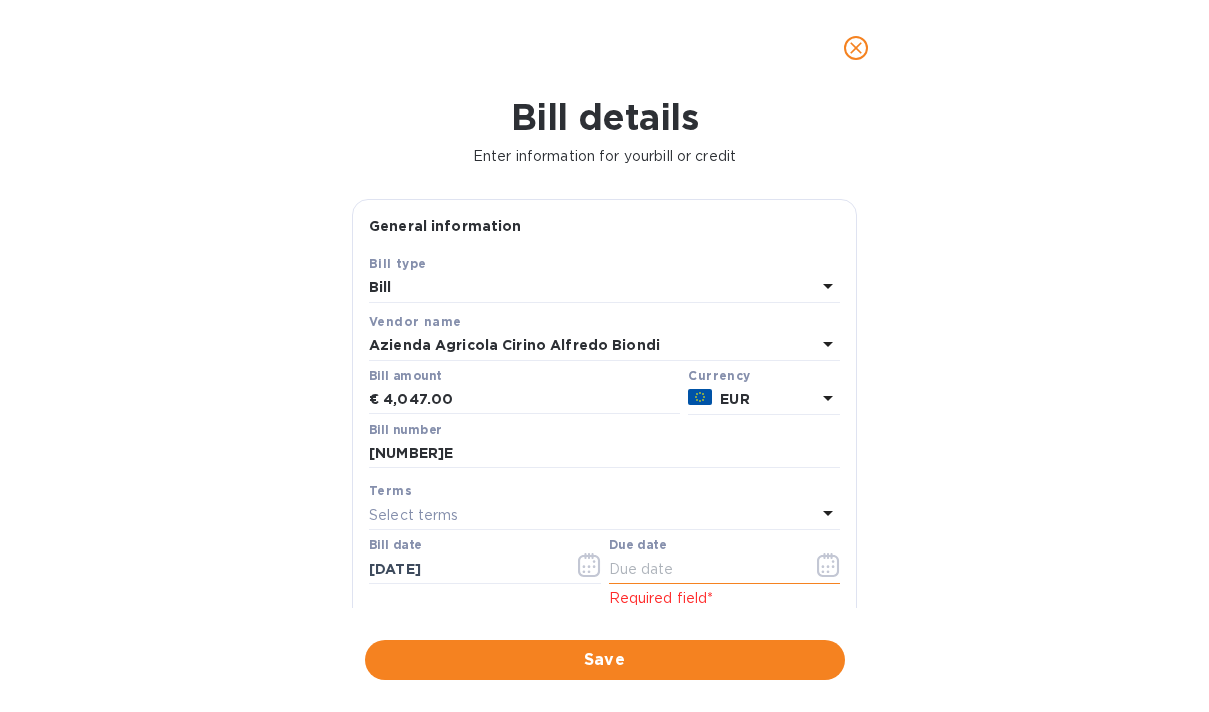 click 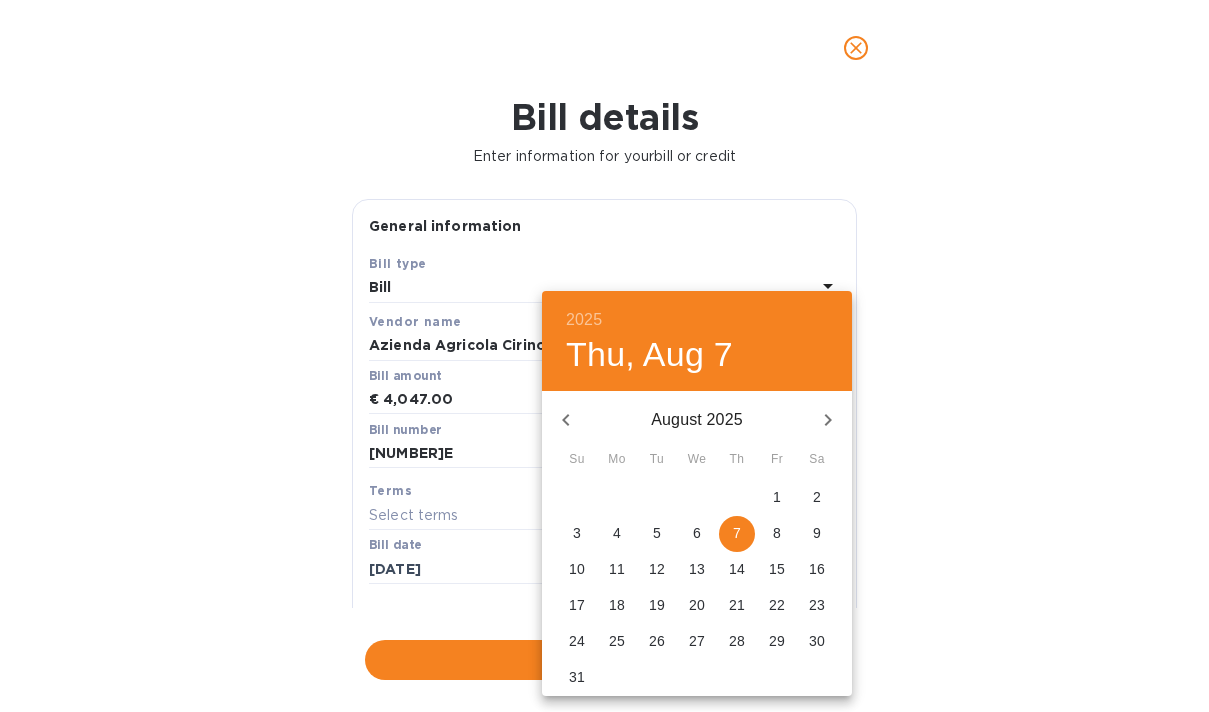 click 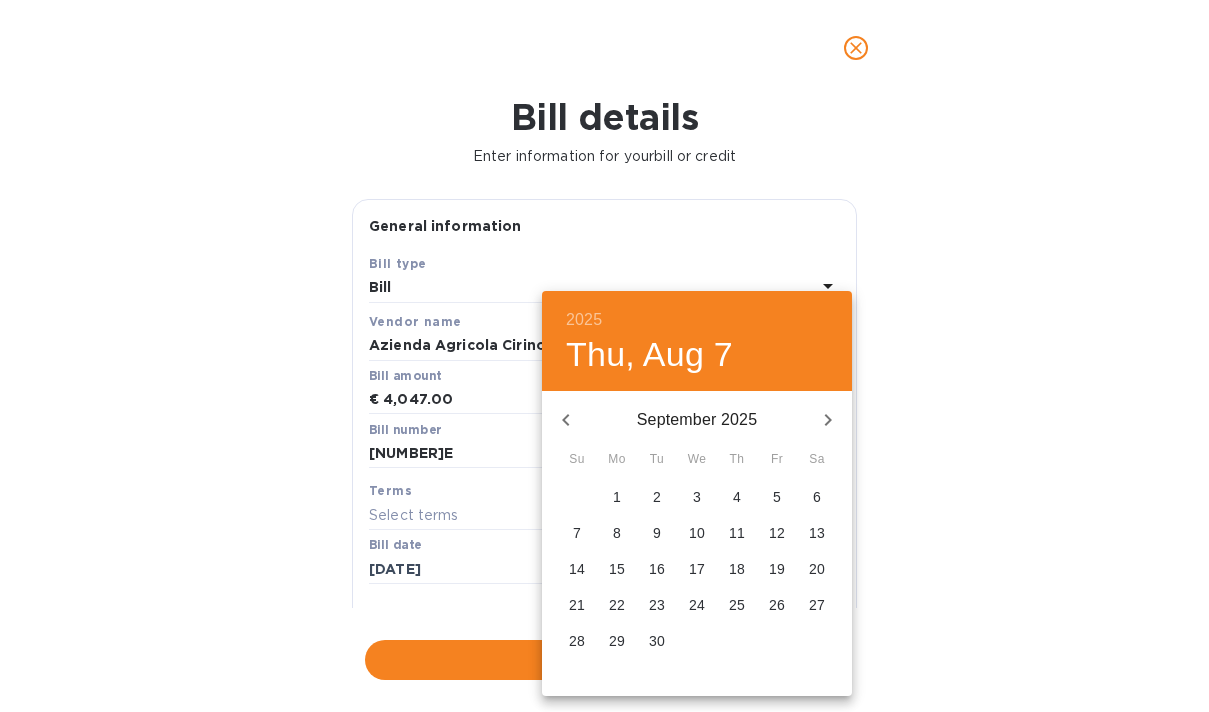 click 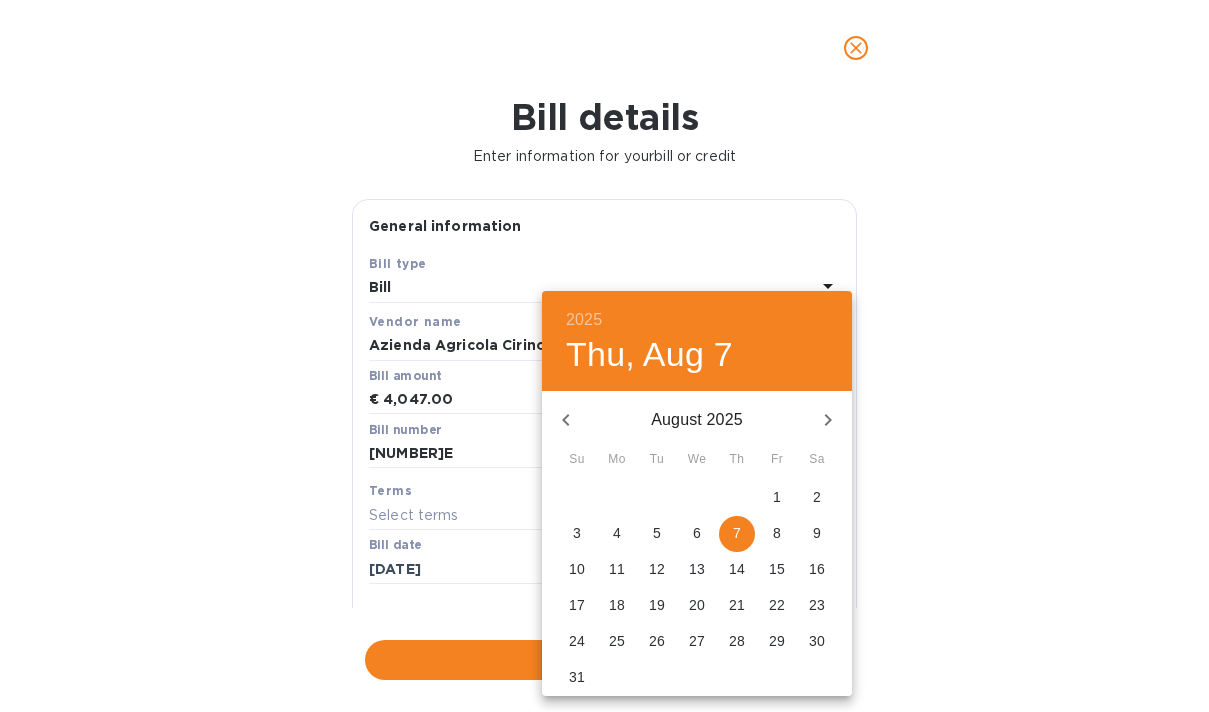 click 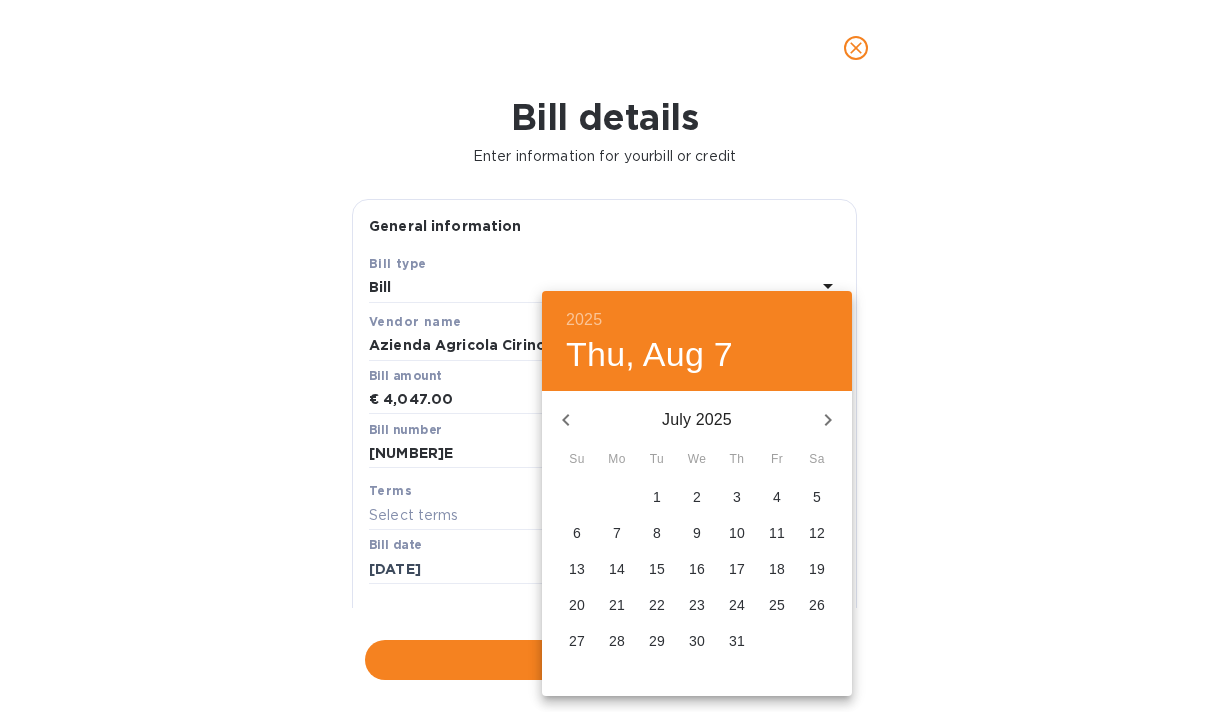 click on "21" at bounding box center (617, 605) 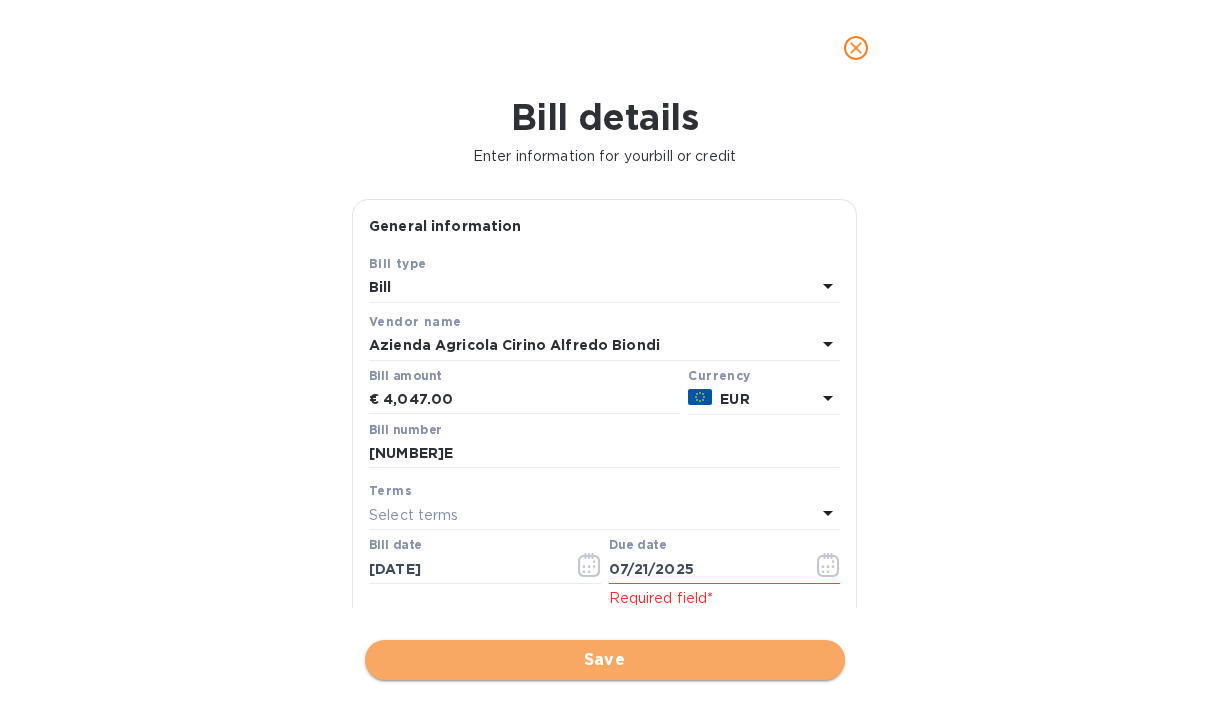 click on "Save" at bounding box center (605, 660) 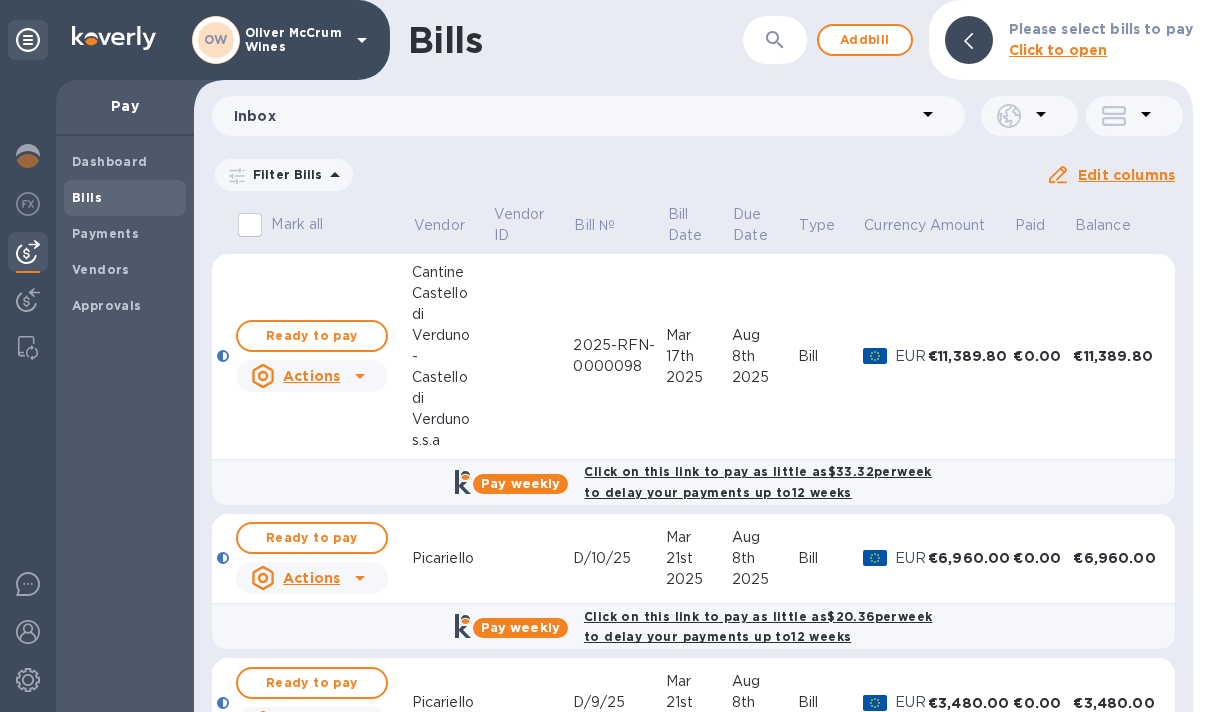 click on "Bills" at bounding box center [87, 198] 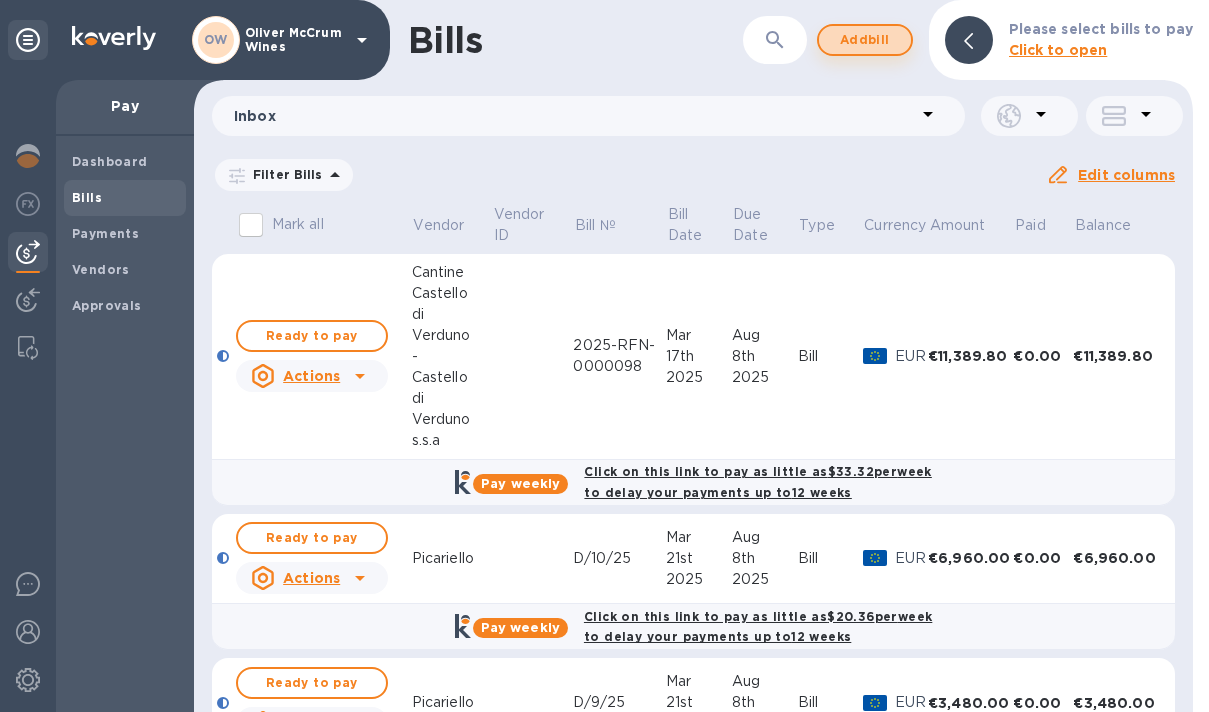 click on "Add   bill" at bounding box center (865, 40) 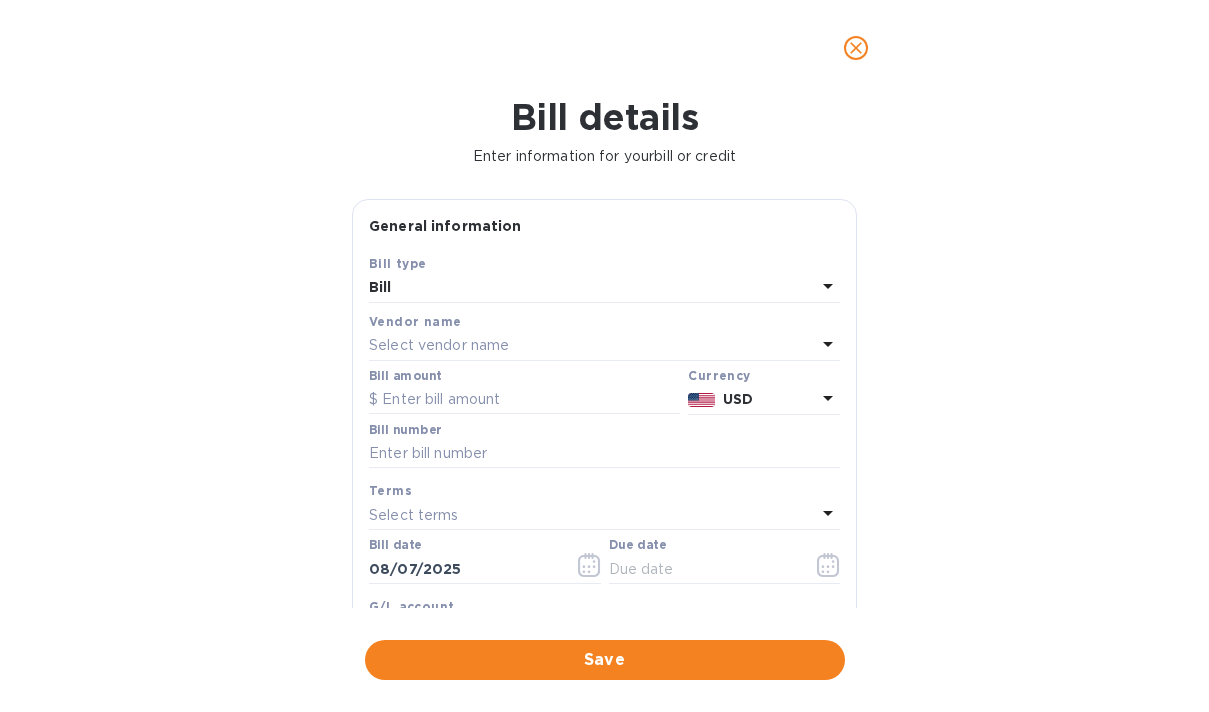 click on "Select vendor name" at bounding box center (439, 345) 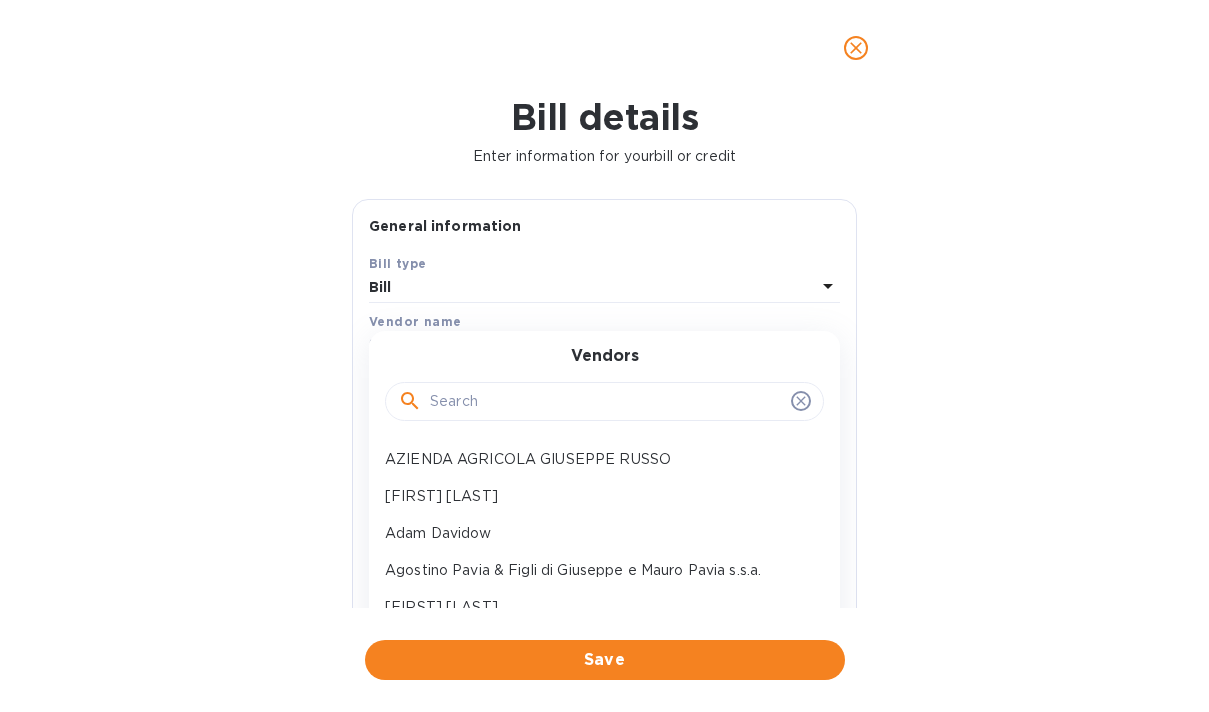click at bounding box center (606, 402) 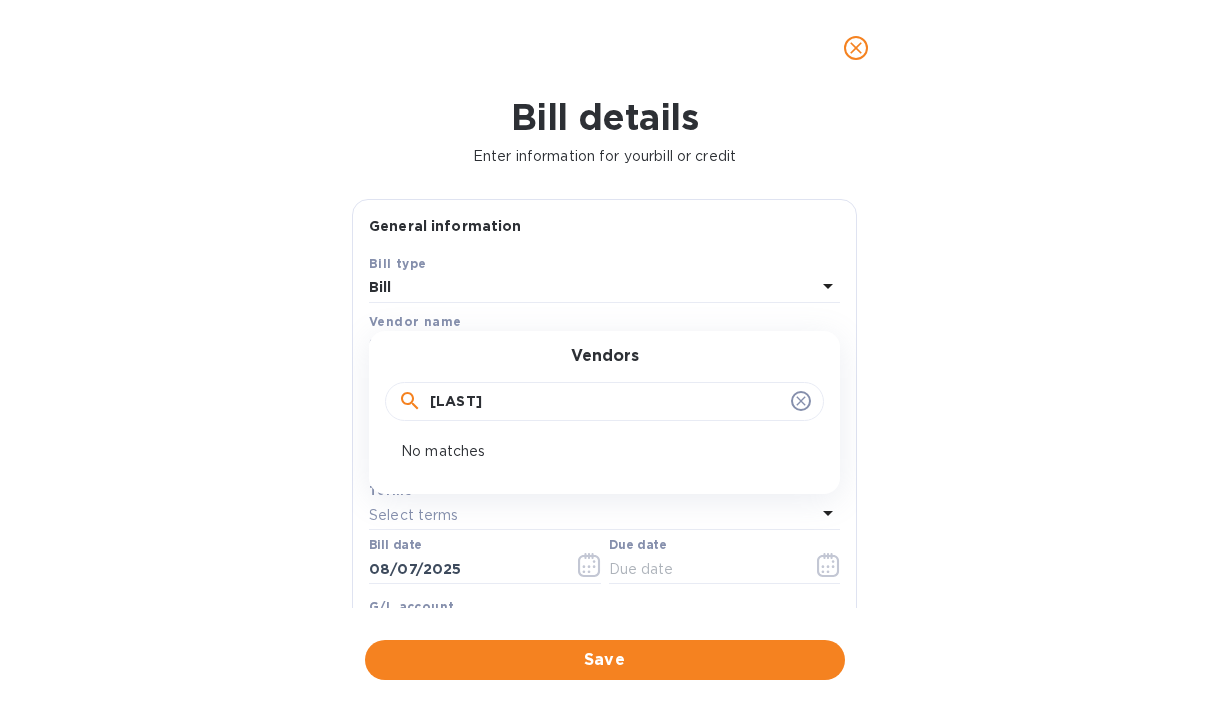 type on "[LAST]" 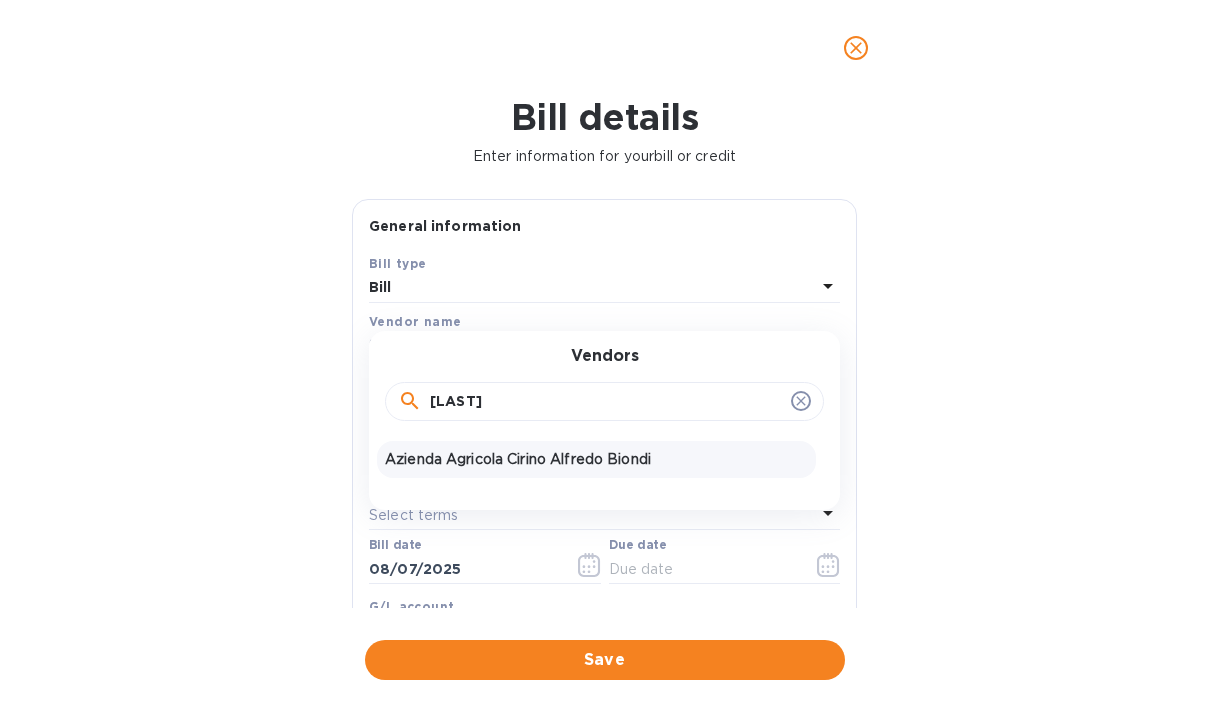 click on "Azienda Agricola Cirino Alfredo Biondi" at bounding box center [596, 459] 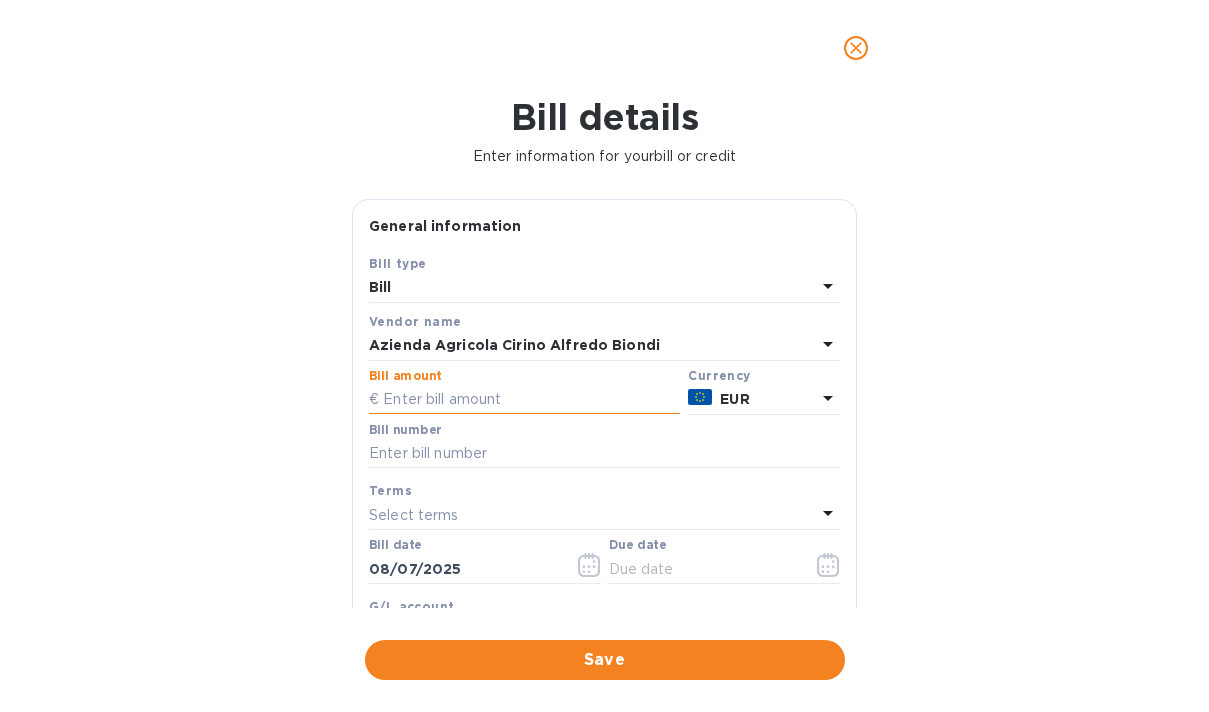 click at bounding box center (524, 400) 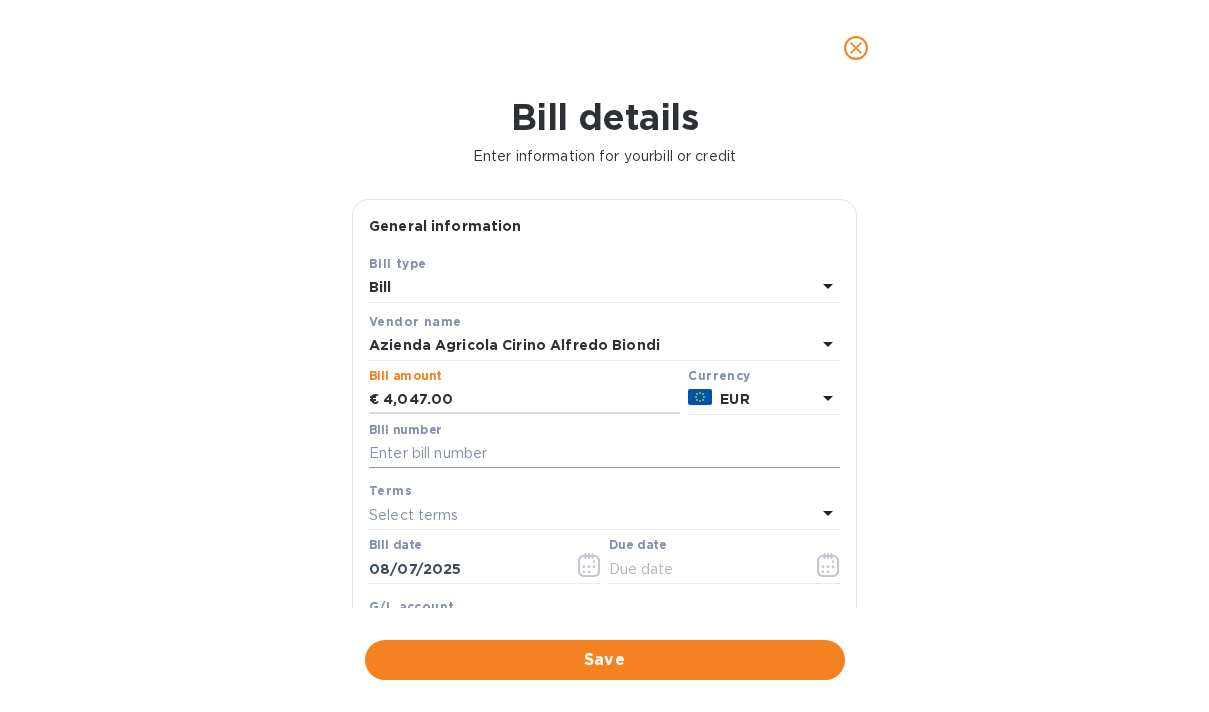type on "4,047.00" 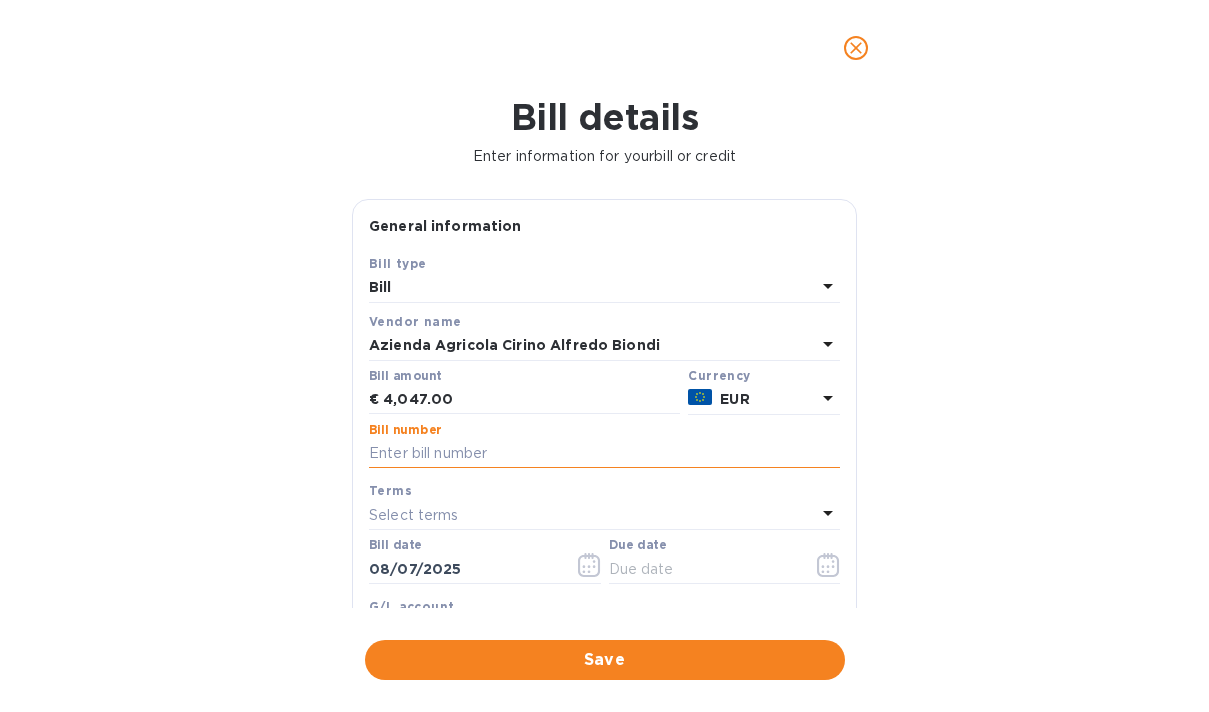 click at bounding box center [604, 454] 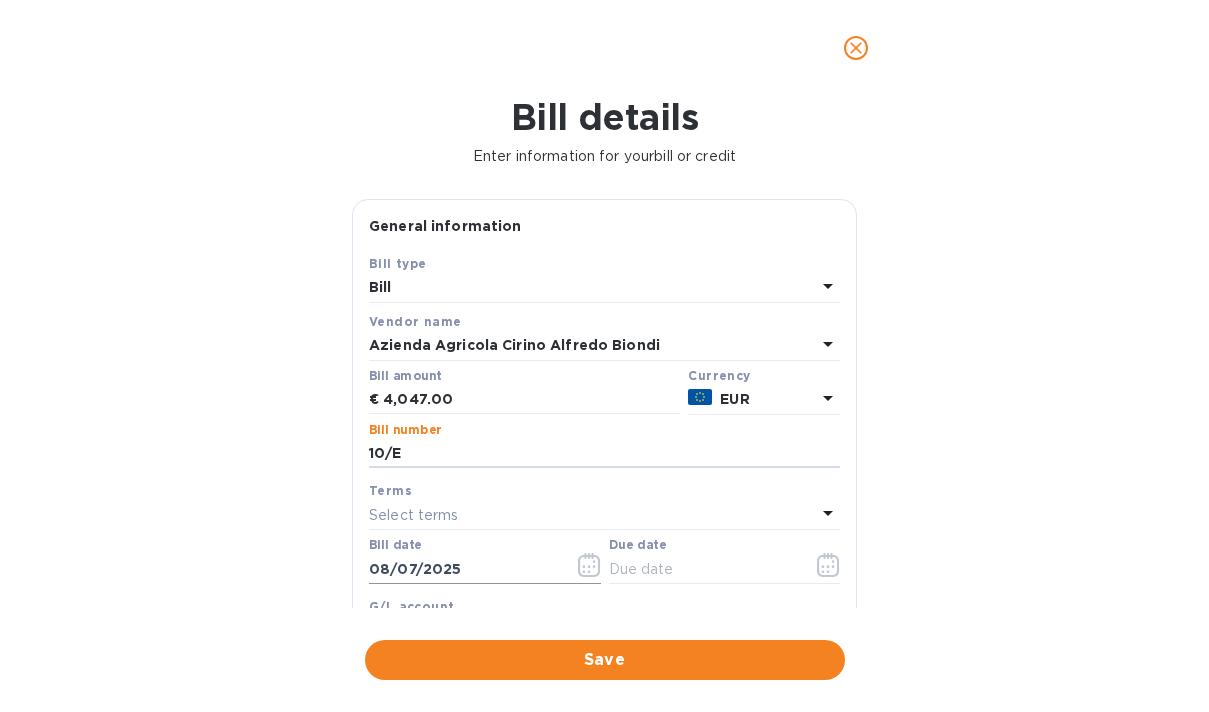 type on "10/E" 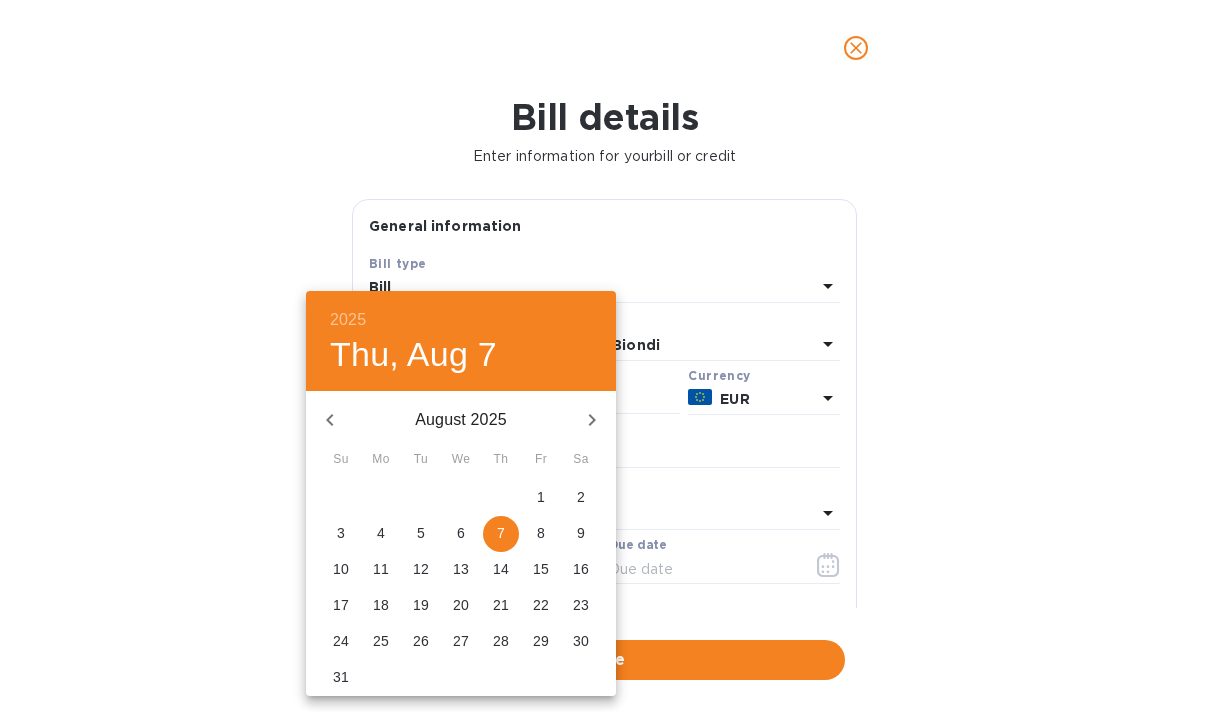 click 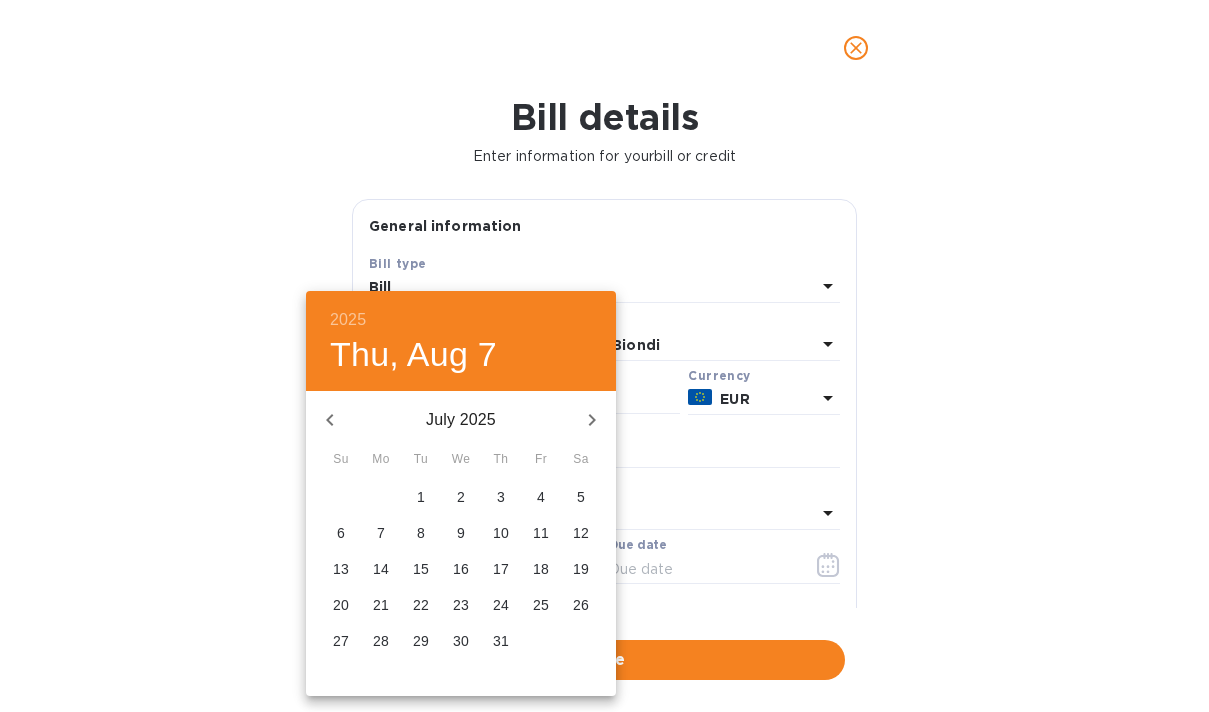 click 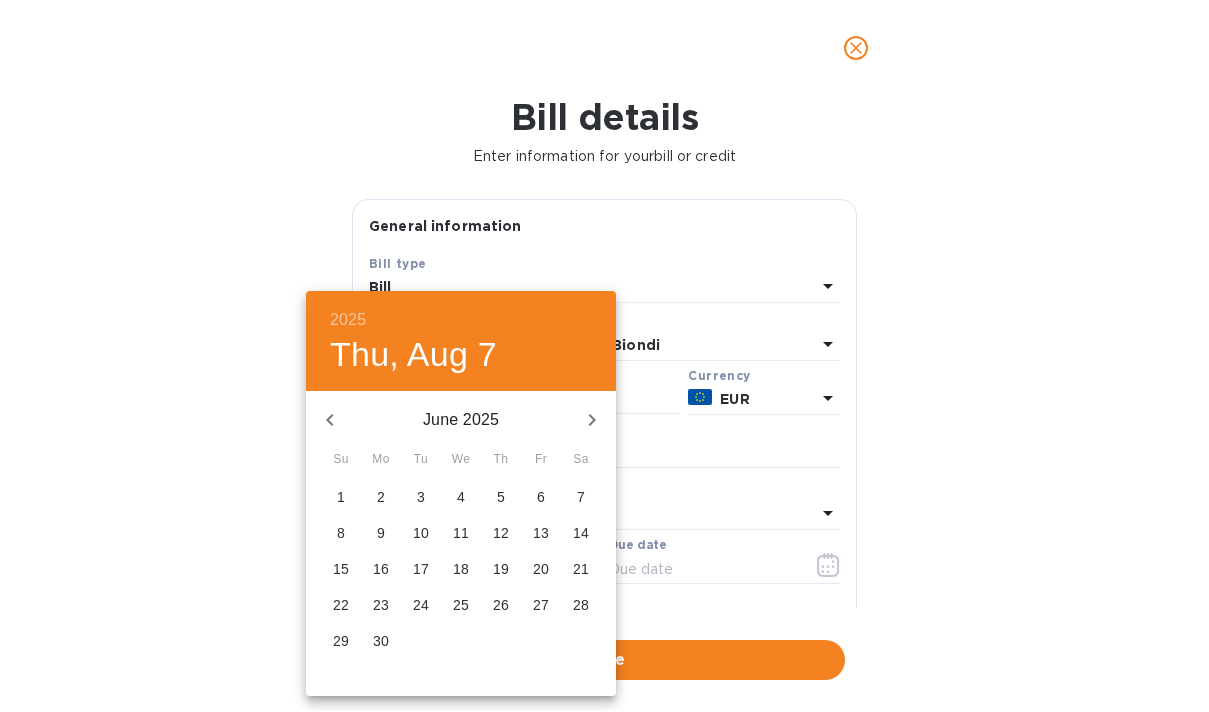 click 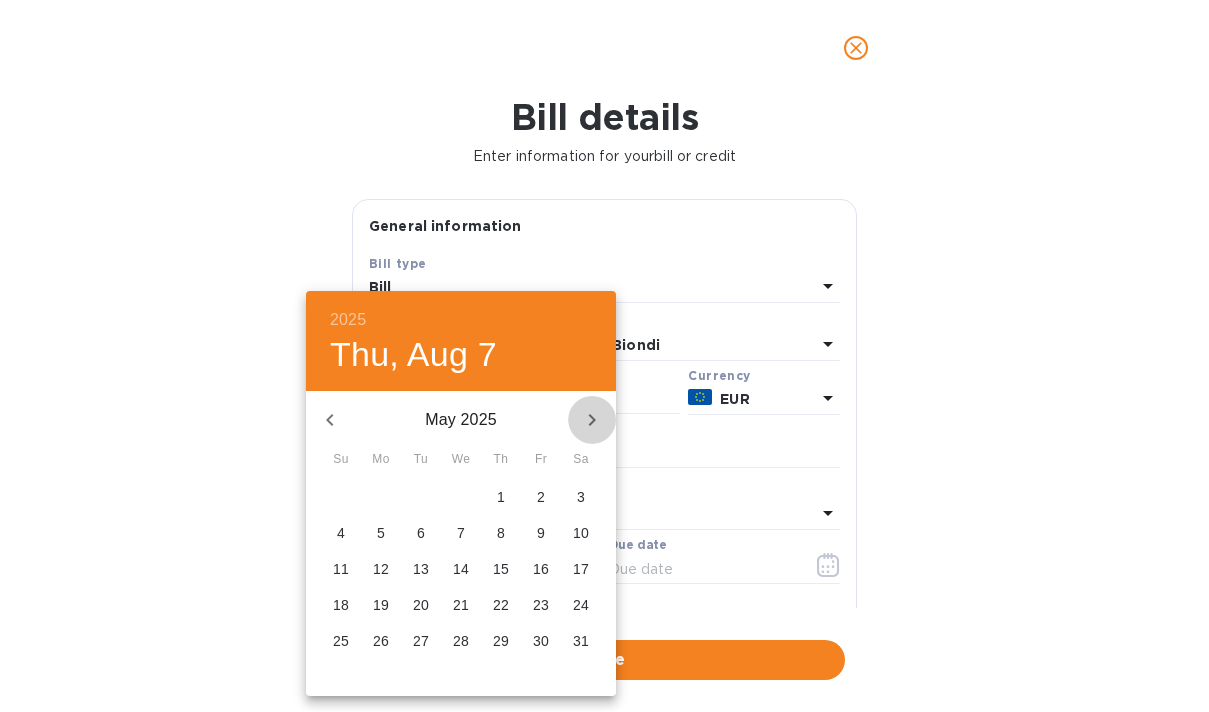 click 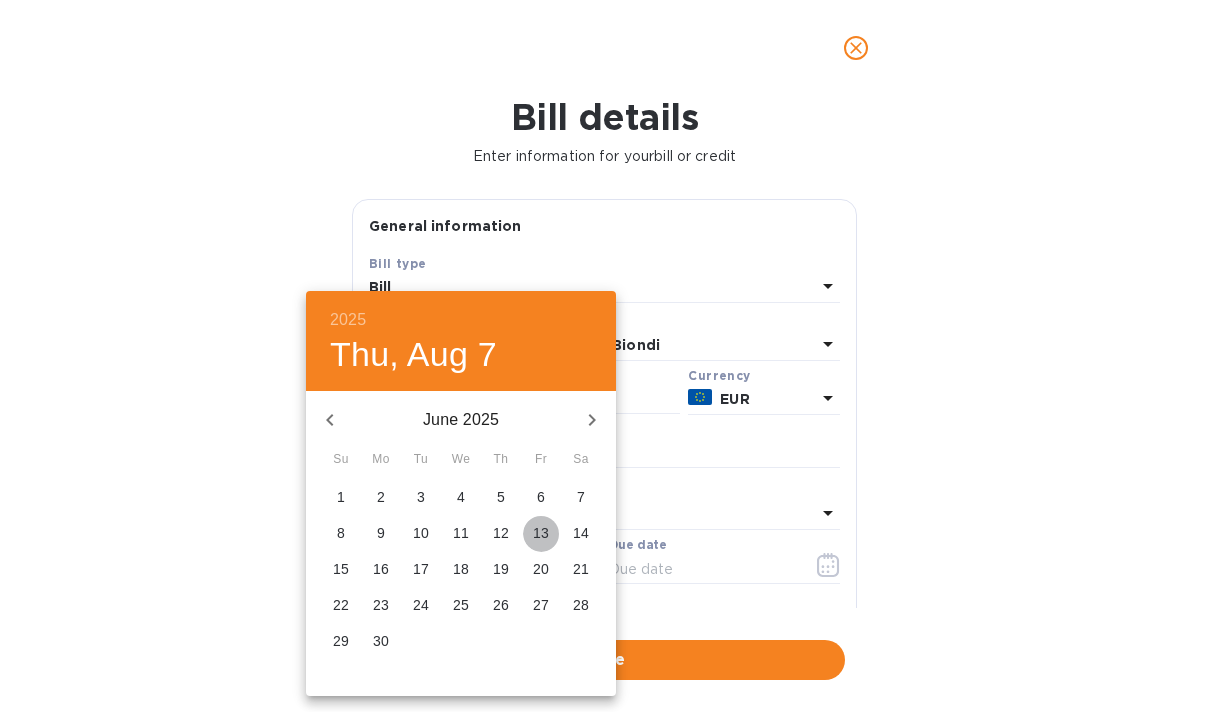 click on "13" at bounding box center [541, 533] 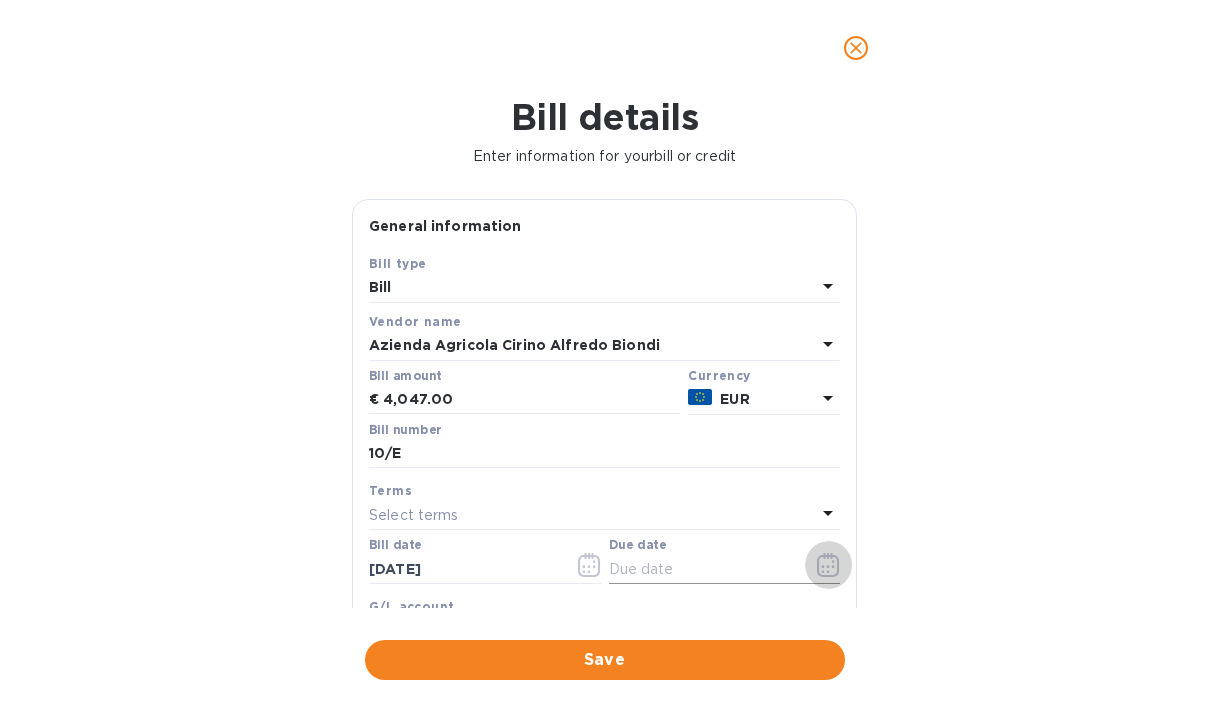 click 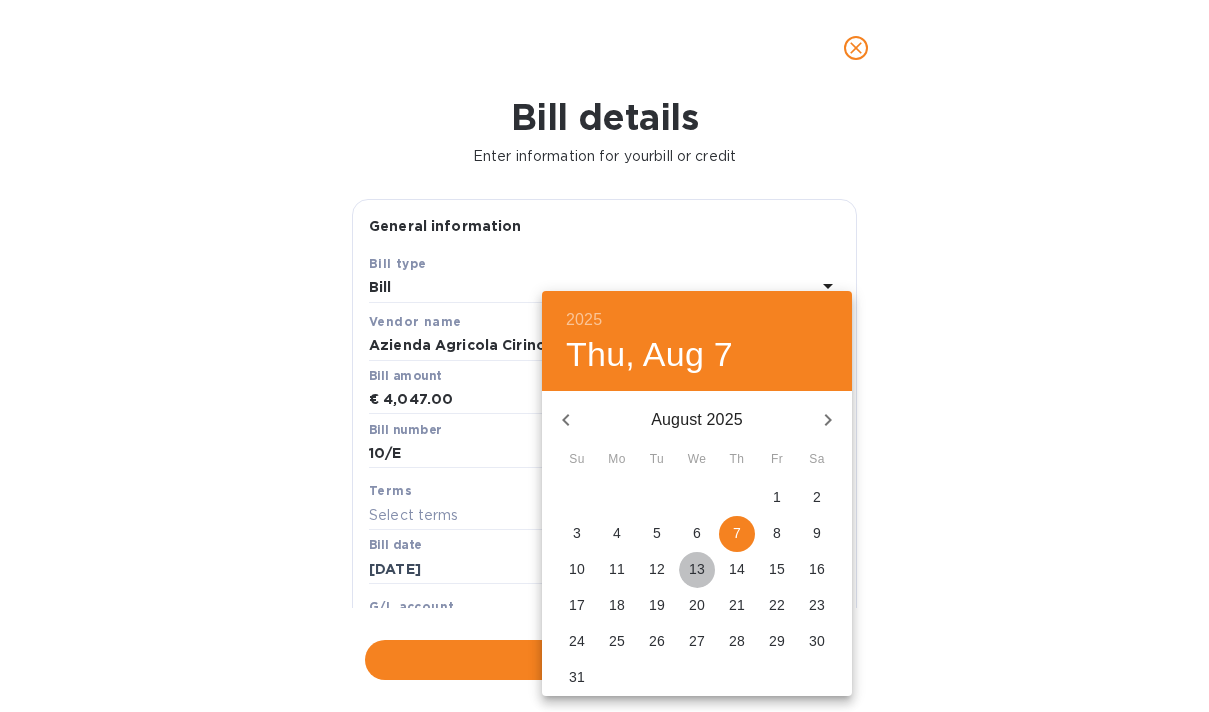 click on "13" at bounding box center [697, 569] 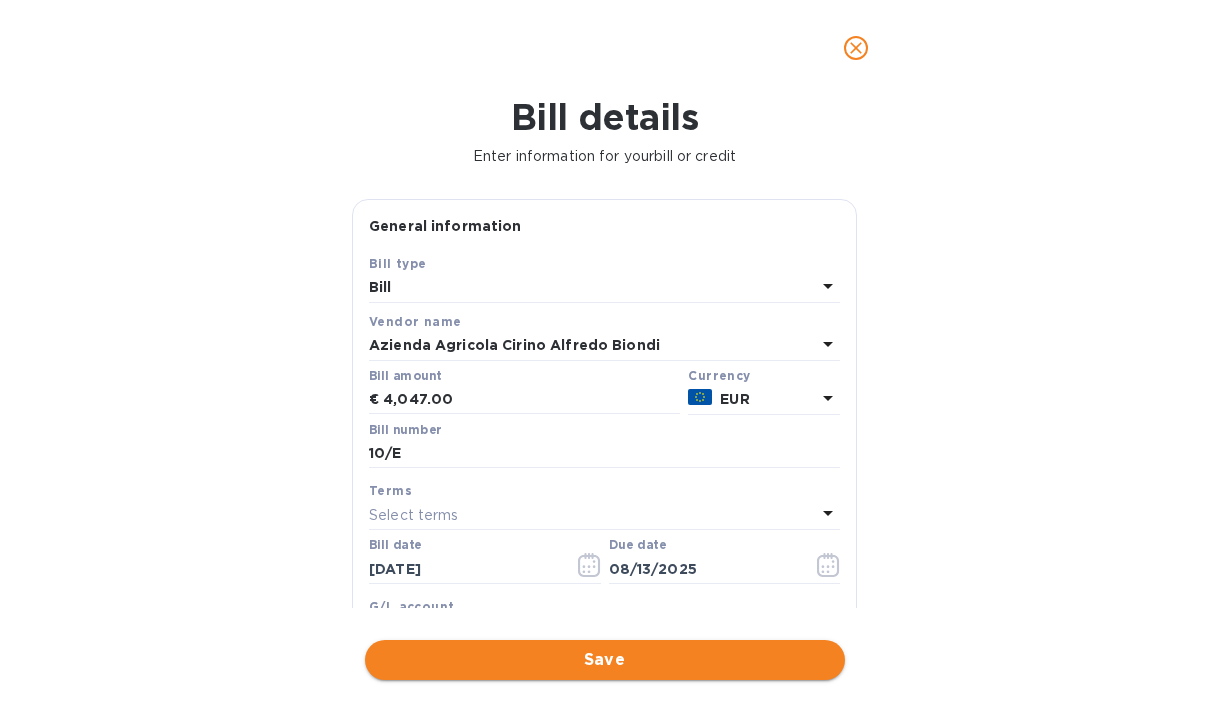 click on "Save" at bounding box center (605, 660) 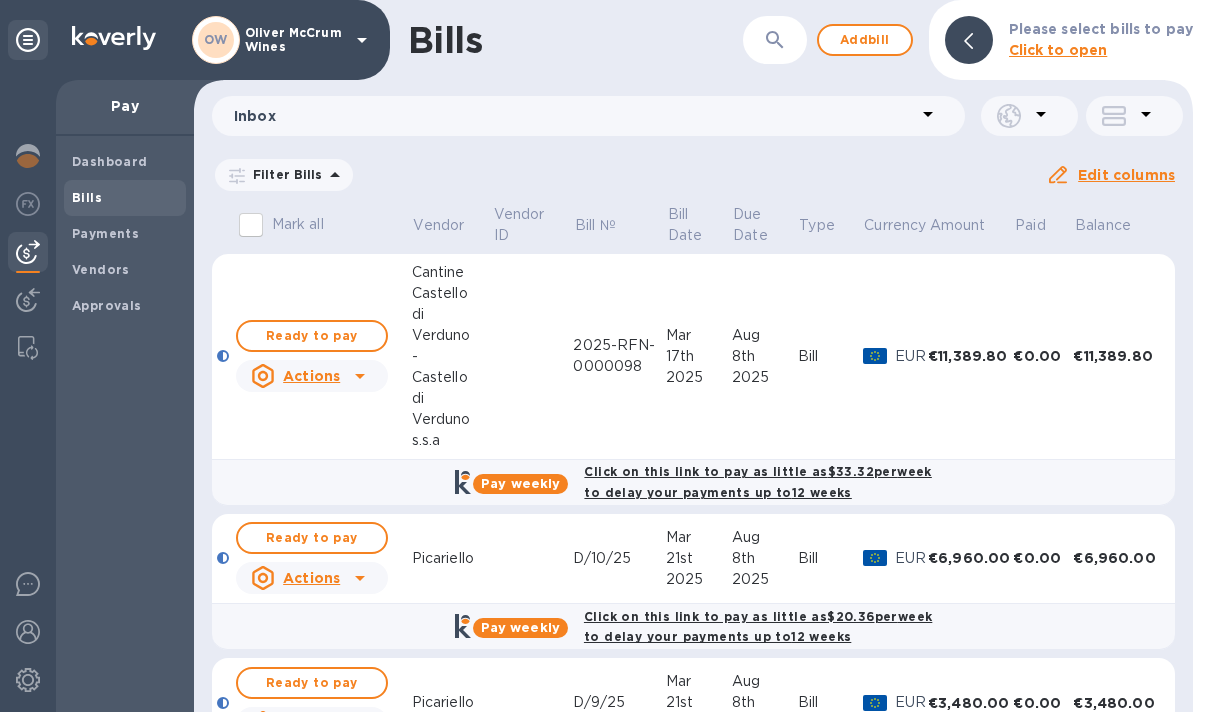 click on "Inbox" at bounding box center (575, 116) 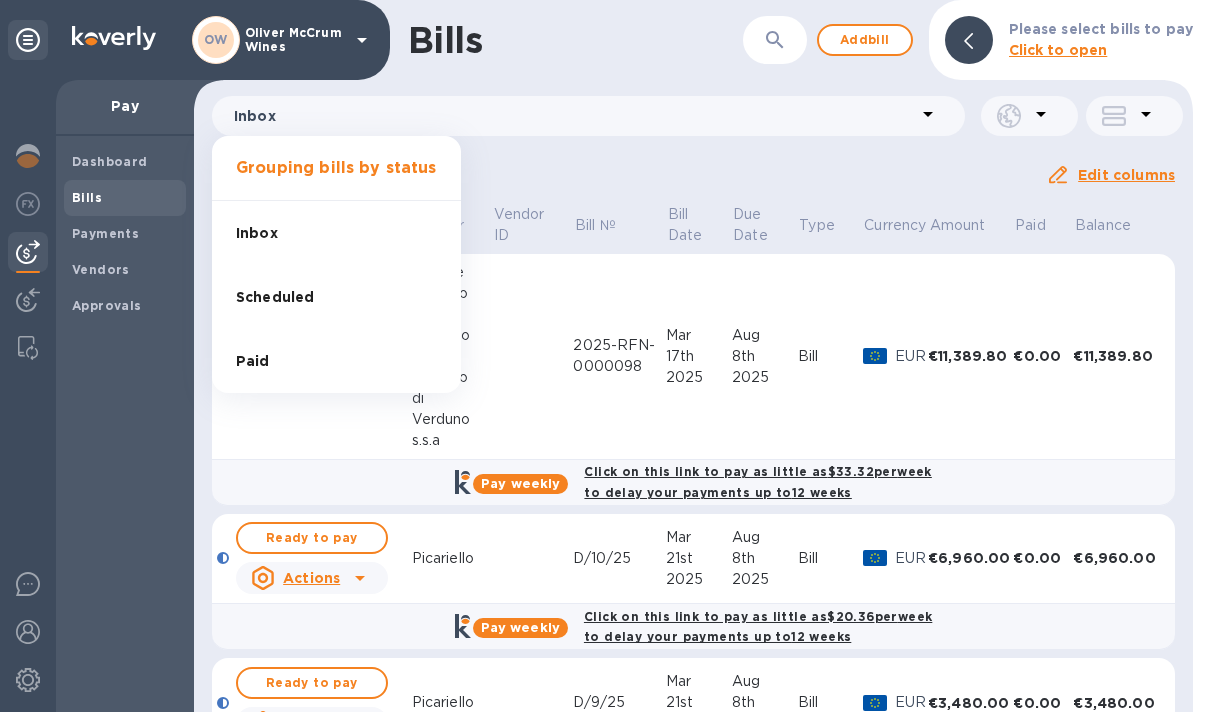 click at bounding box center (604, 356) 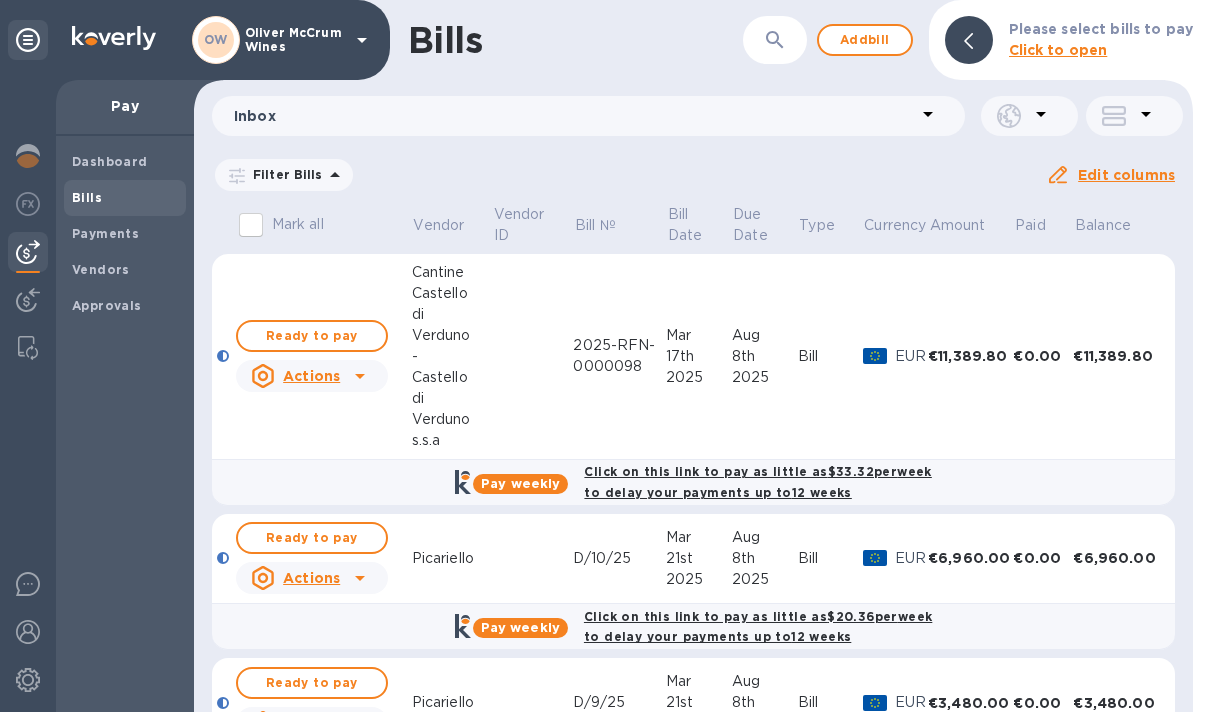 click 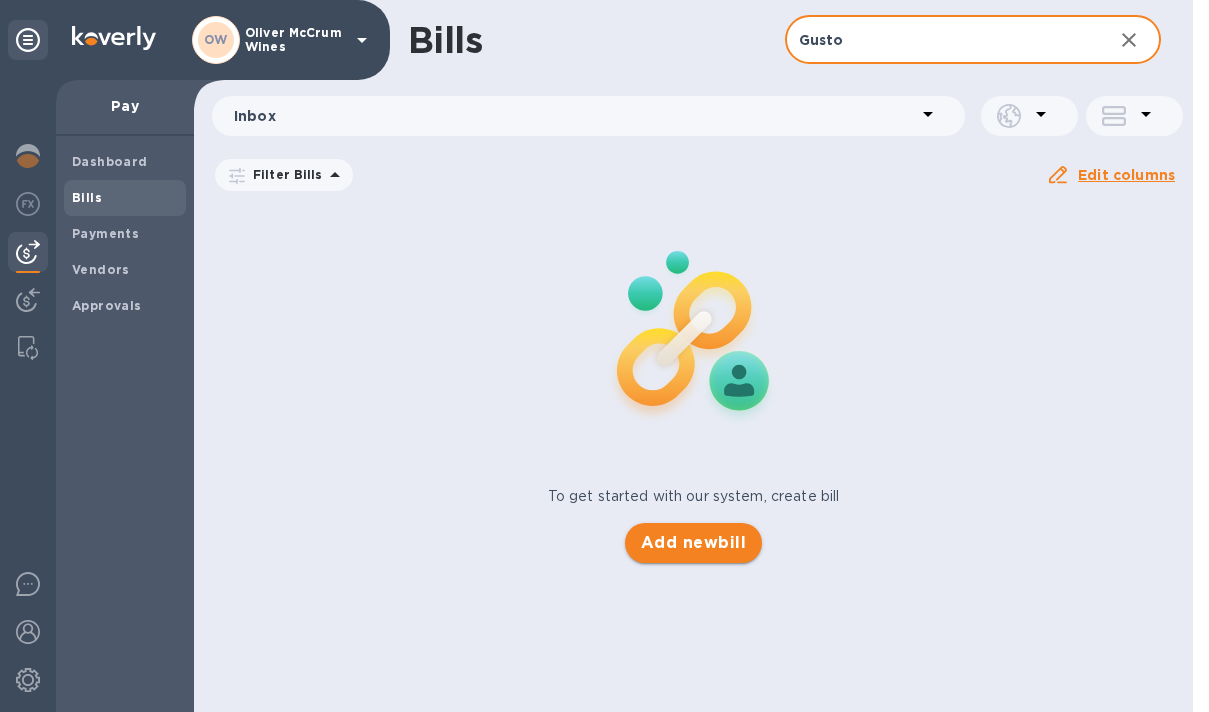 type on "Gusto" 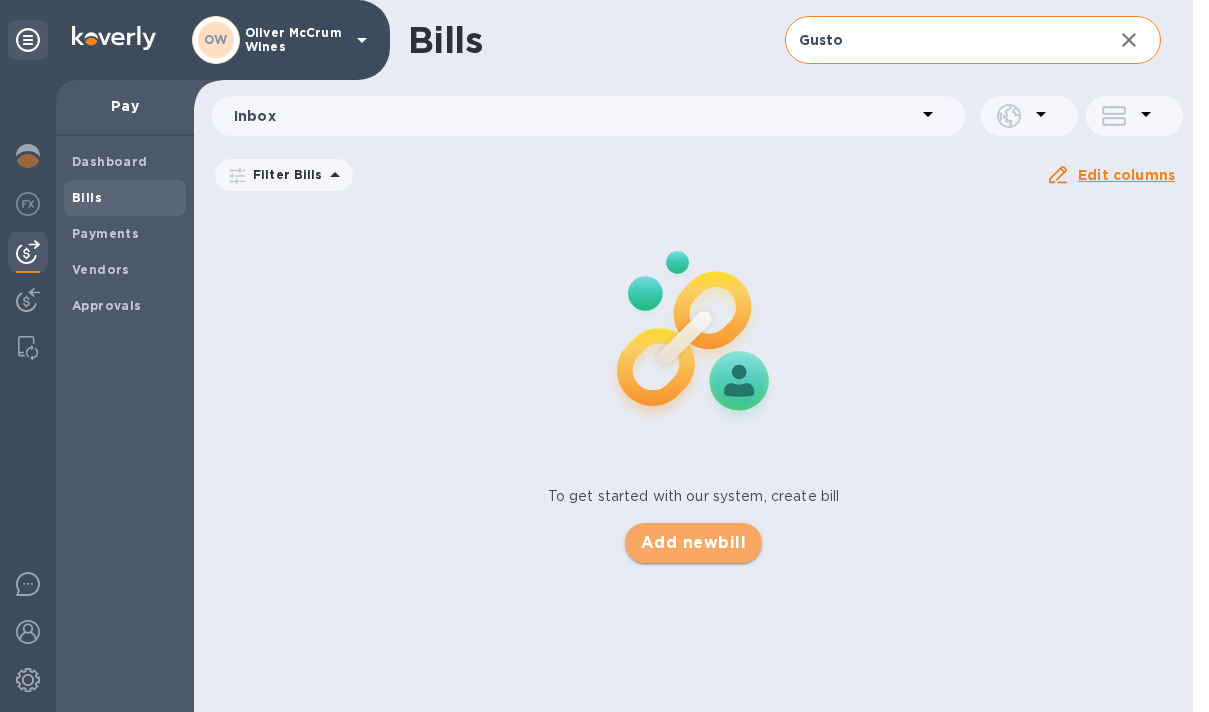 click on "Add new   bill" at bounding box center [693, 543] 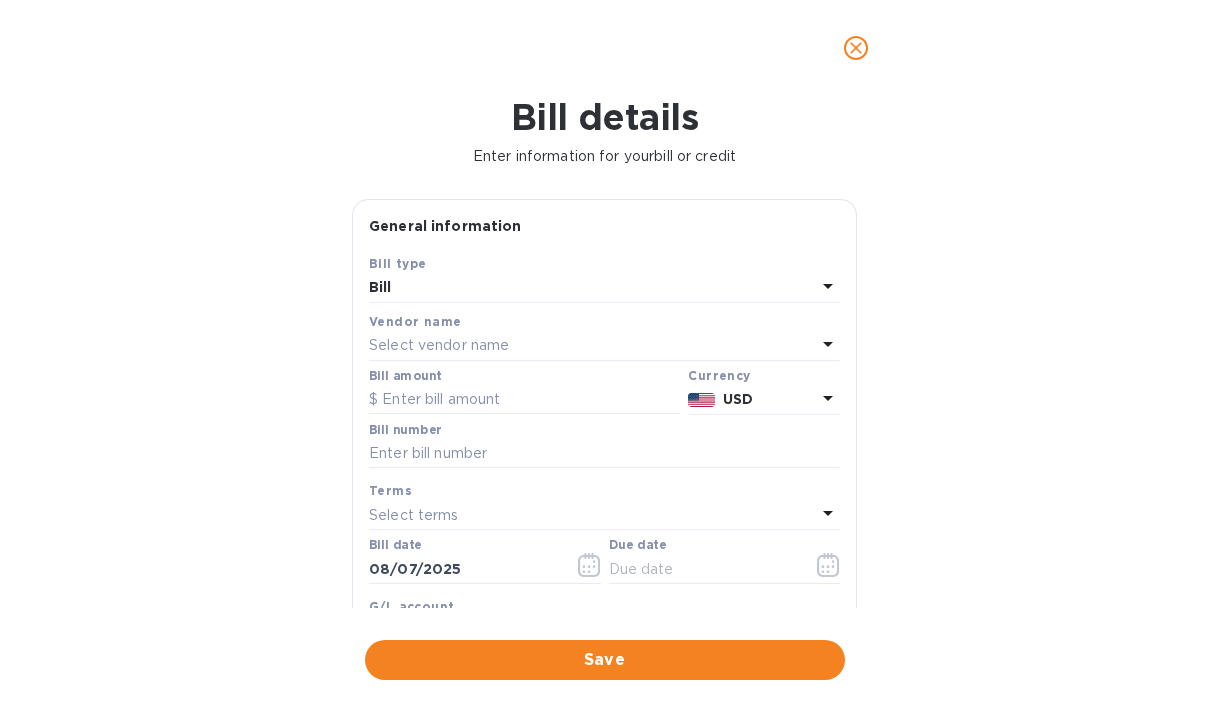 click on "Select vendor name" at bounding box center (592, 346) 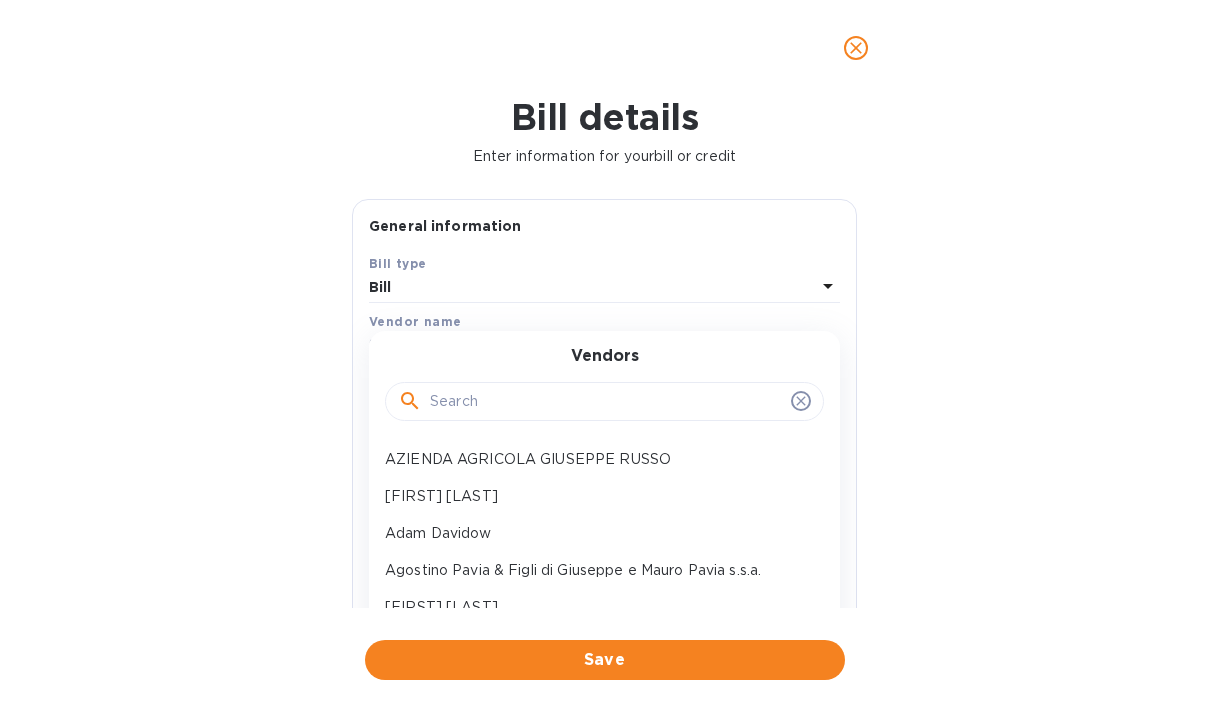 click at bounding box center (604, 402) 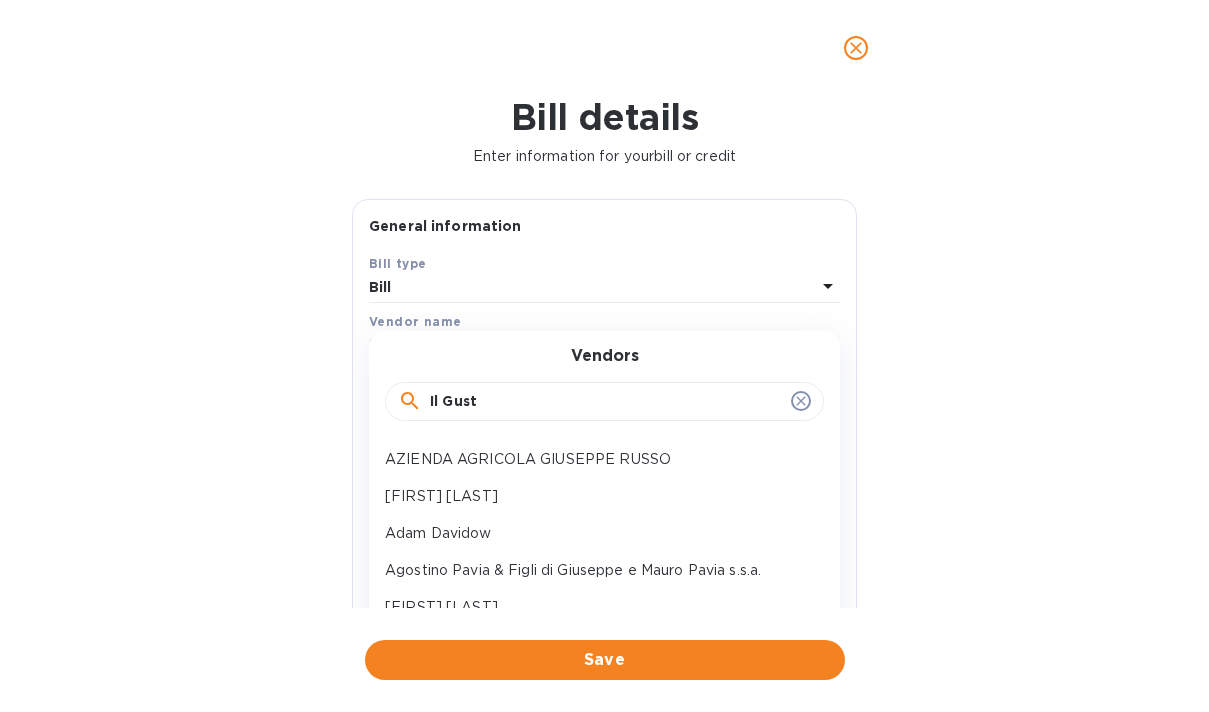 type on "[COMPANY]" 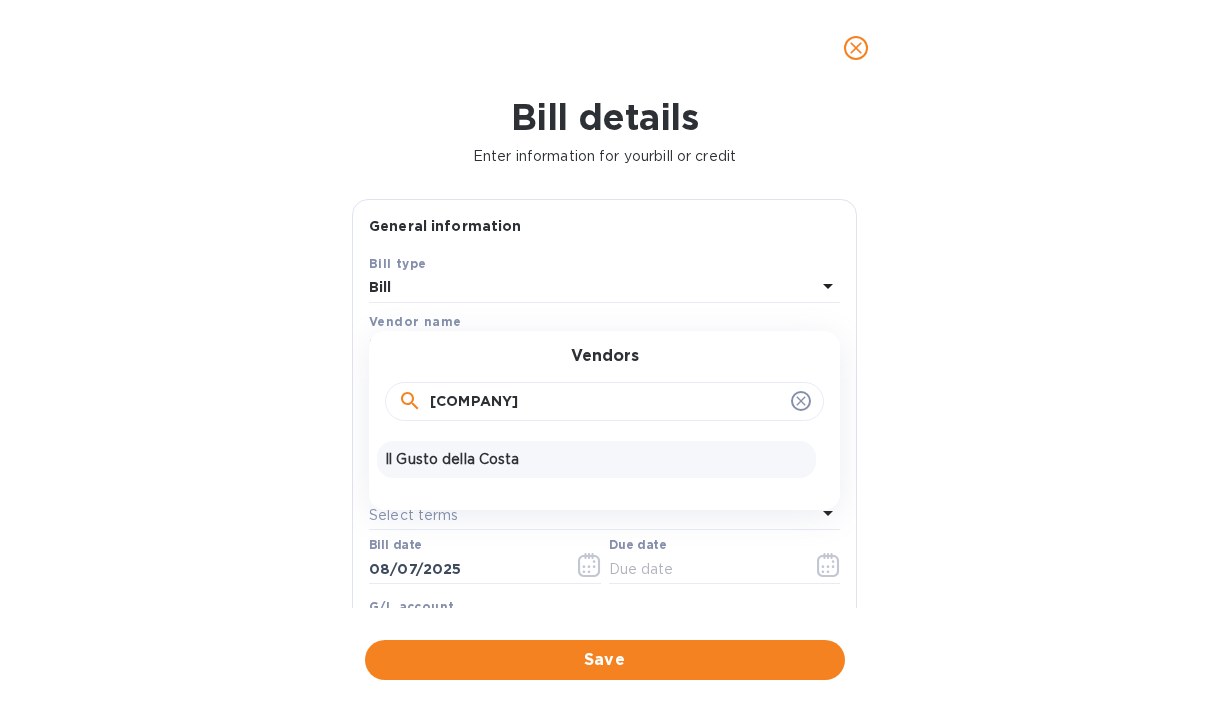 click on "Il Gusto della Costa" at bounding box center (596, 459) 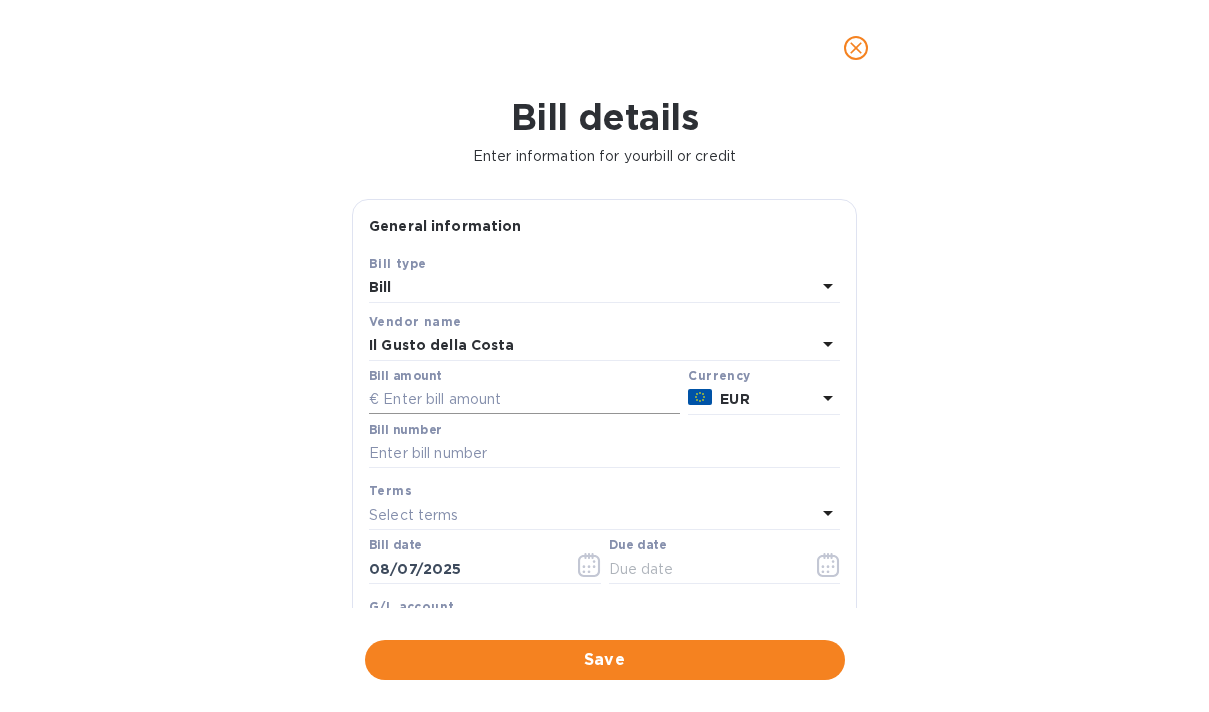 click at bounding box center [524, 400] 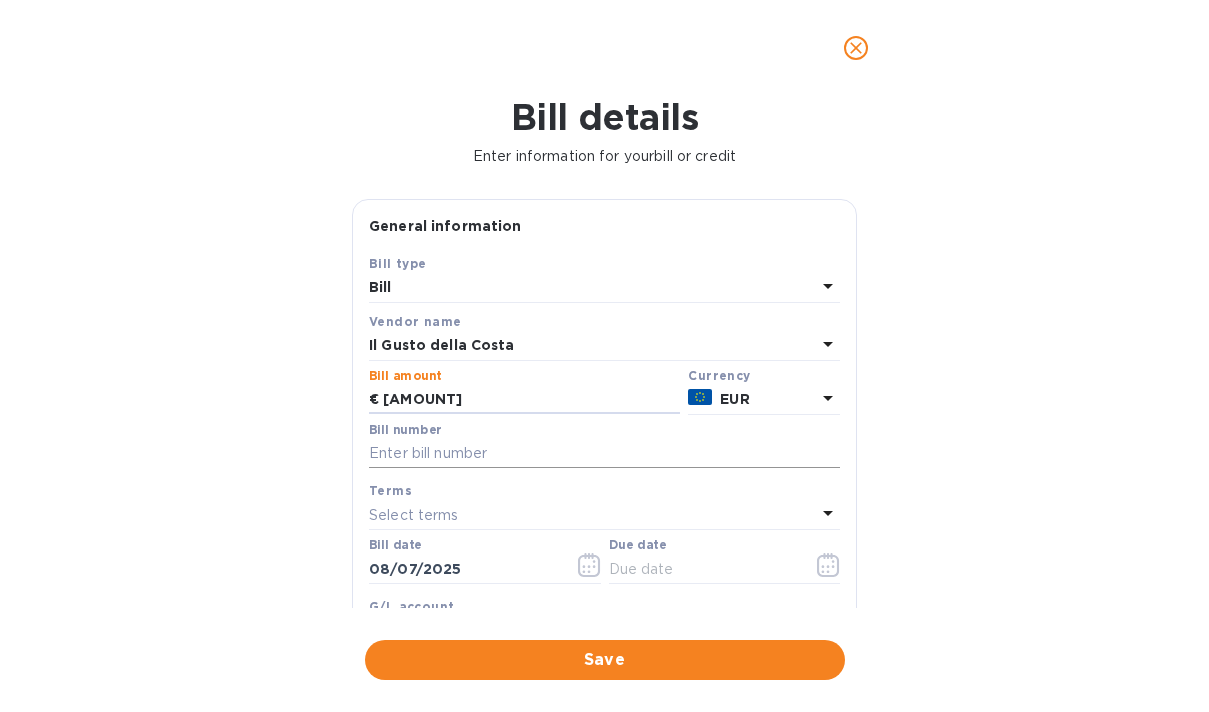 type on "[AMOUNT]" 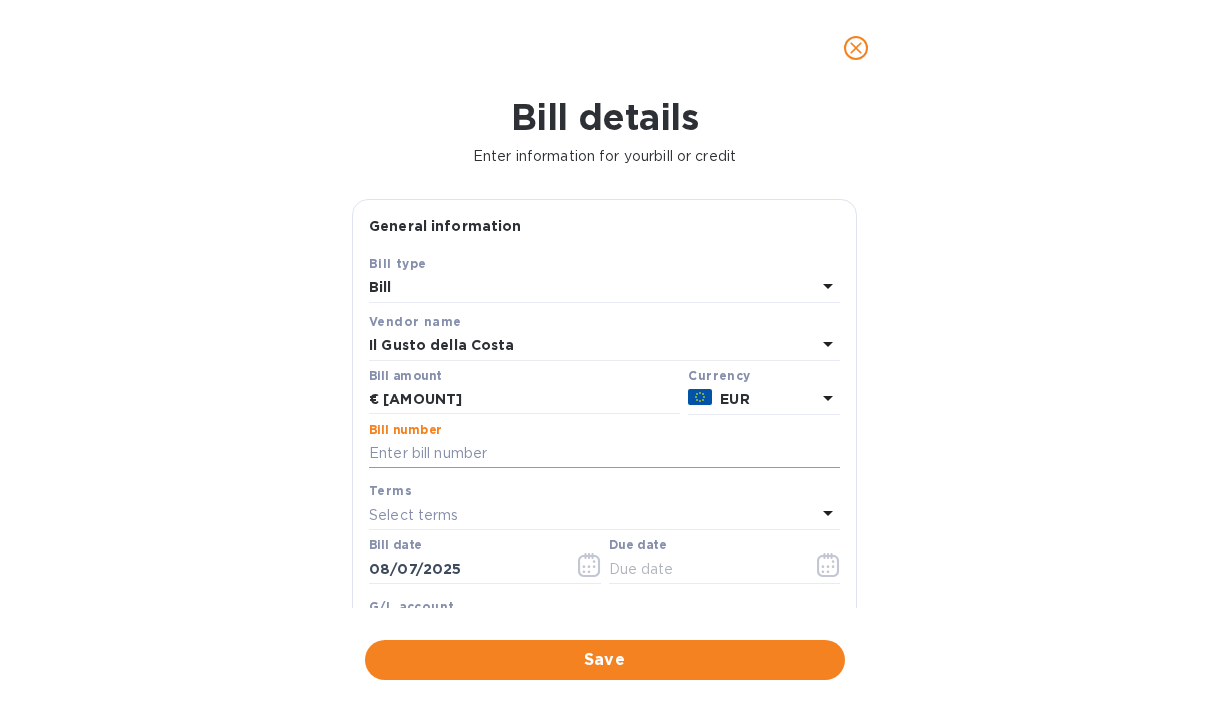 click at bounding box center (604, 454) 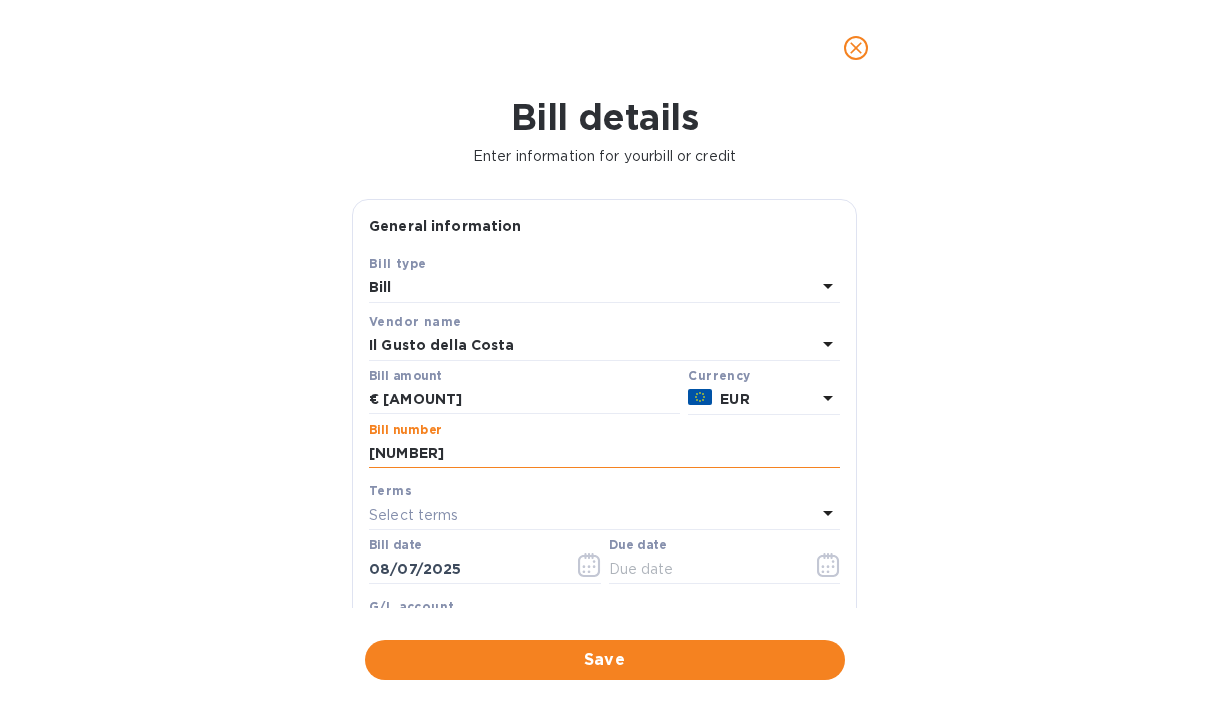 type on "[NUMBER]" 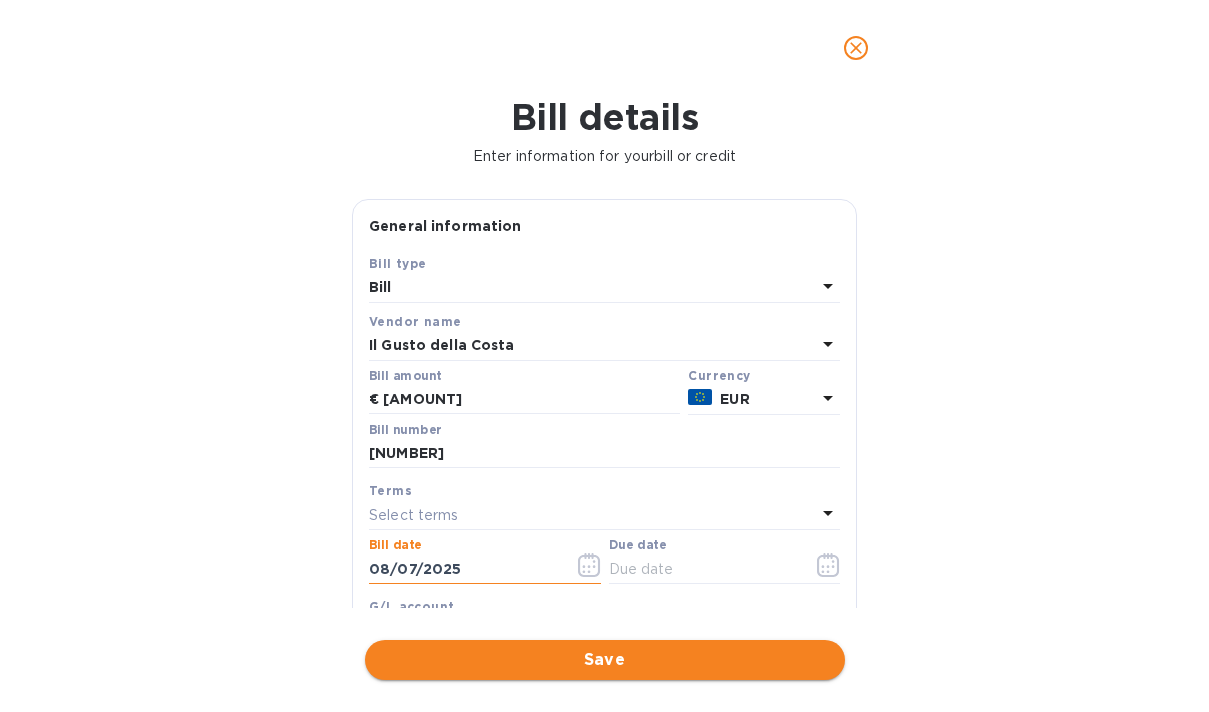 click on "Save" at bounding box center (605, 660) 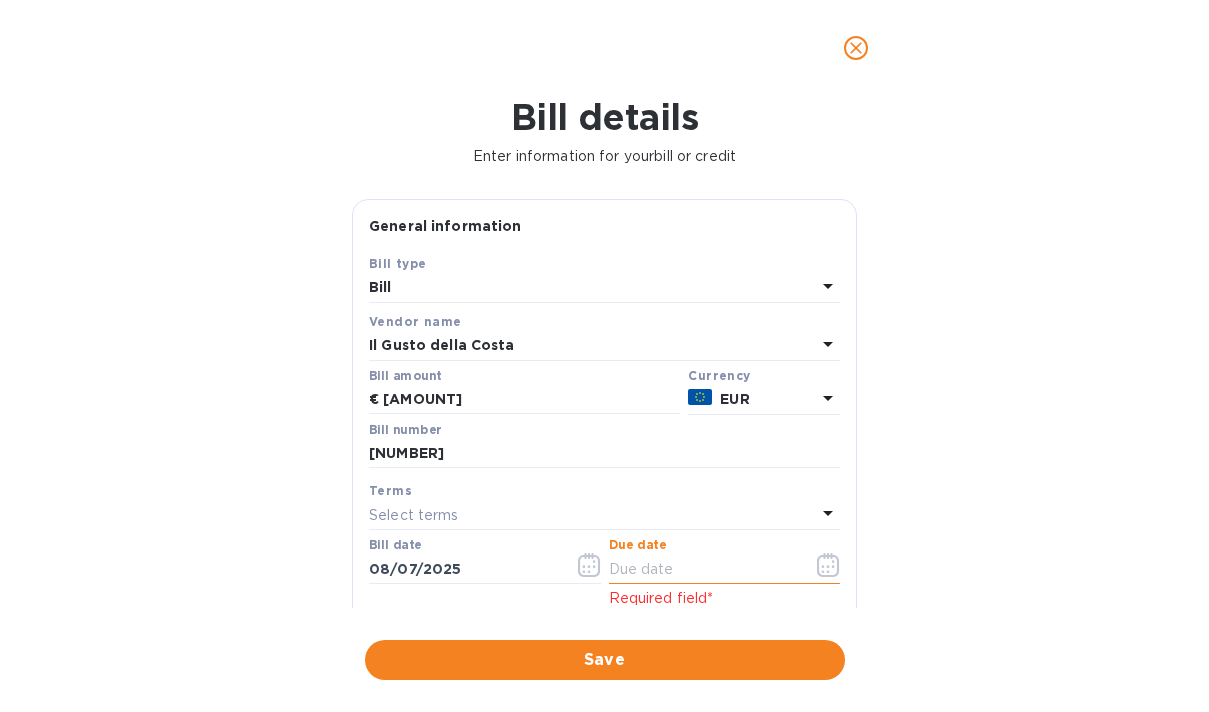 click at bounding box center (703, 569) 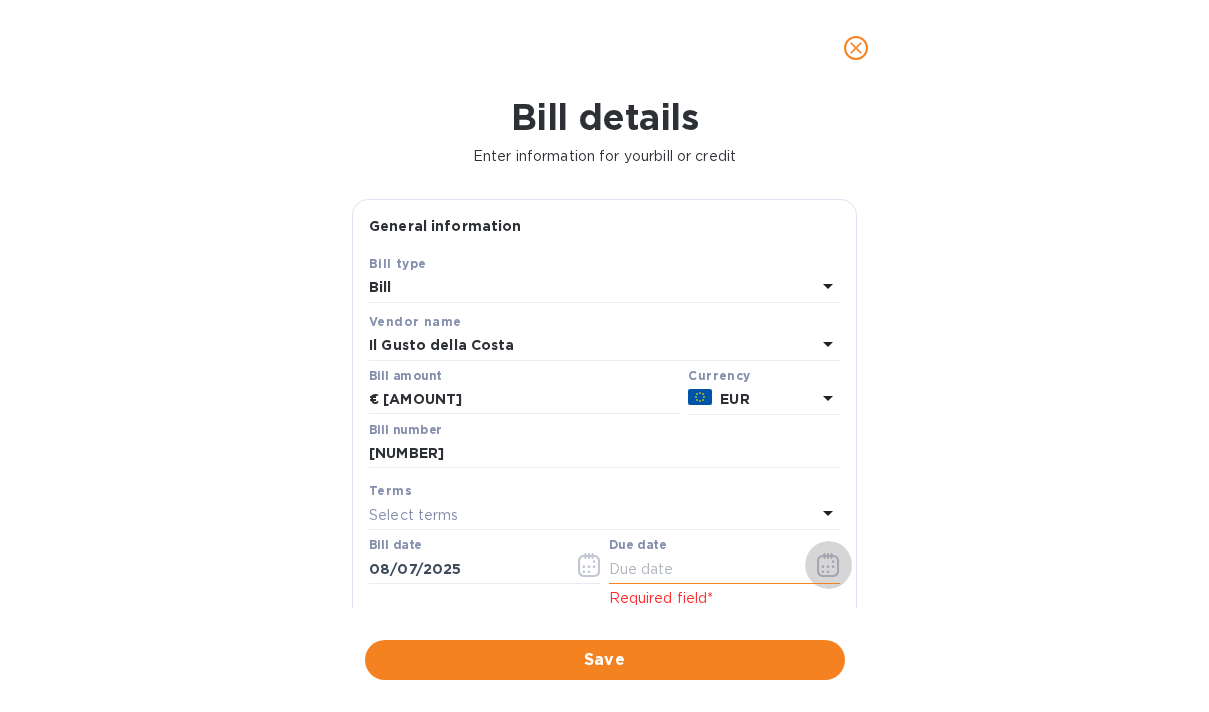 click 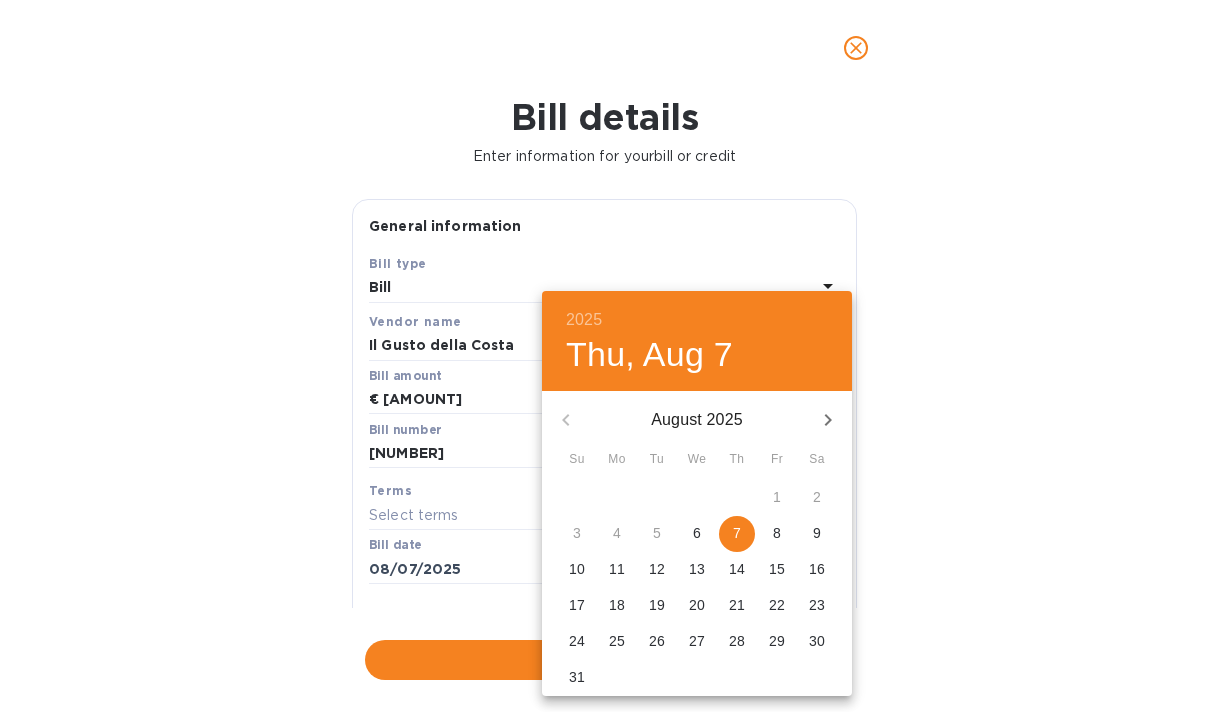 click on "7" at bounding box center (737, 533) 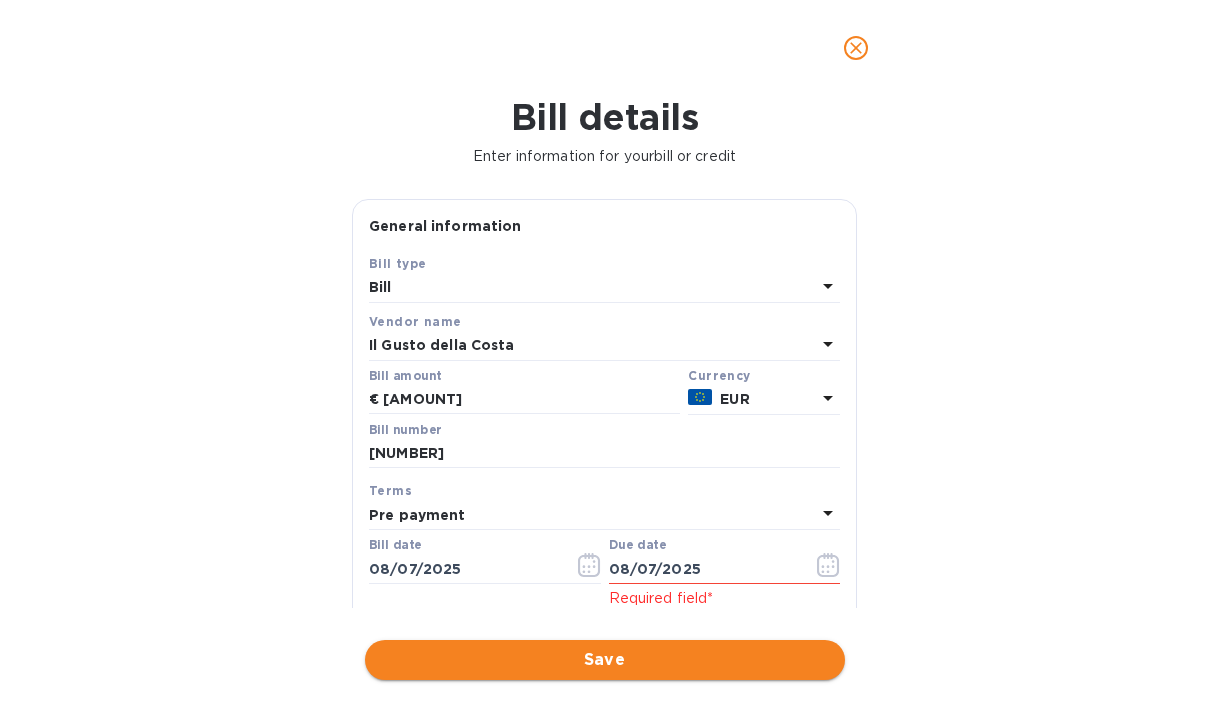 click on "Save" at bounding box center [605, 660] 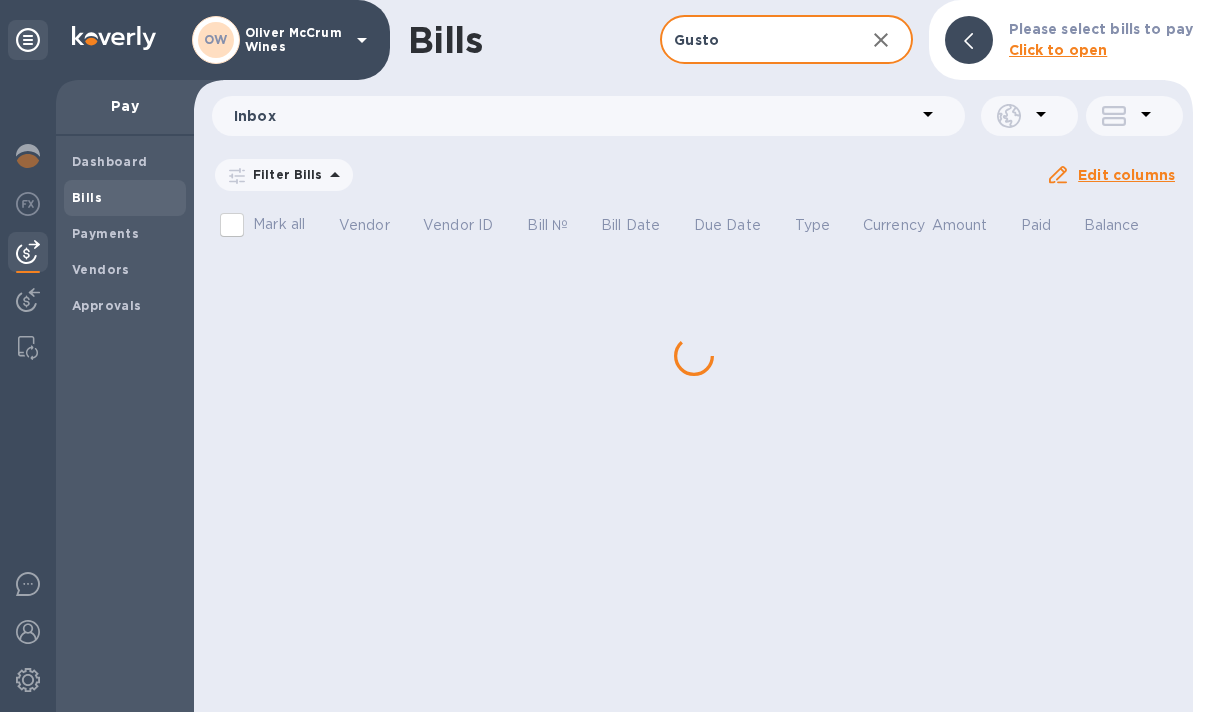 click on "Gusto" at bounding box center (754, 40) 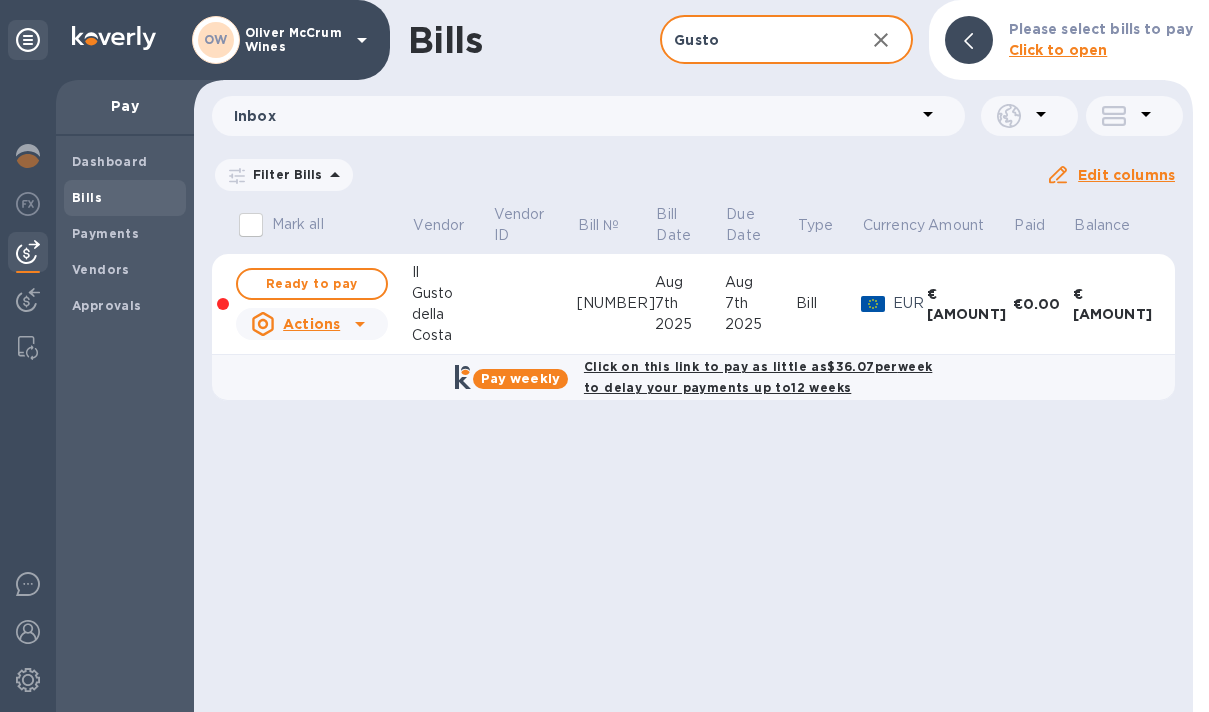 drag, startPoint x: 723, startPoint y: 44, endPoint x: 627, endPoint y: 36, distance: 96.332756 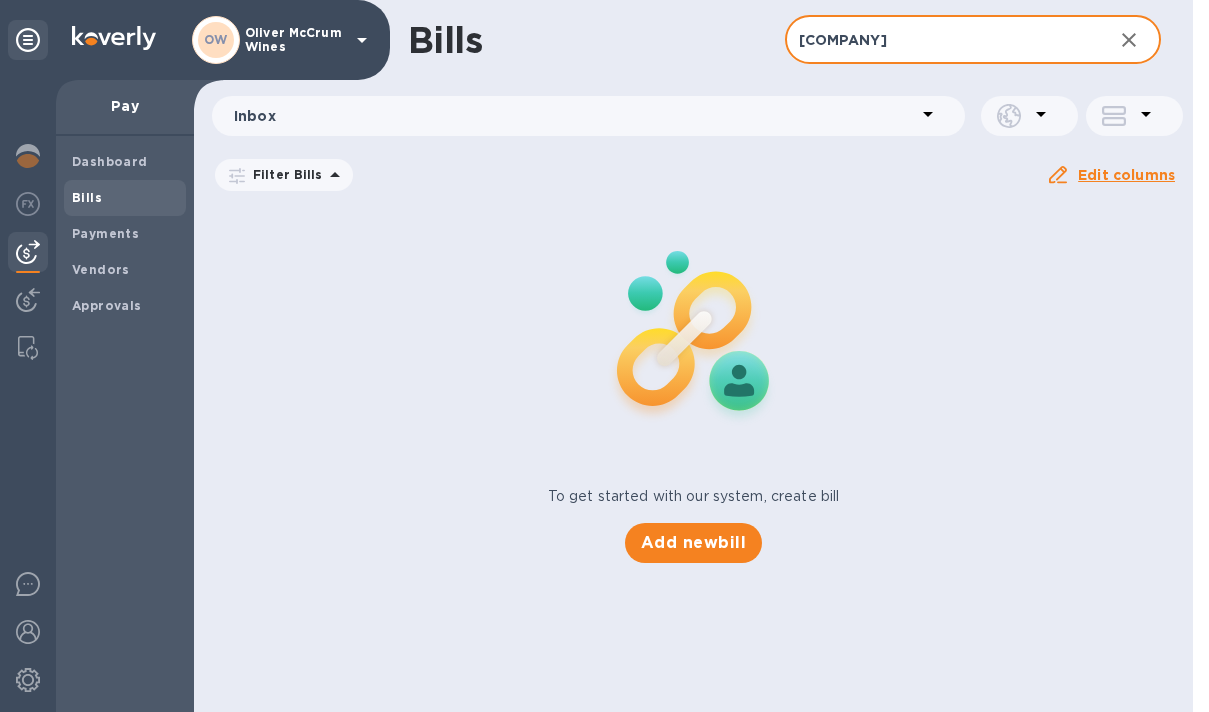 type on "[COMPANY]" 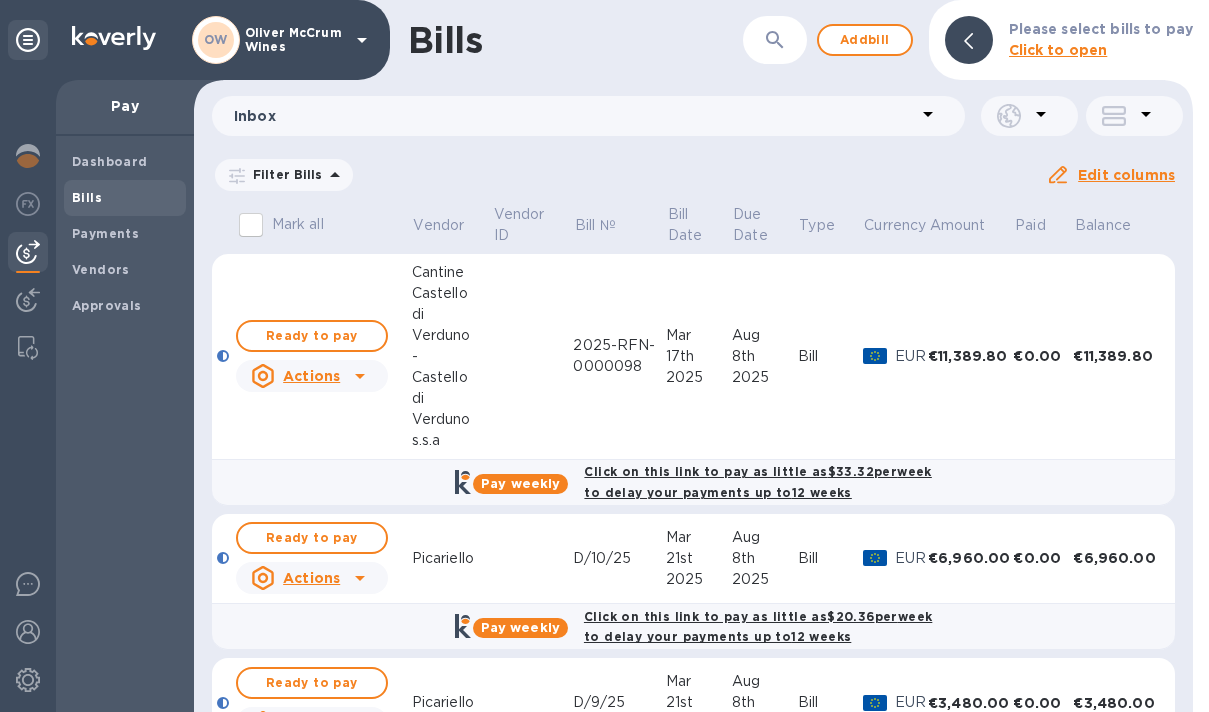 scroll, scrollTop: 0, scrollLeft: 0, axis: both 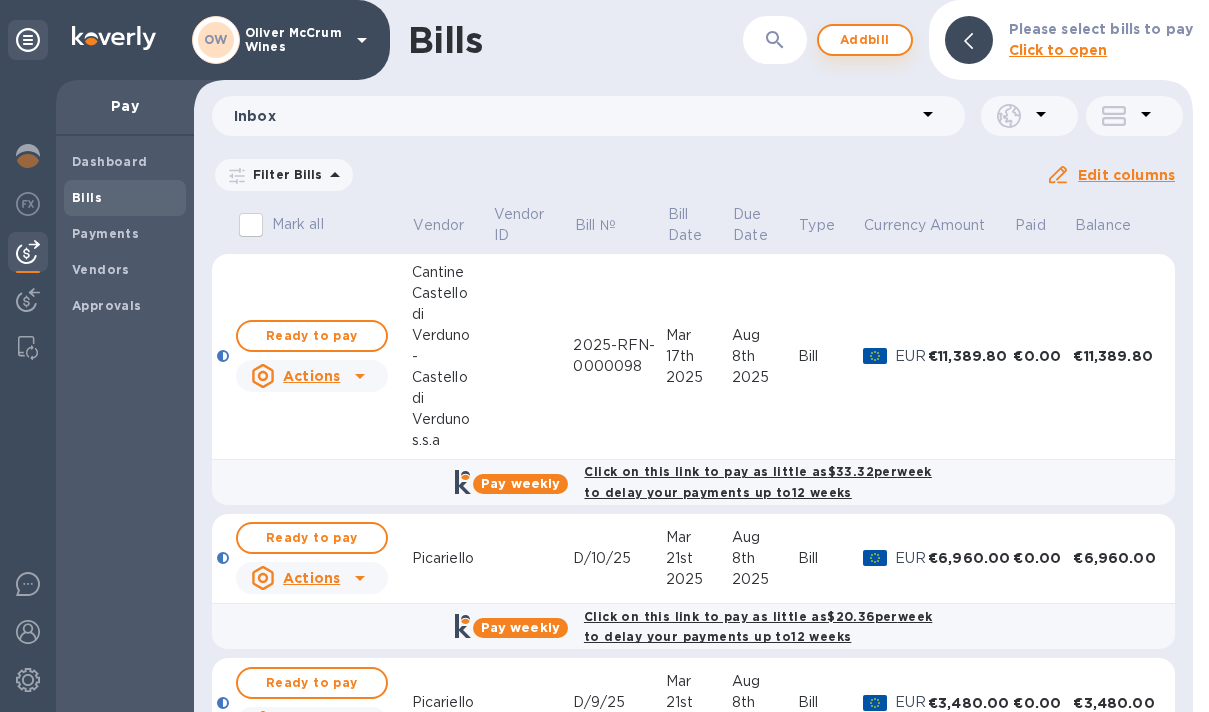 click on "Add   bill" at bounding box center (865, 40) 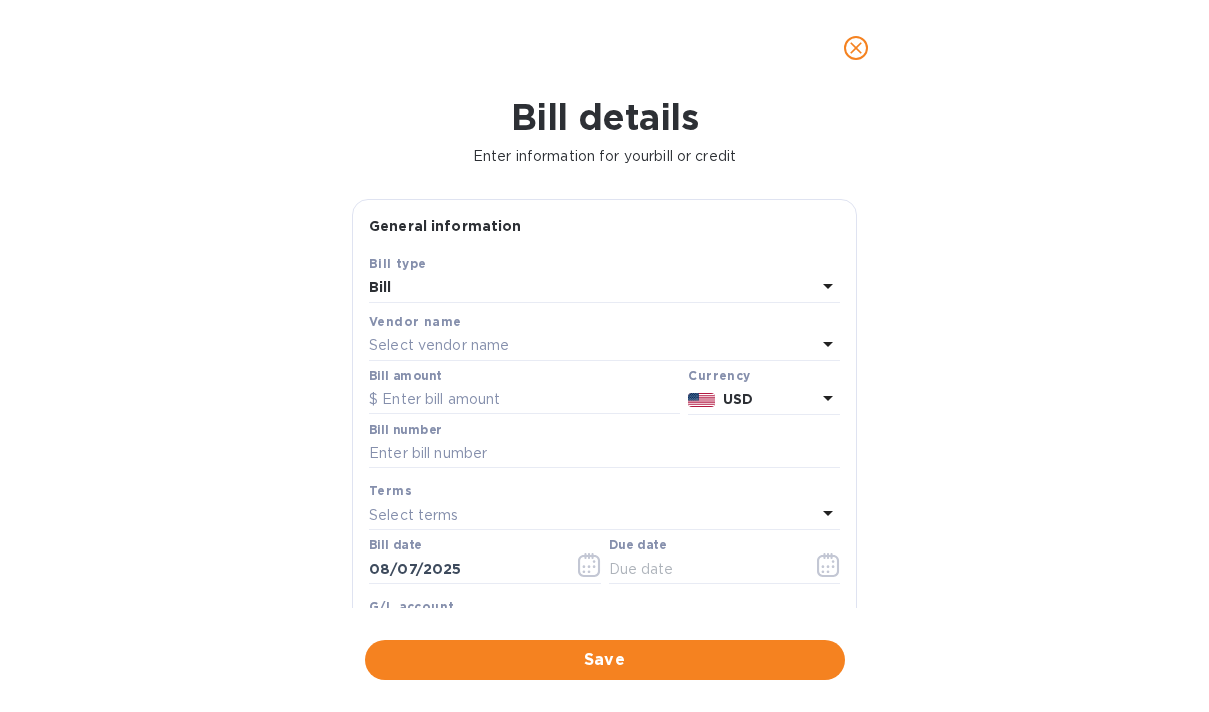 click on "Select vendor name" at bounding box center (439, 345) 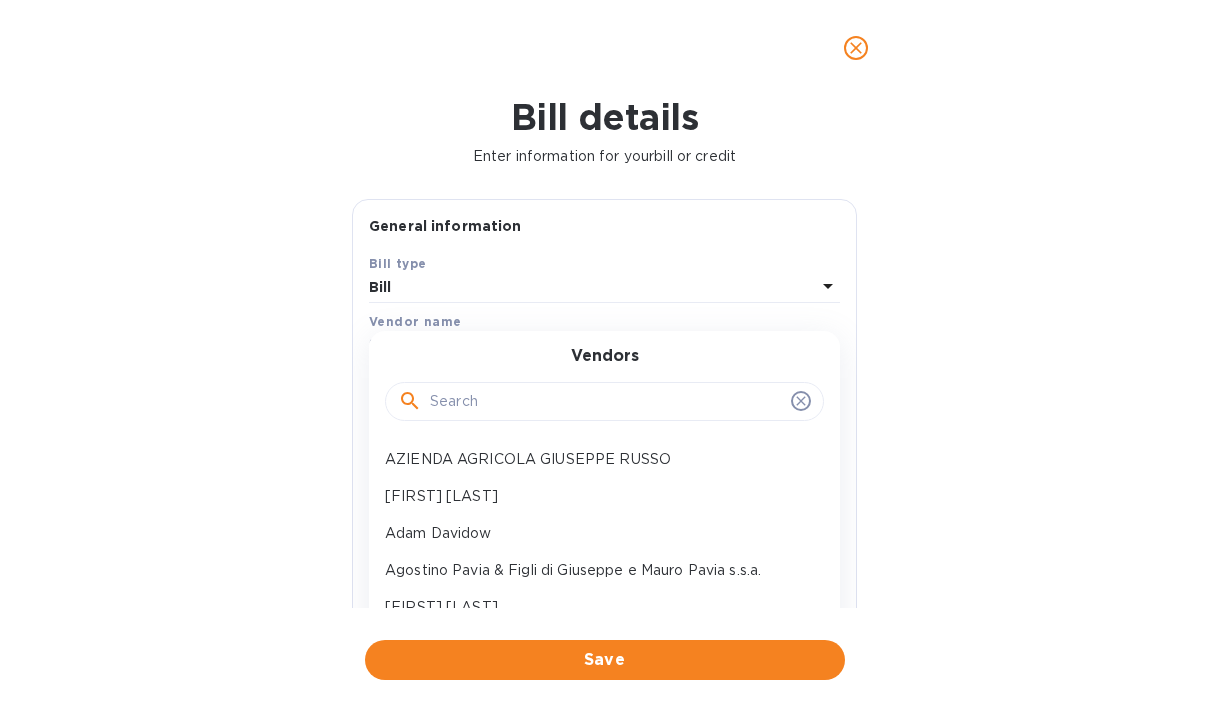 click at bounding box center [606, 402] 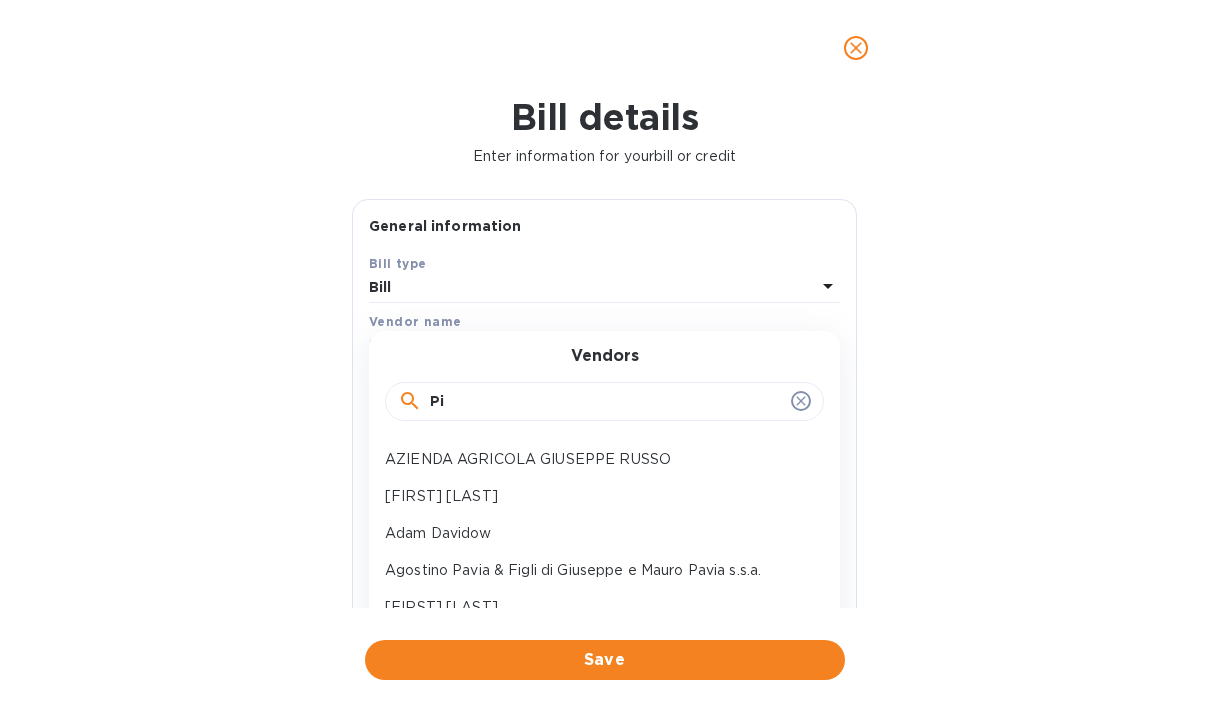type on "[COMPANY]" 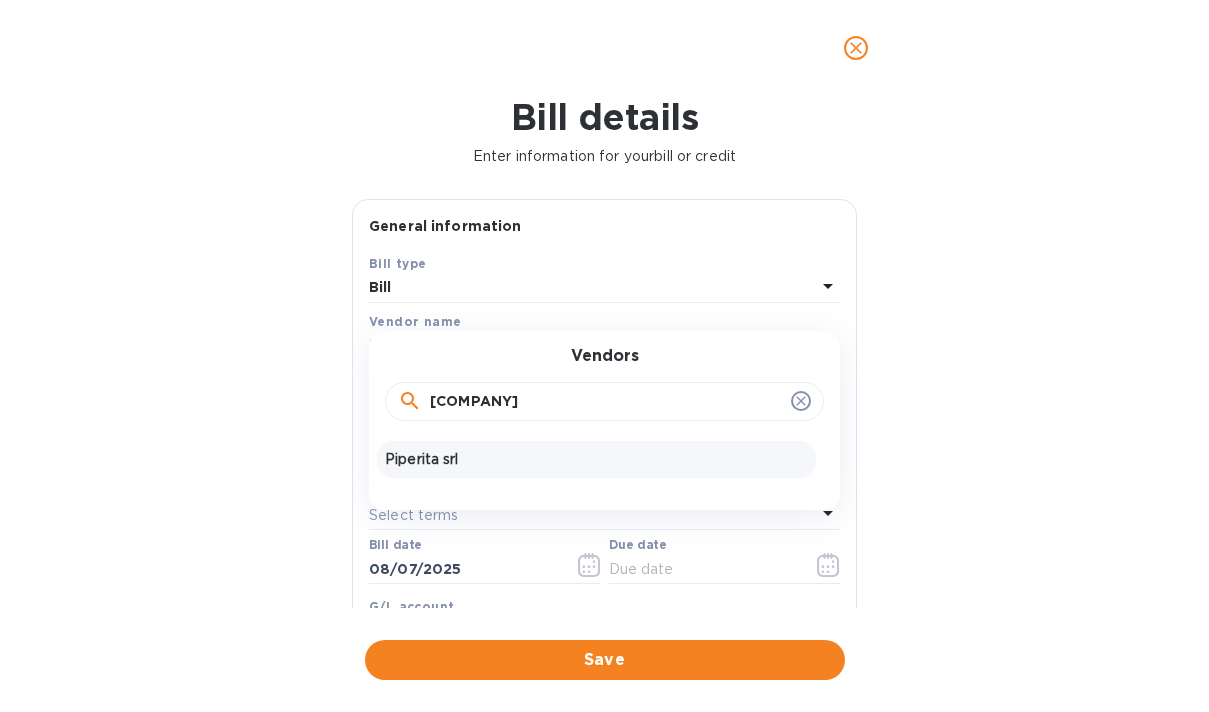 click on "Piperita srl" at bounding box center (596, 459) 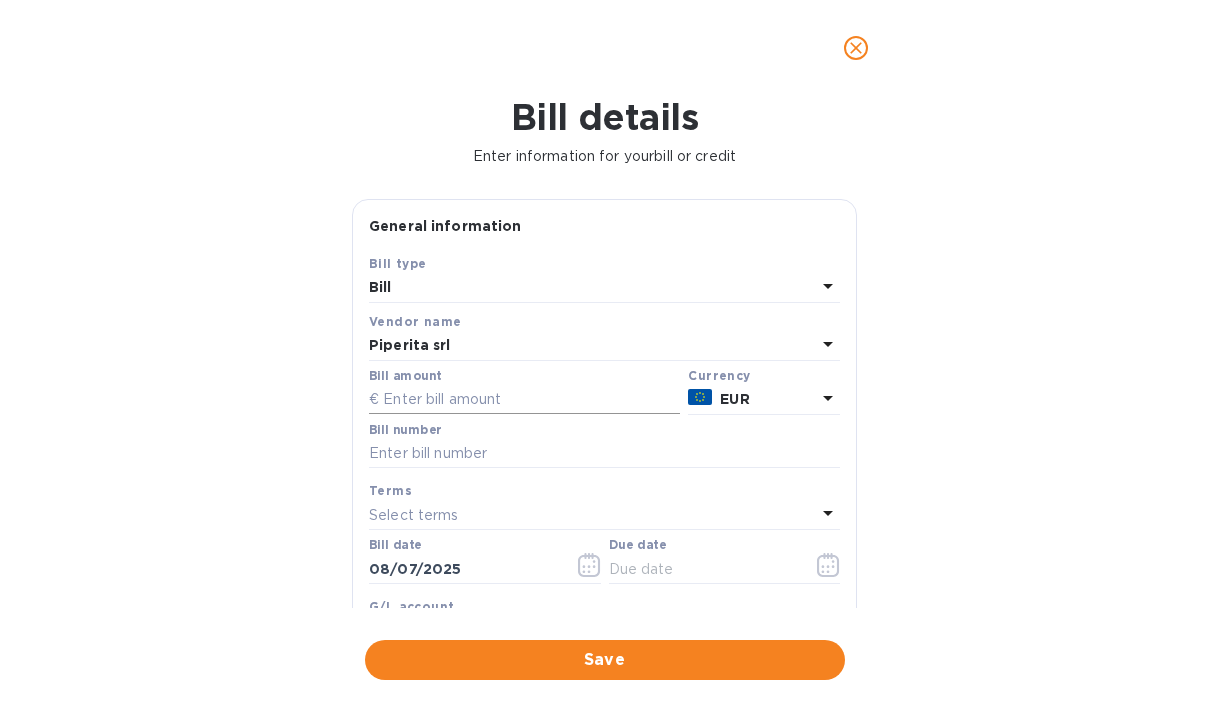 click at bounding box center [524, 400] 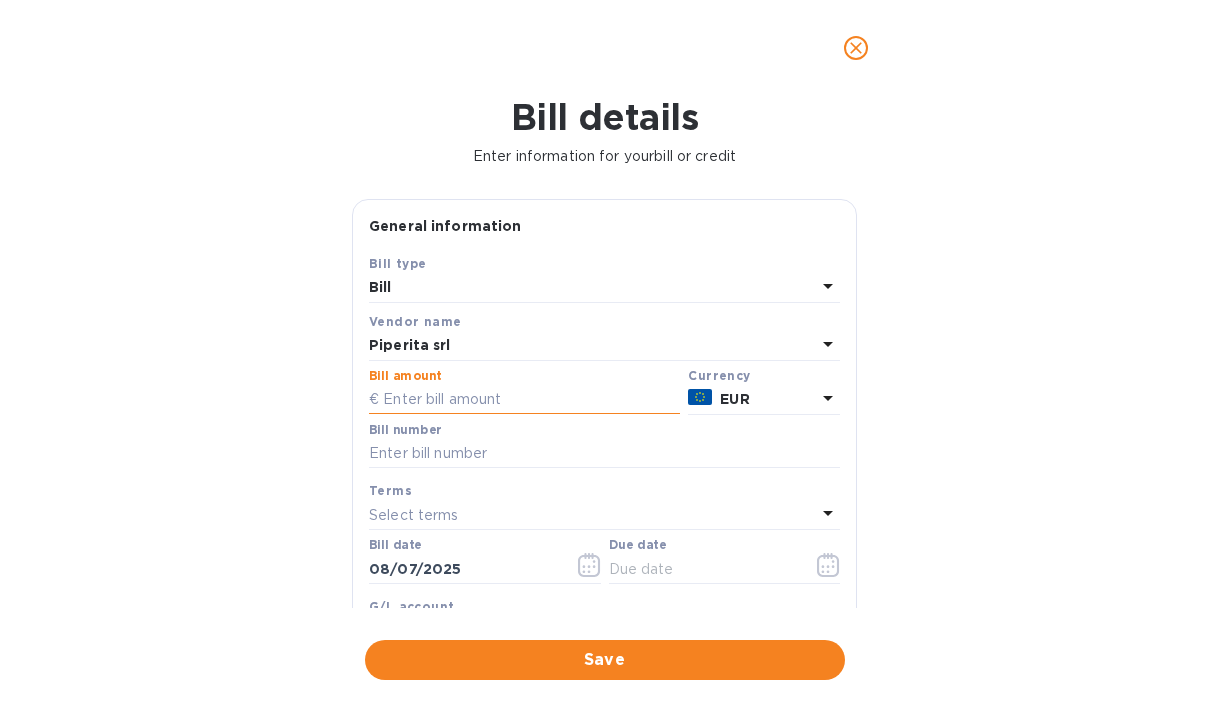 paste on "2,560.72" 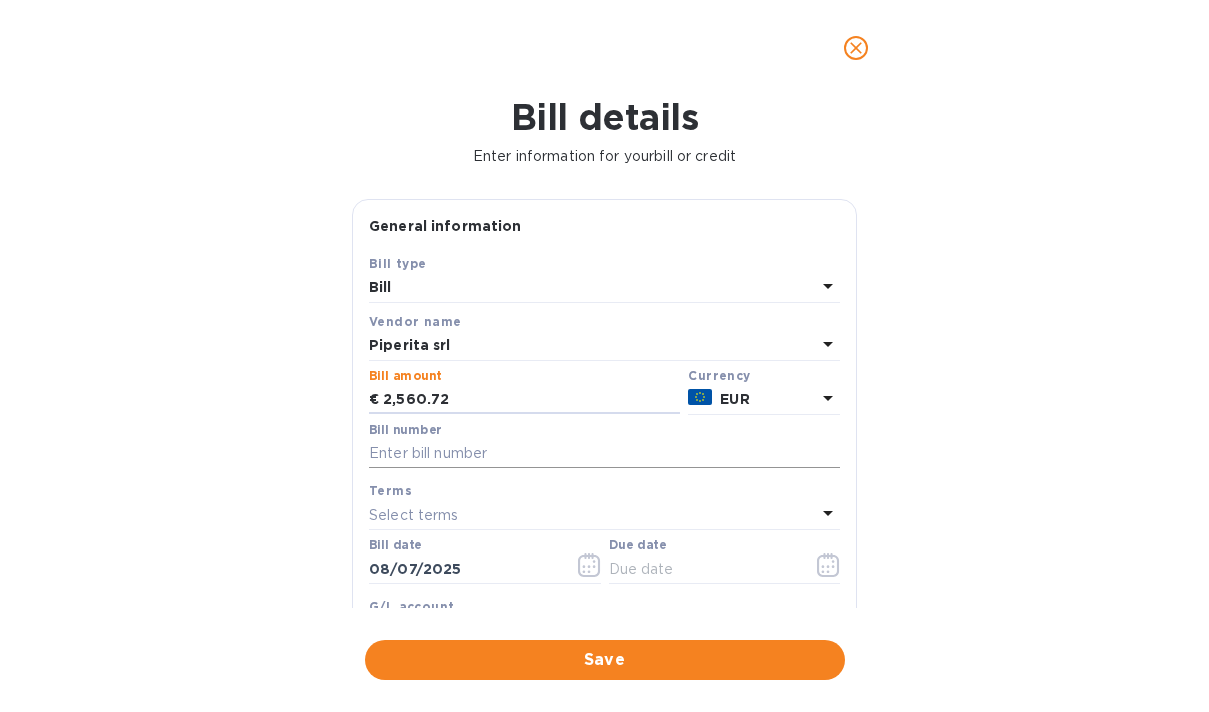 type on "2,560.72" 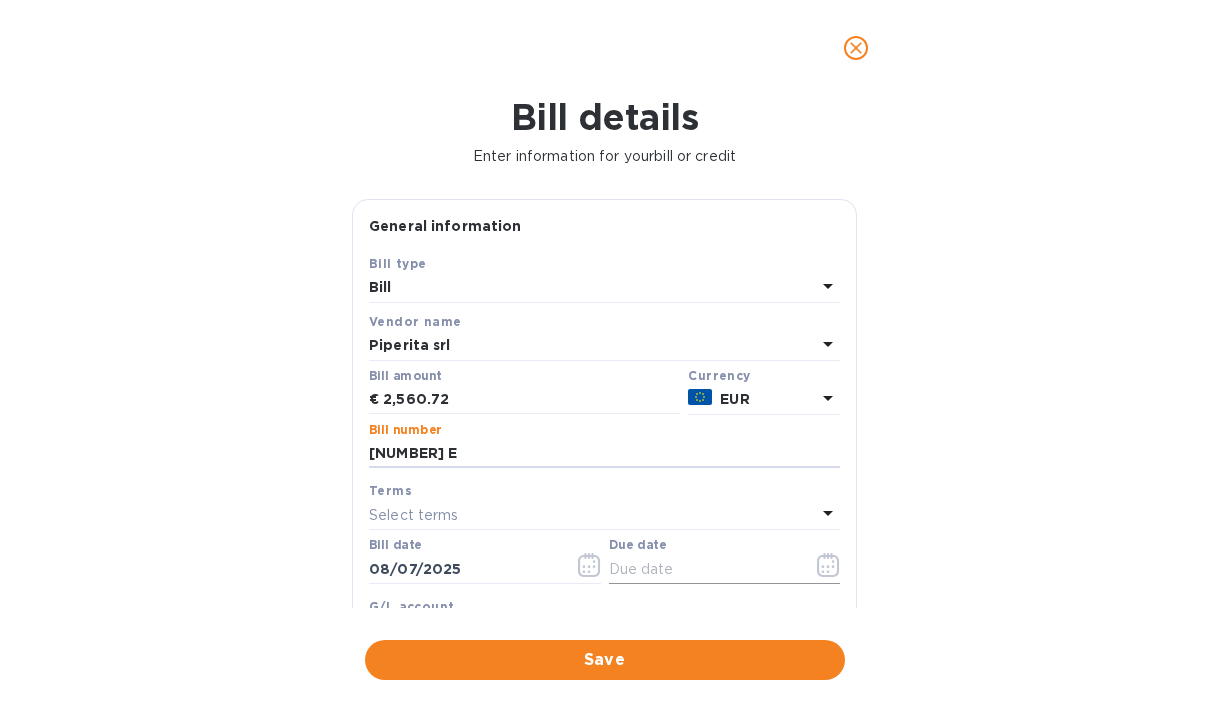 type on "[NUMBER] E" 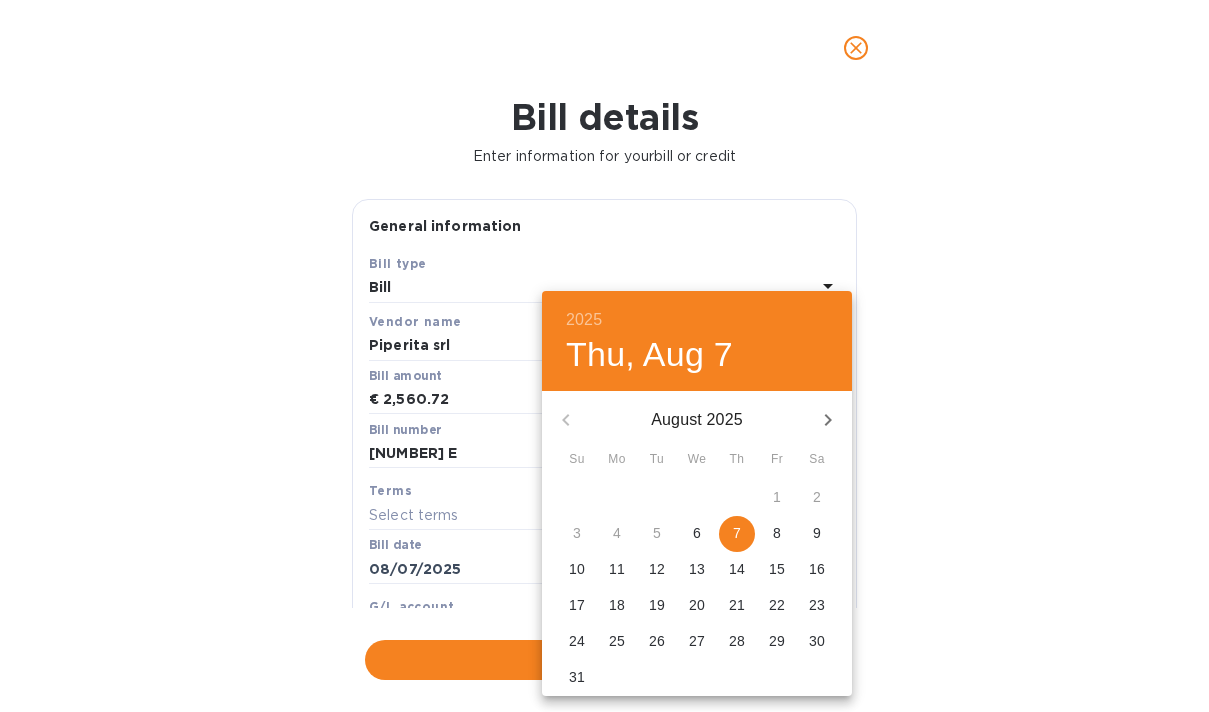 click on "7" at bounding box center [737, 533] 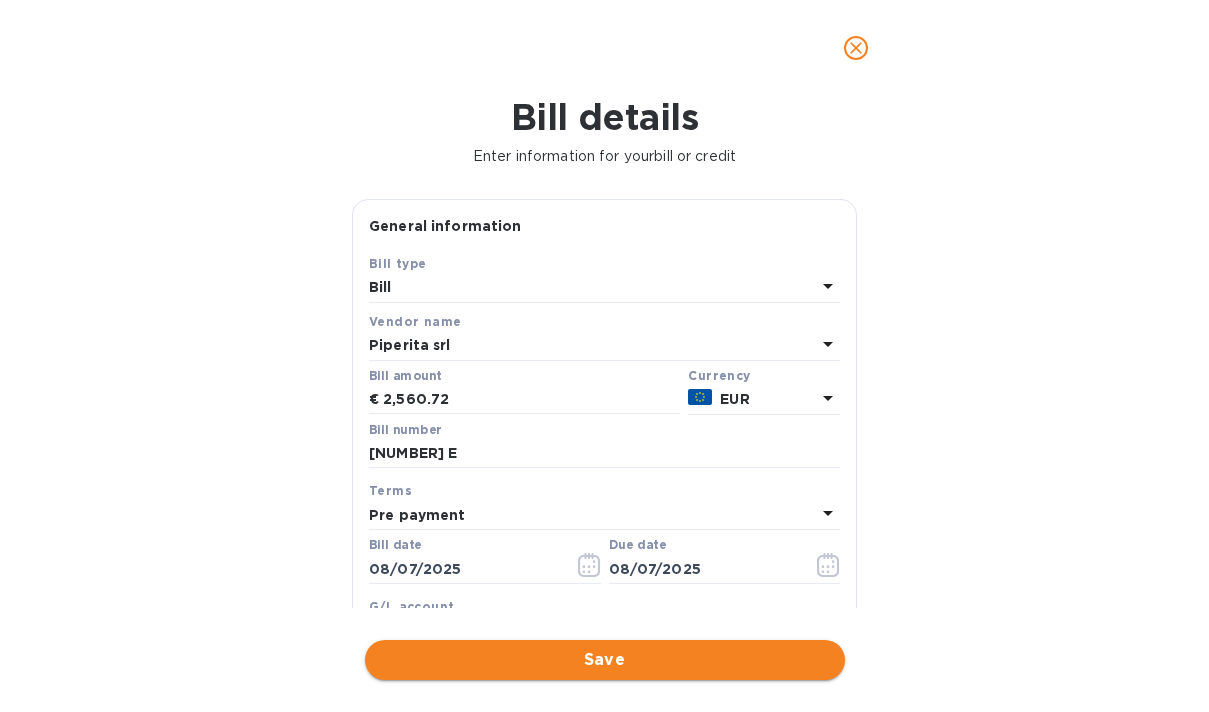 click on "Save" at bounding box center (605, 660) 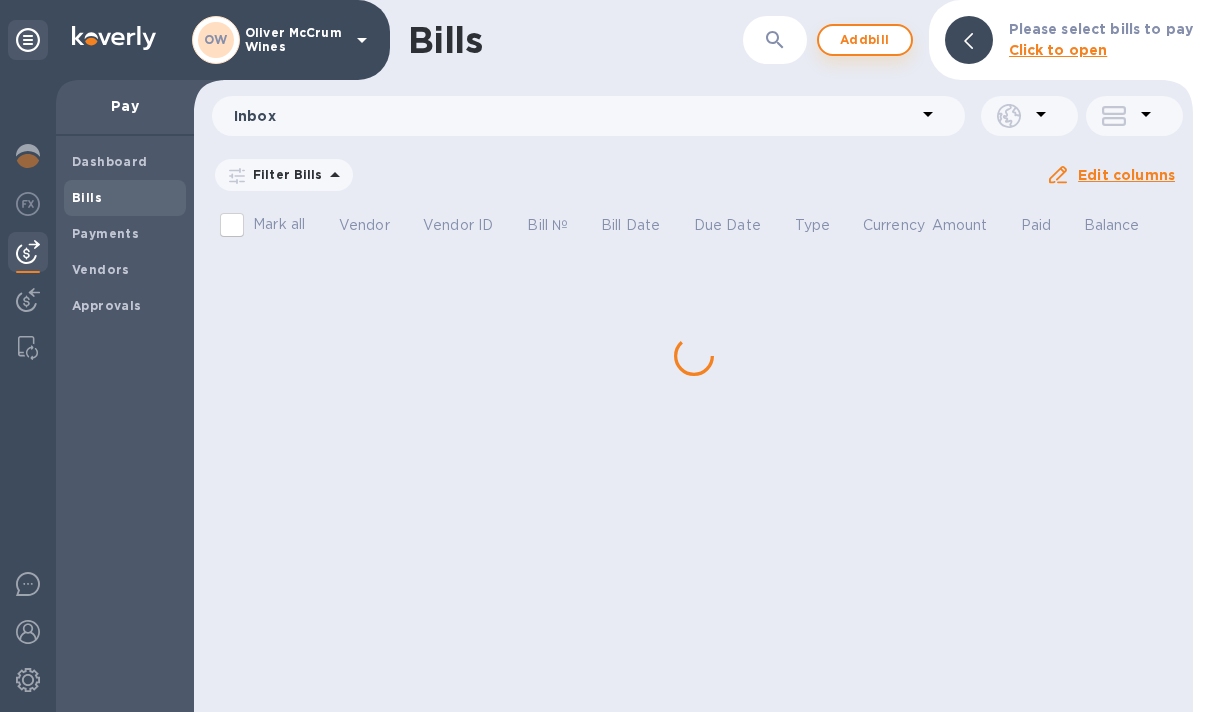 click on "Add   bill" at bounding box center [865, 40] 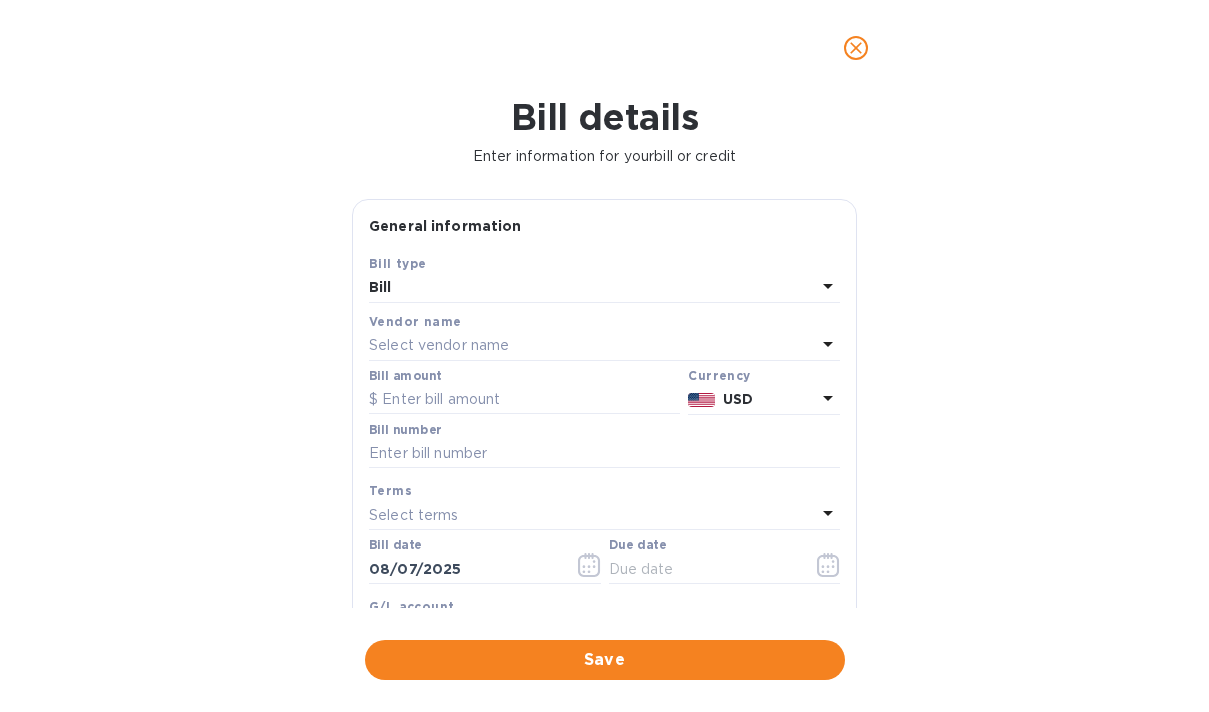 click on "Select vendor name" at bounding box center [592, 346] 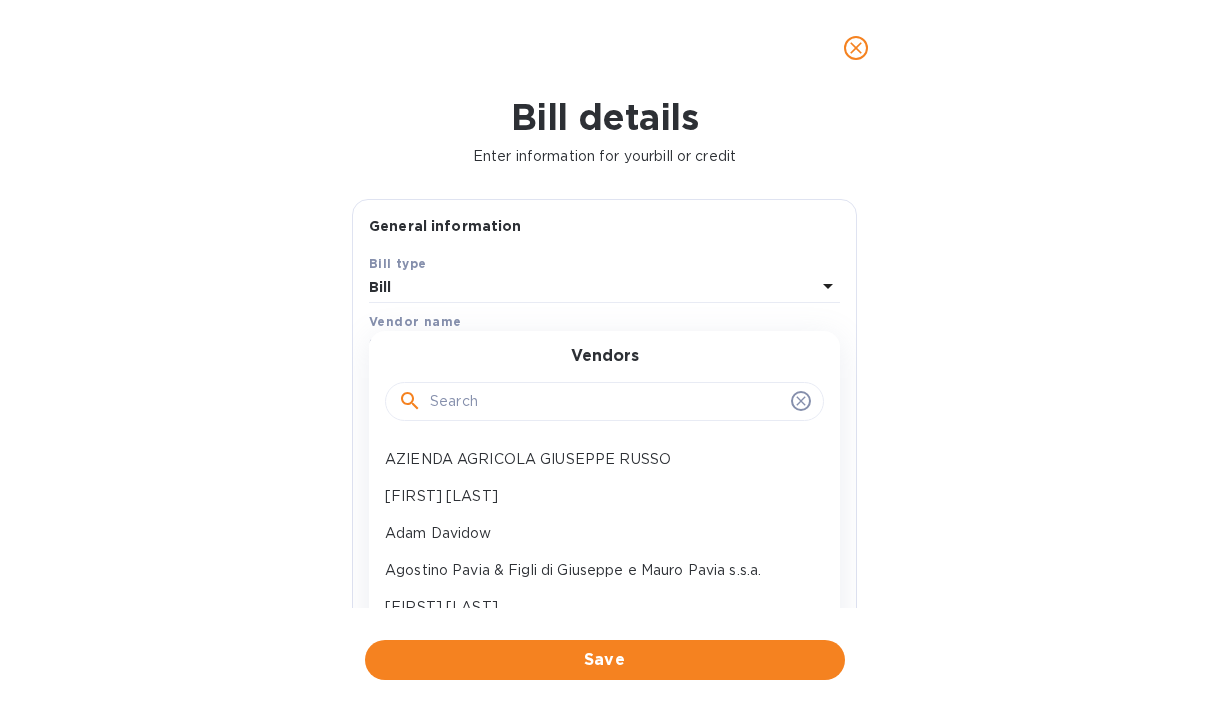 click at bounding box center (606, 402) 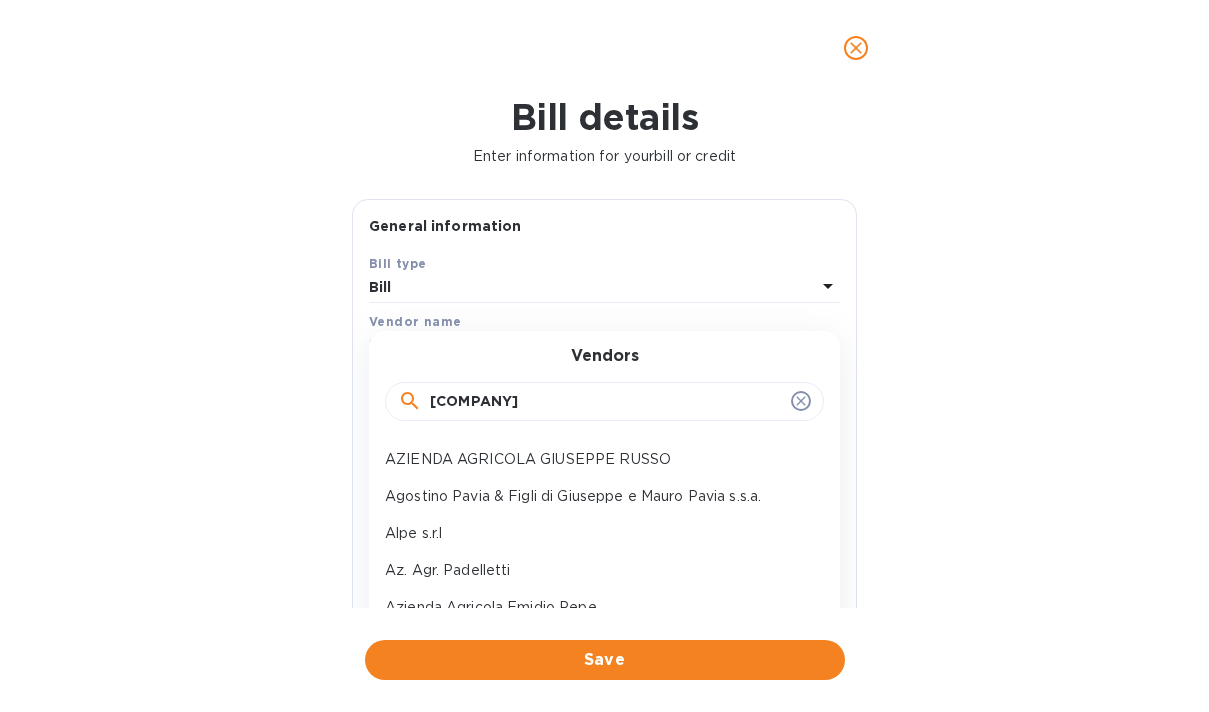 type on "[COMPANY]" 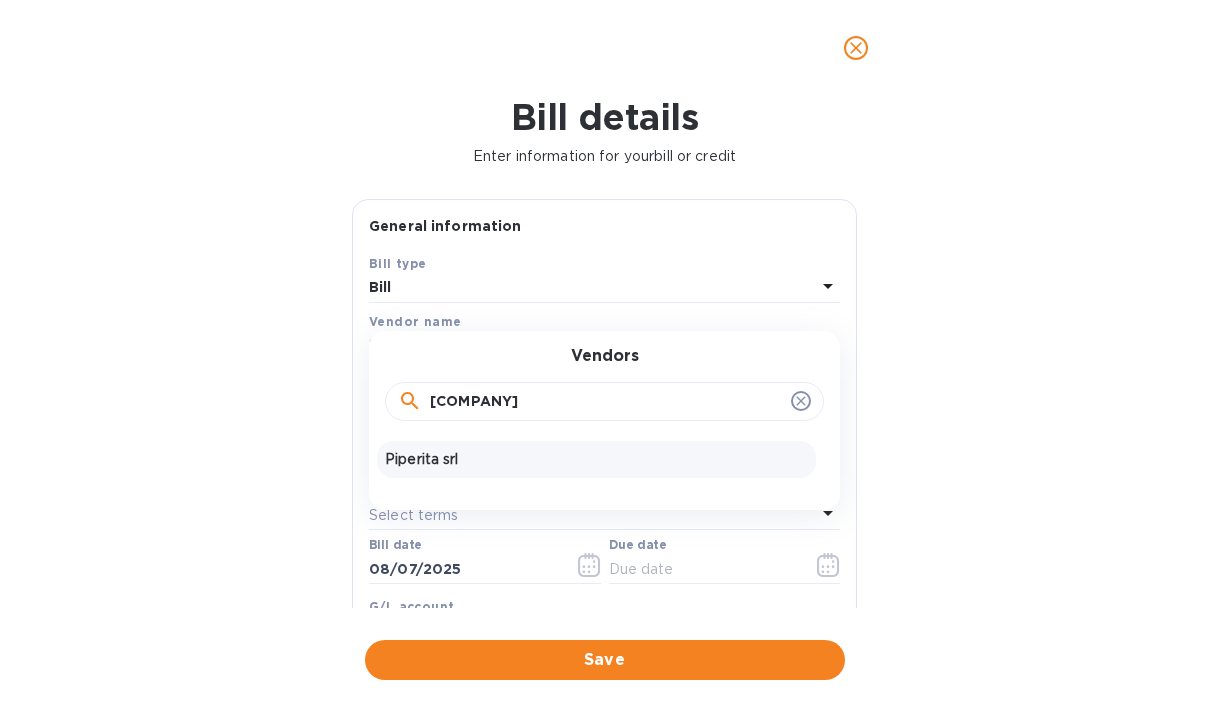 click on "Piperita srl" at bounding box center [596, 459] 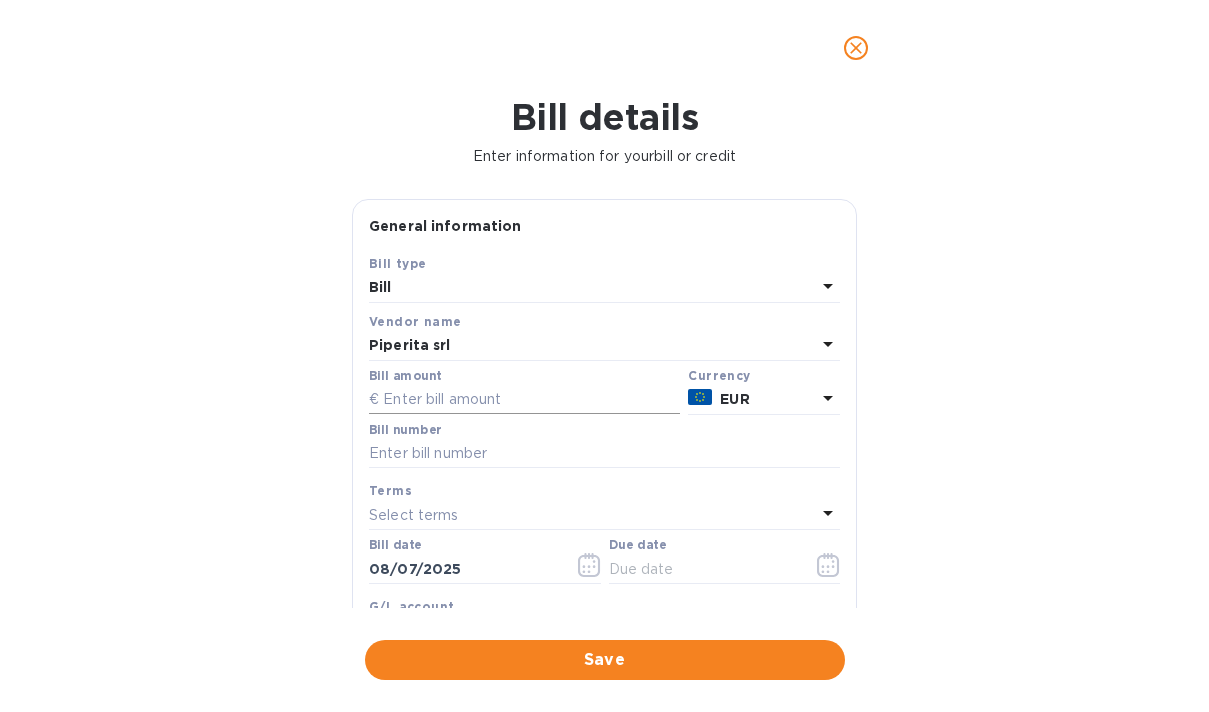 click at bounding box center (524, 400) 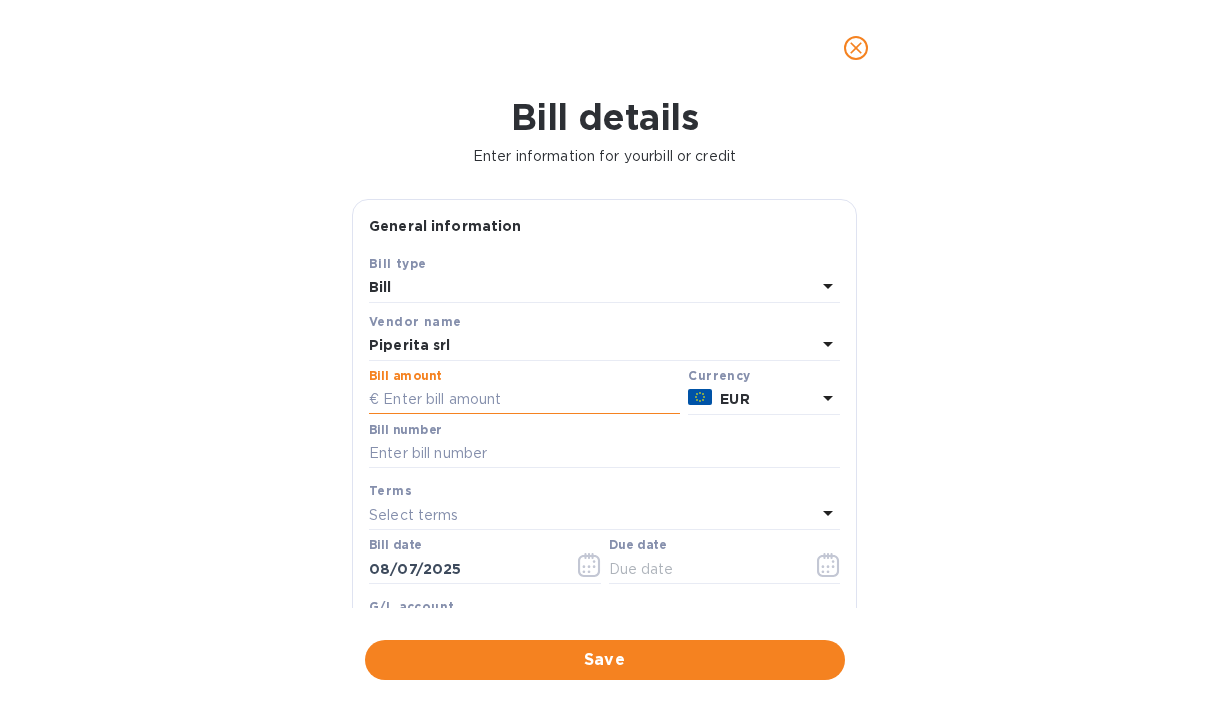 paste on "14,631.90" 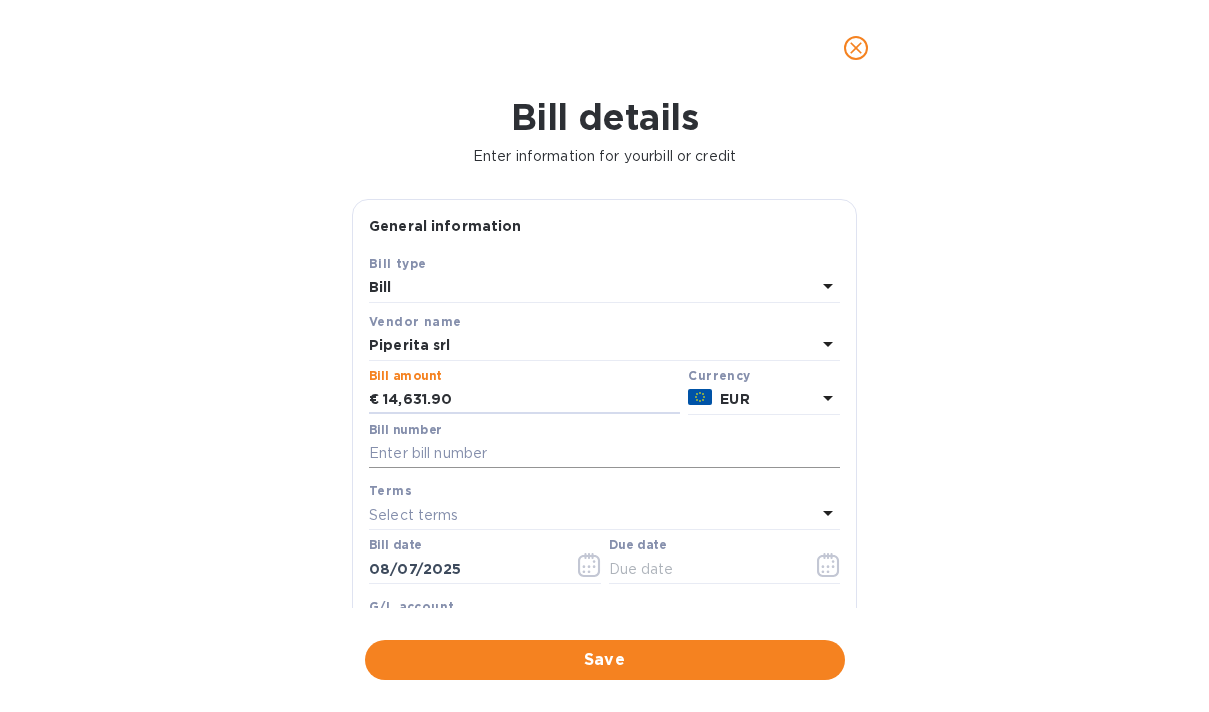 type on "14,631.90" 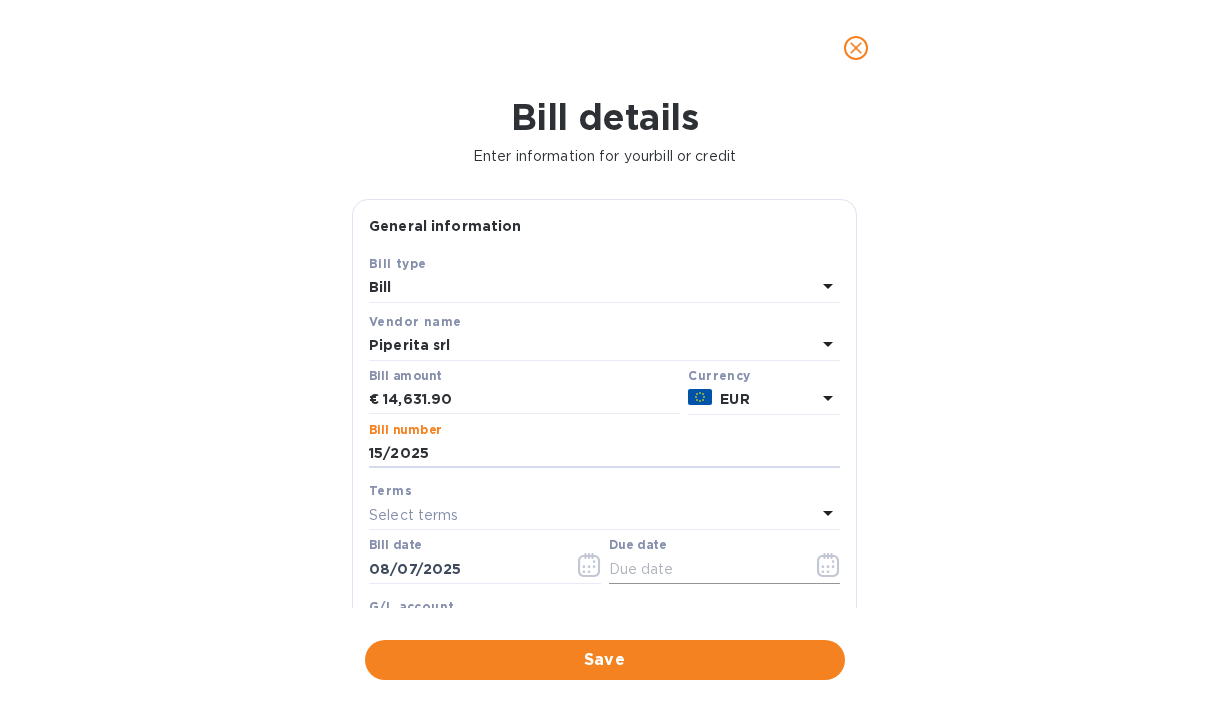 type on "15/2025" 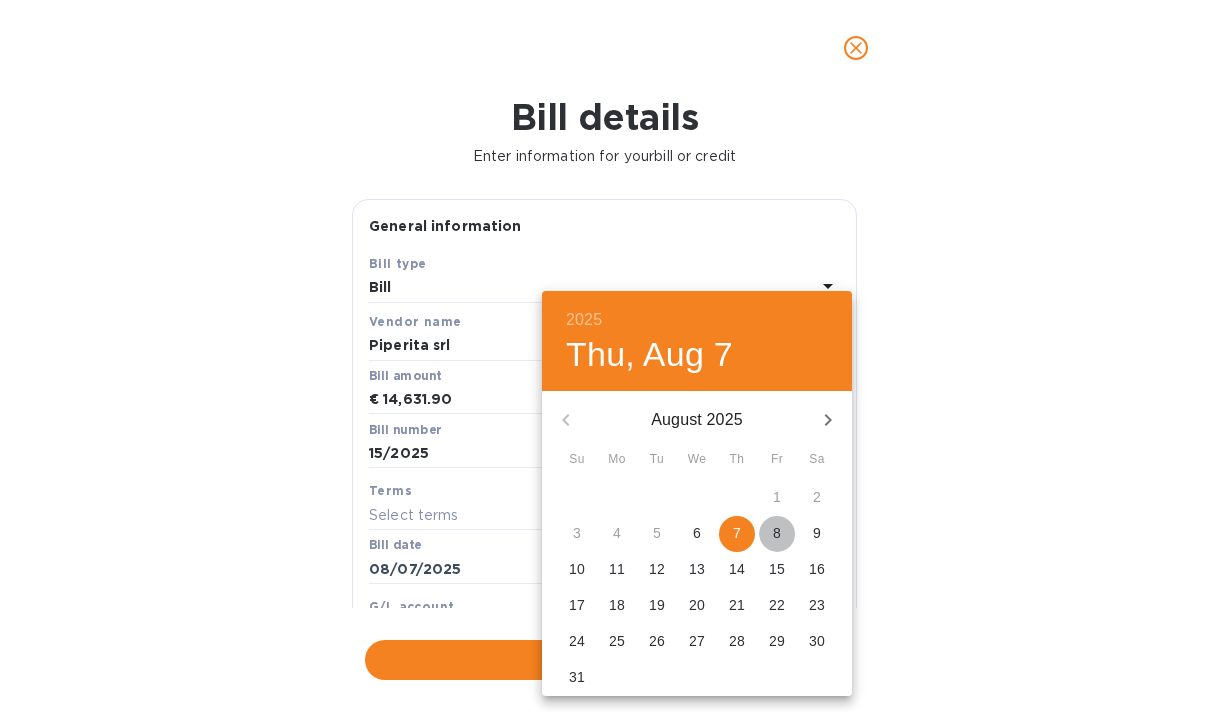 click on "8" at bounding box center (777, 533) 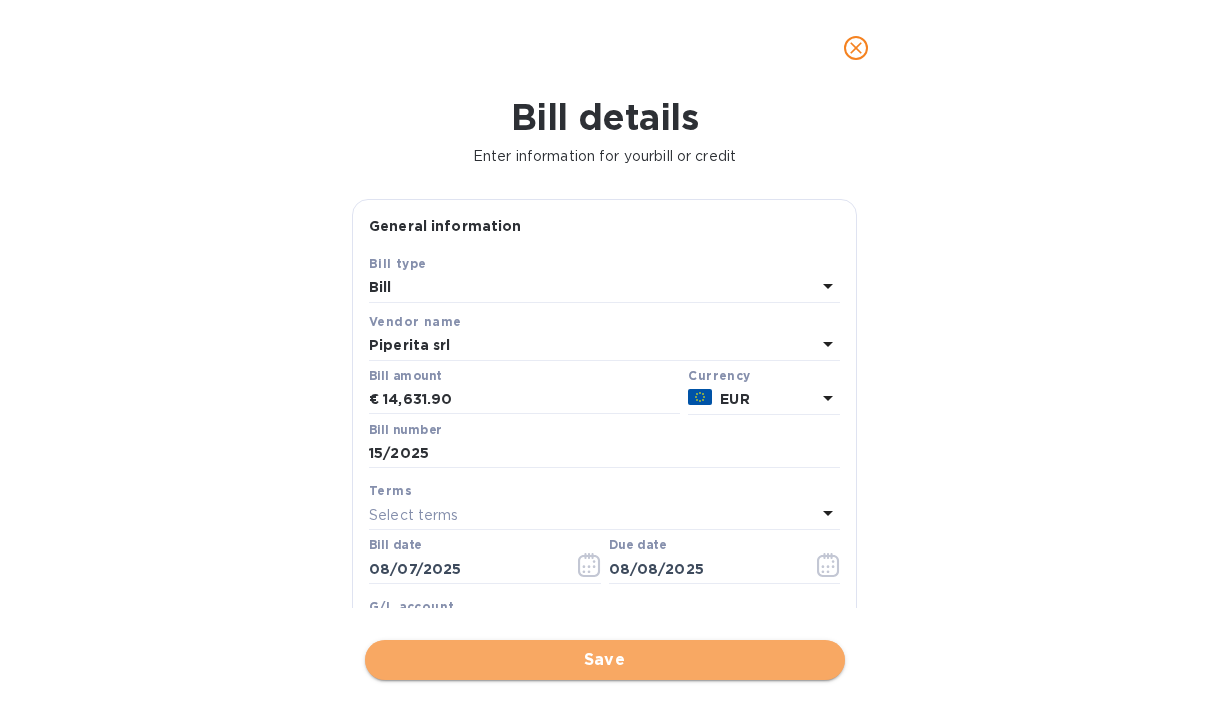 click on "Save" at bounding box center [605, 660] 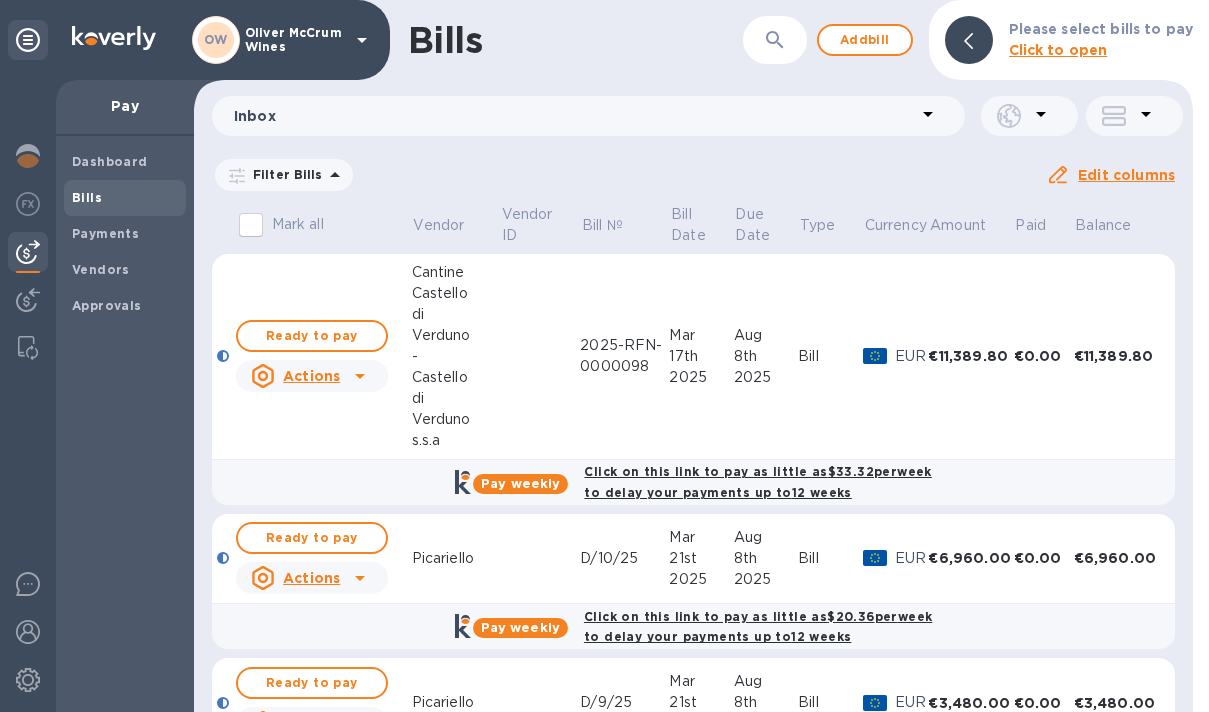 click on "€11,389.80" at bounding box center (970, 357) 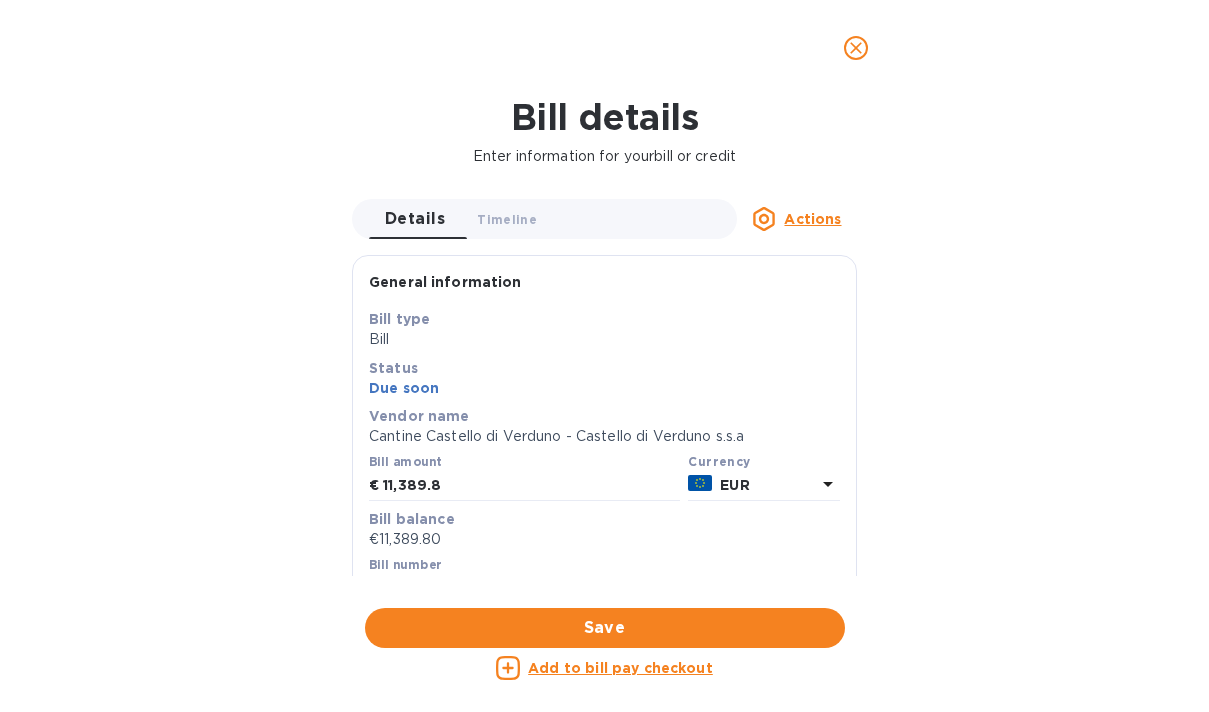 scroll, scrollTop: 0, scrollLeft: 0, axis: both 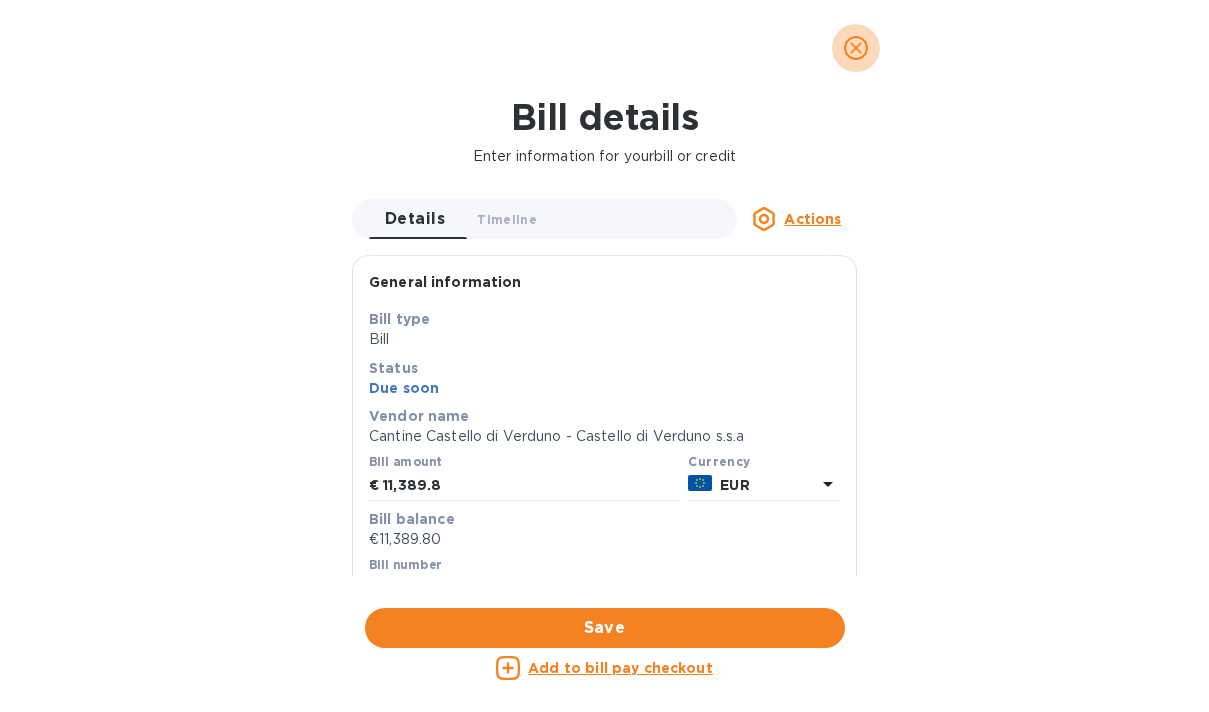 click 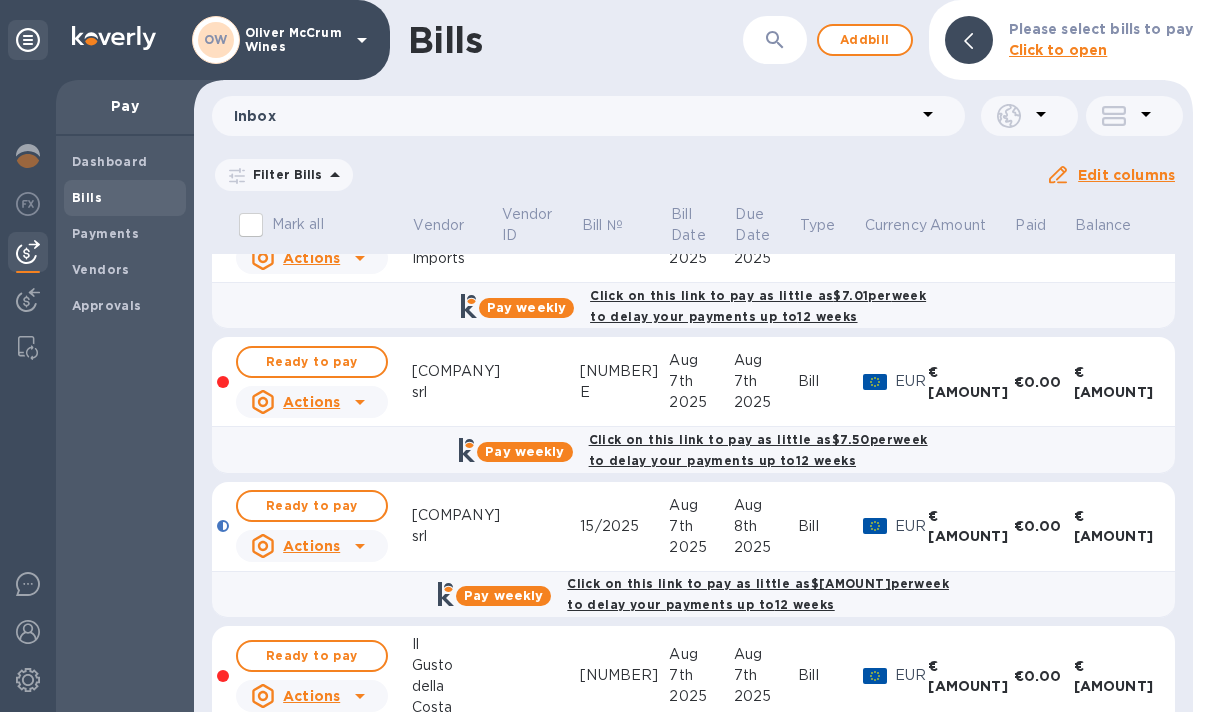 scroll, scrollTop: 2321, scrollLeft: 0, axis: vertical 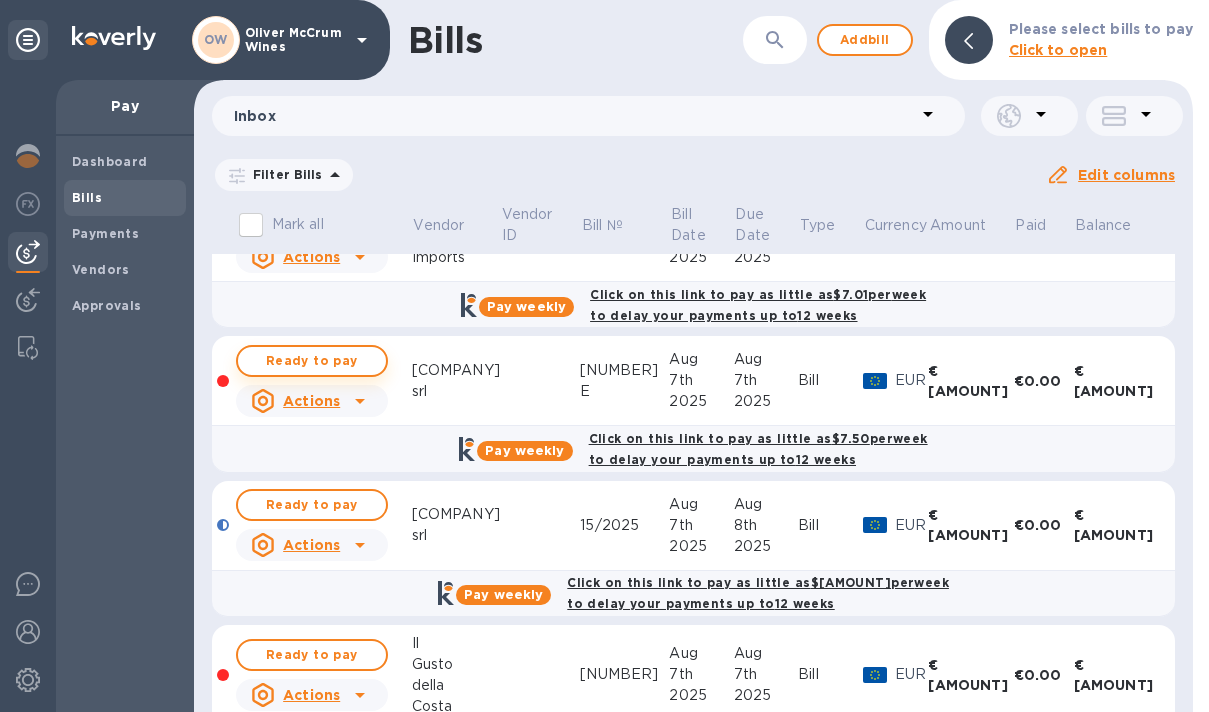 click on "Ready to pay" at bounding box center (312, 361) 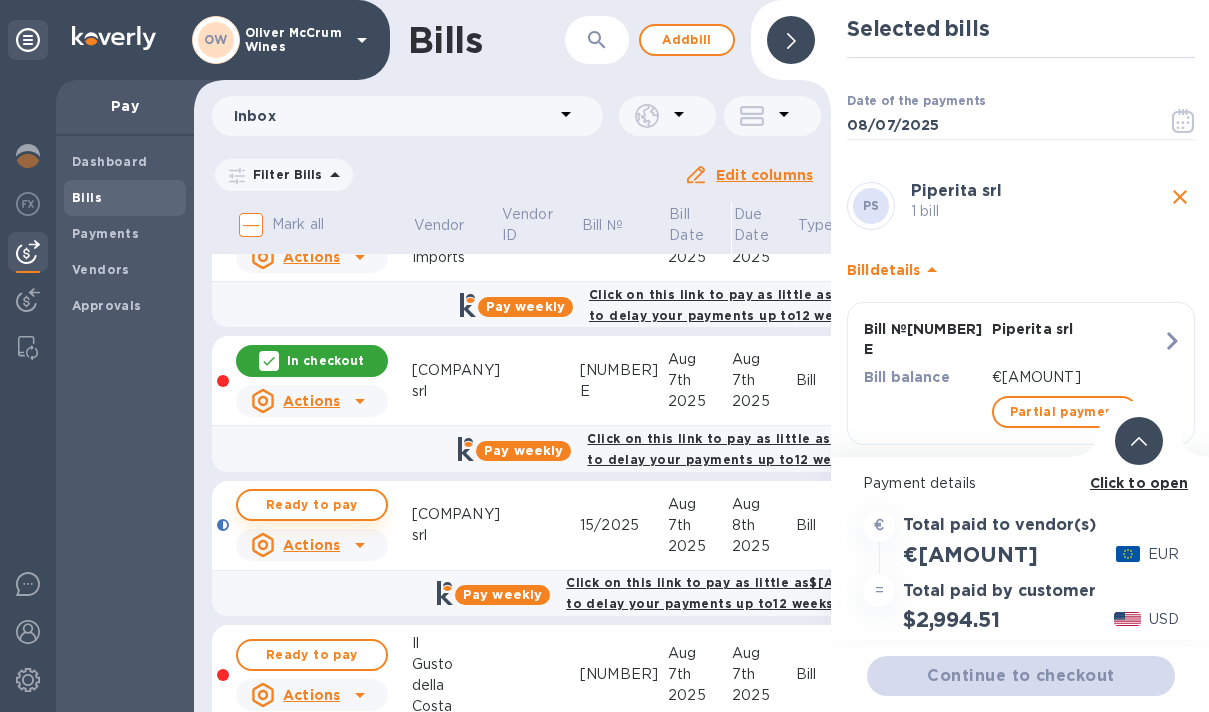 click on "Ready to pay" at bounding box center (312, 505) 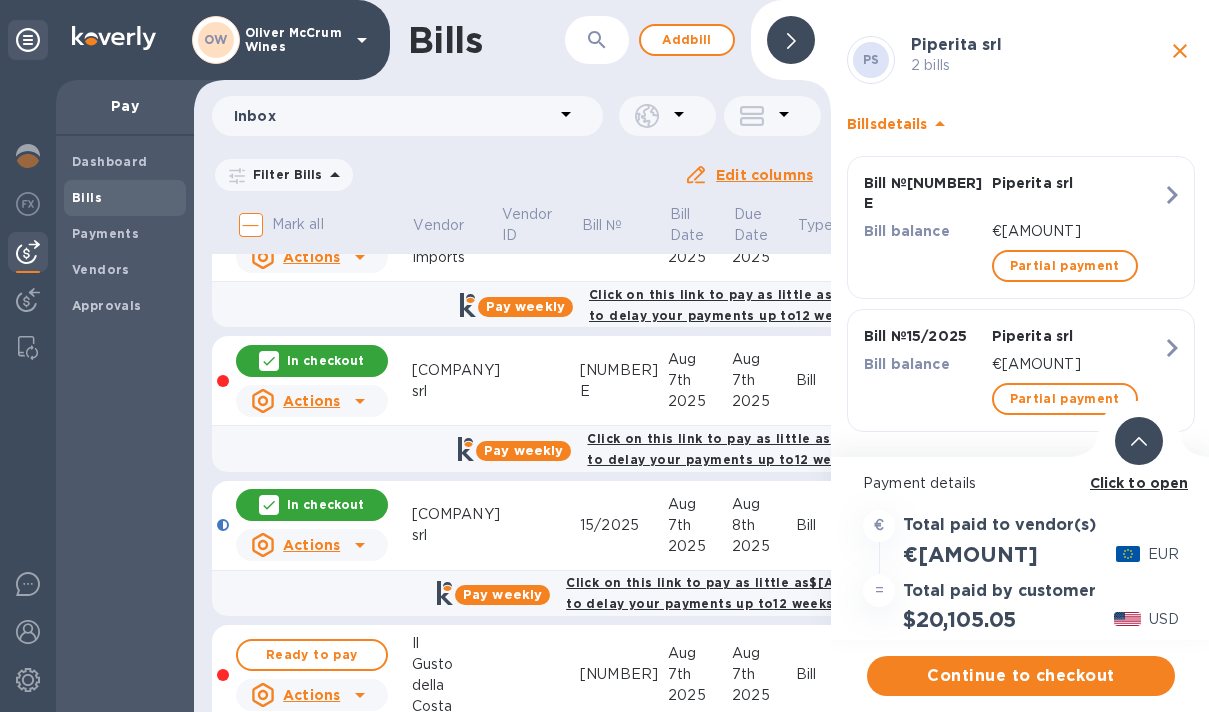 scroll, scrollTop: 143, scrollLeft: 0, axis: vertical 